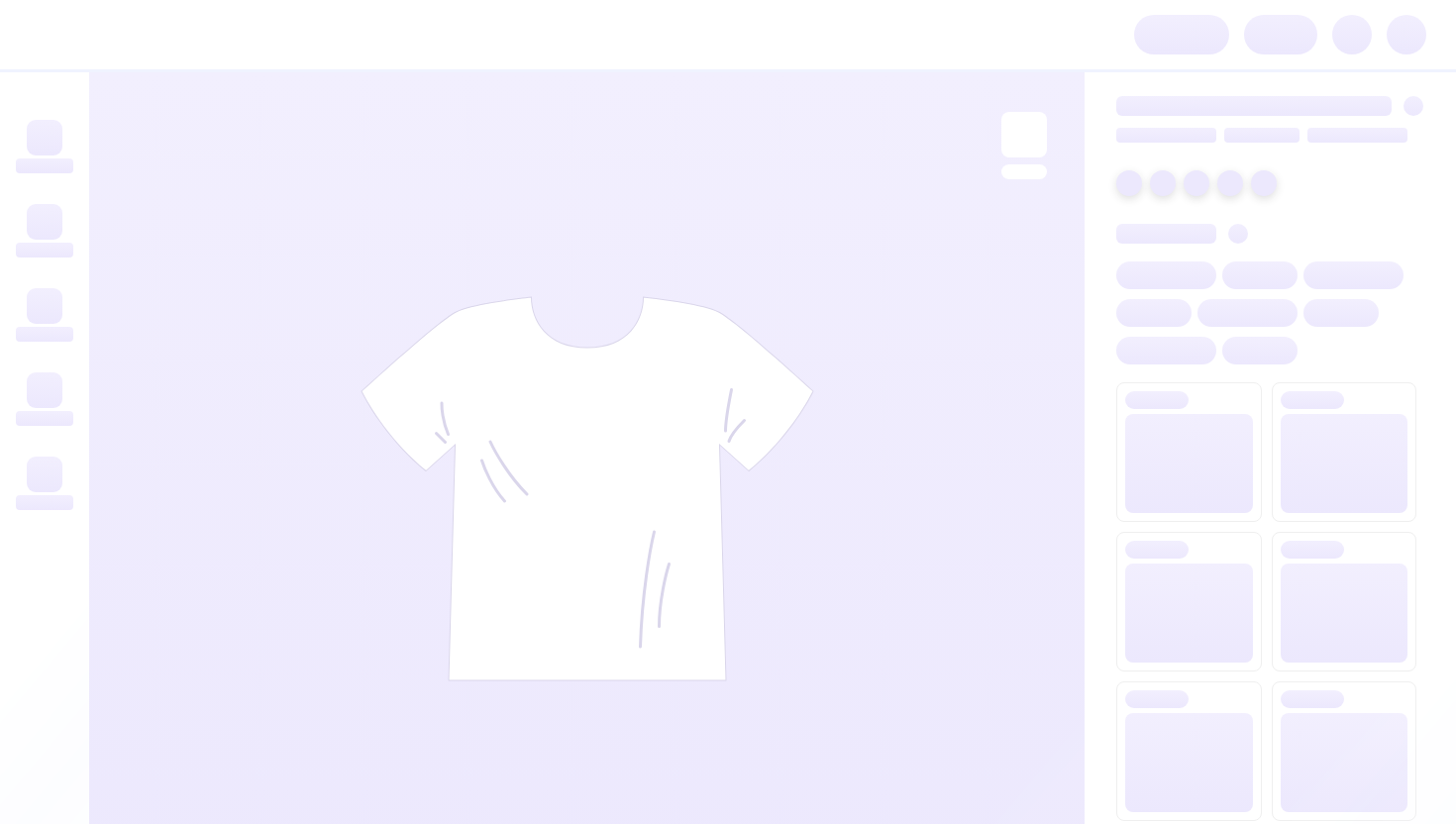 scroll, scrollTop: 0, scrollLeft: 0, axis: both 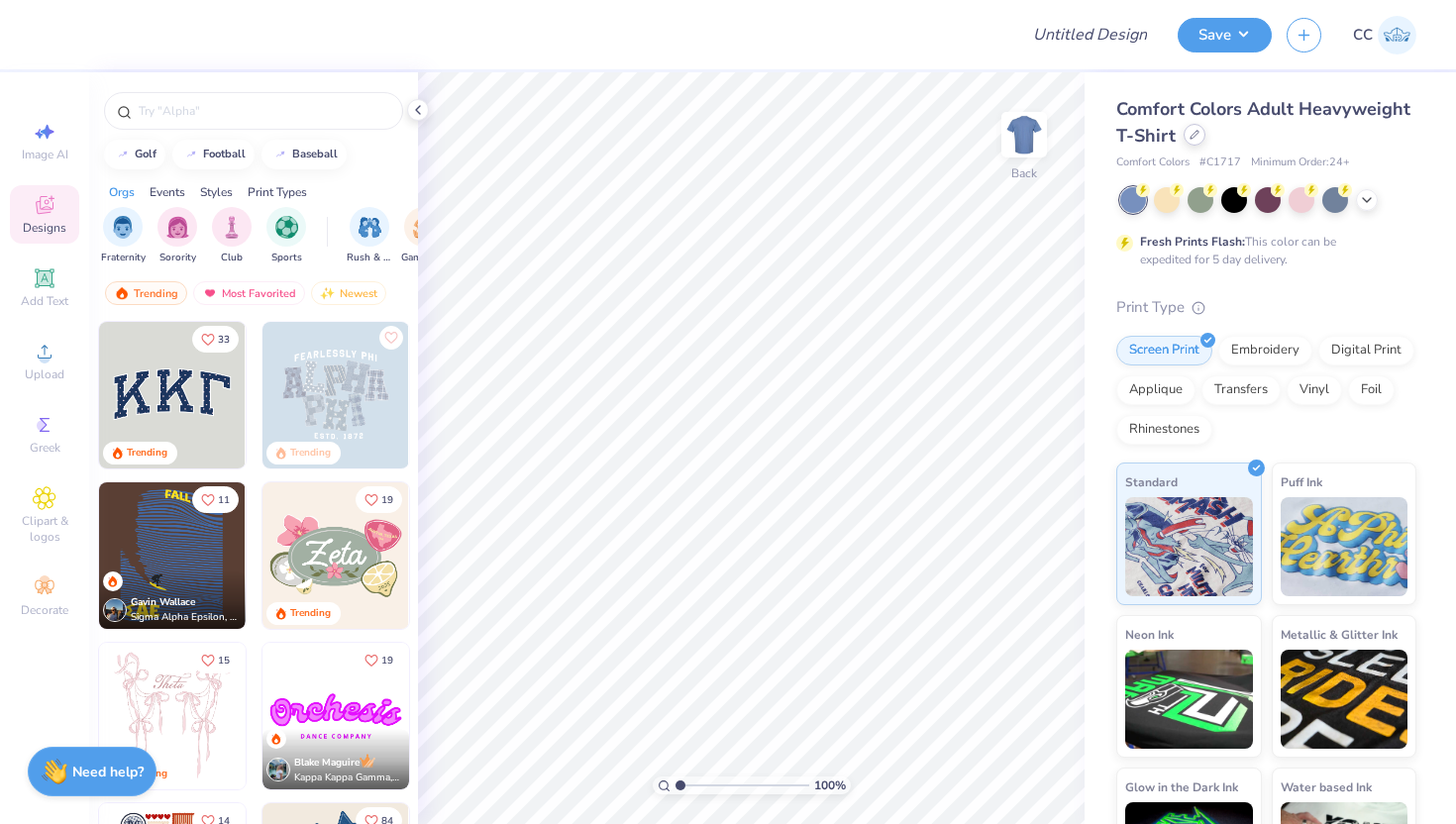 click at bounding box center (1195, 135) 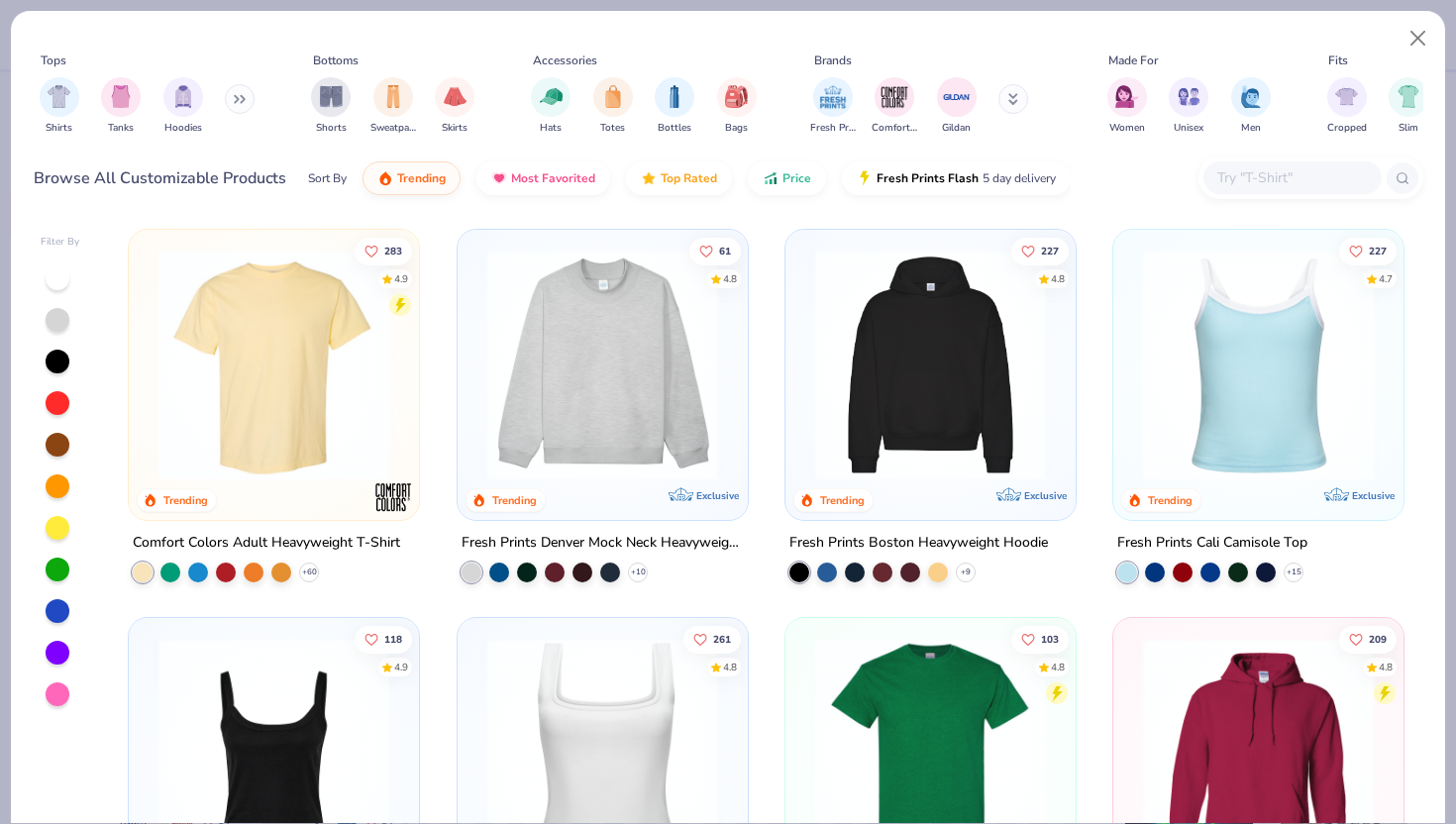 click at bounding box center [240, 99] 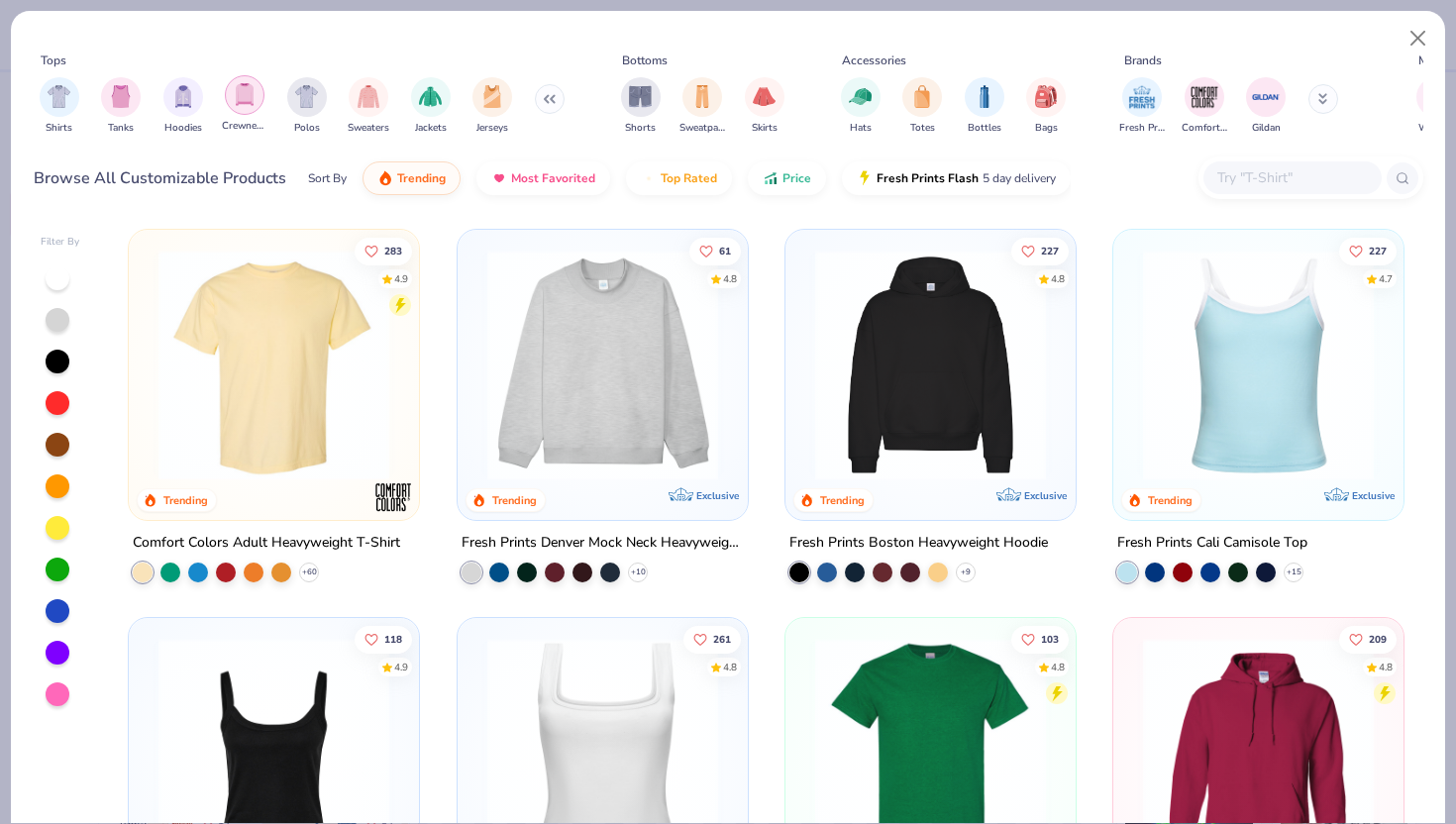 click at bounding box center (245, 94) 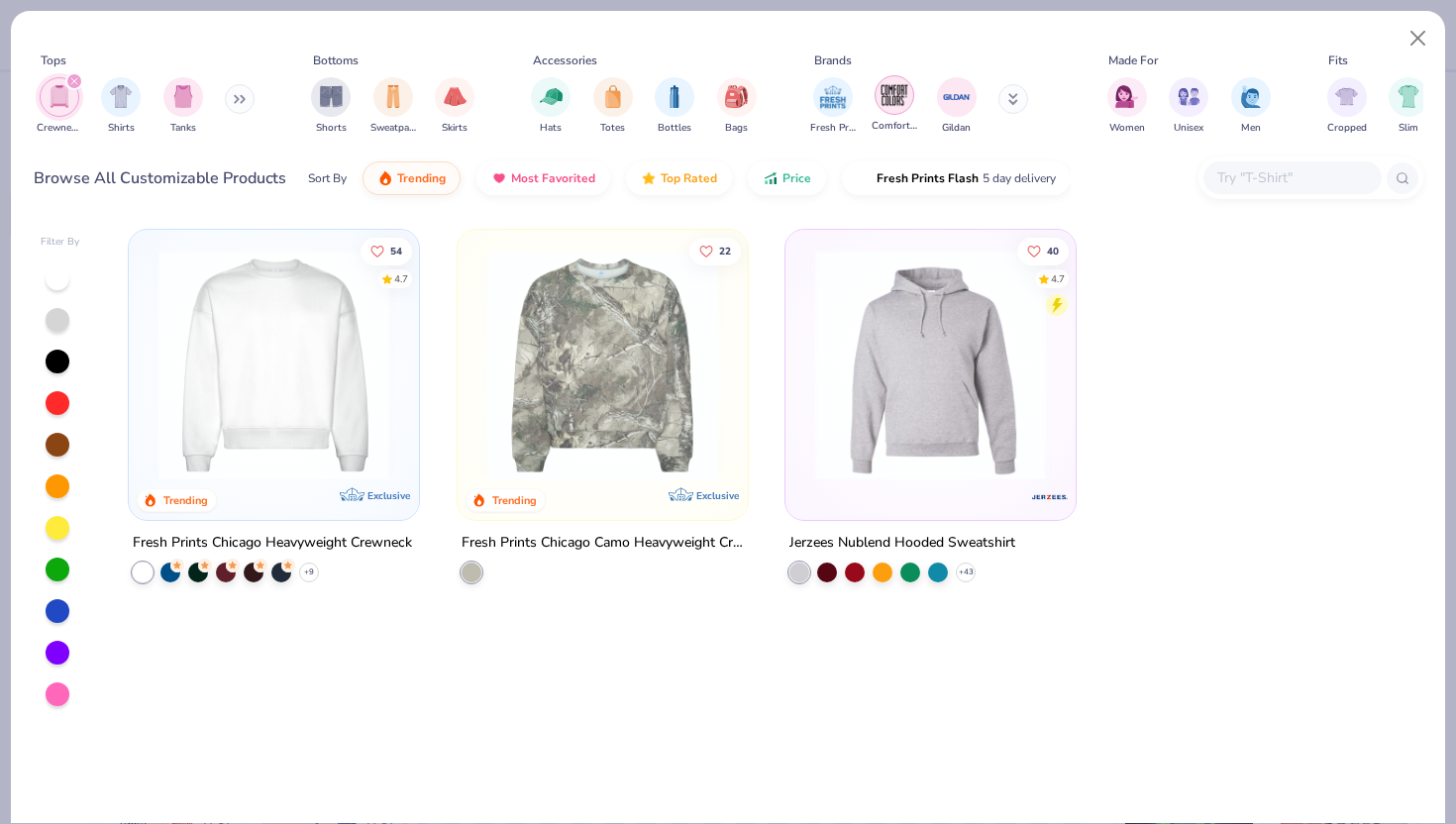 click at bounding box center [894, 95] 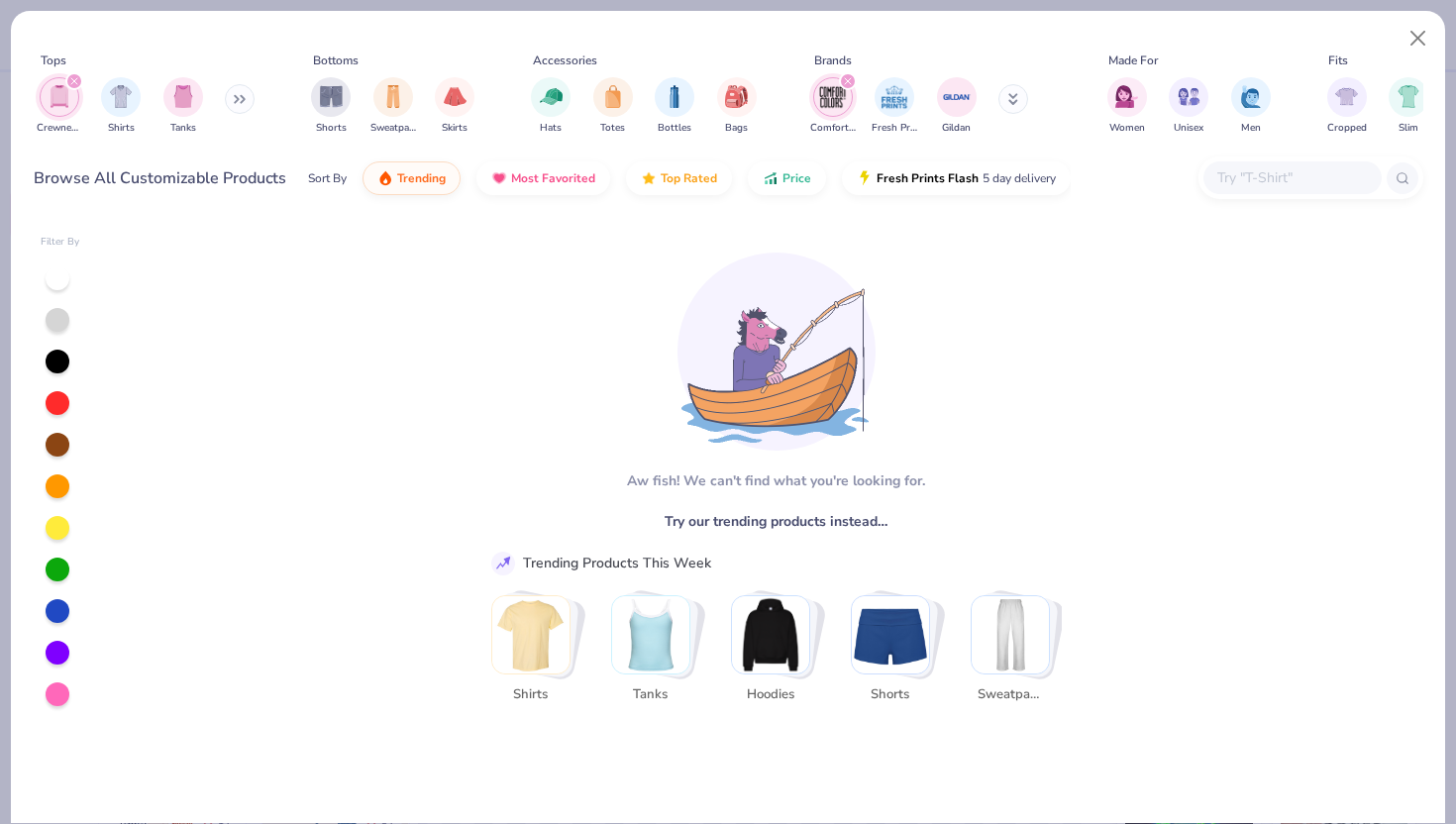 click 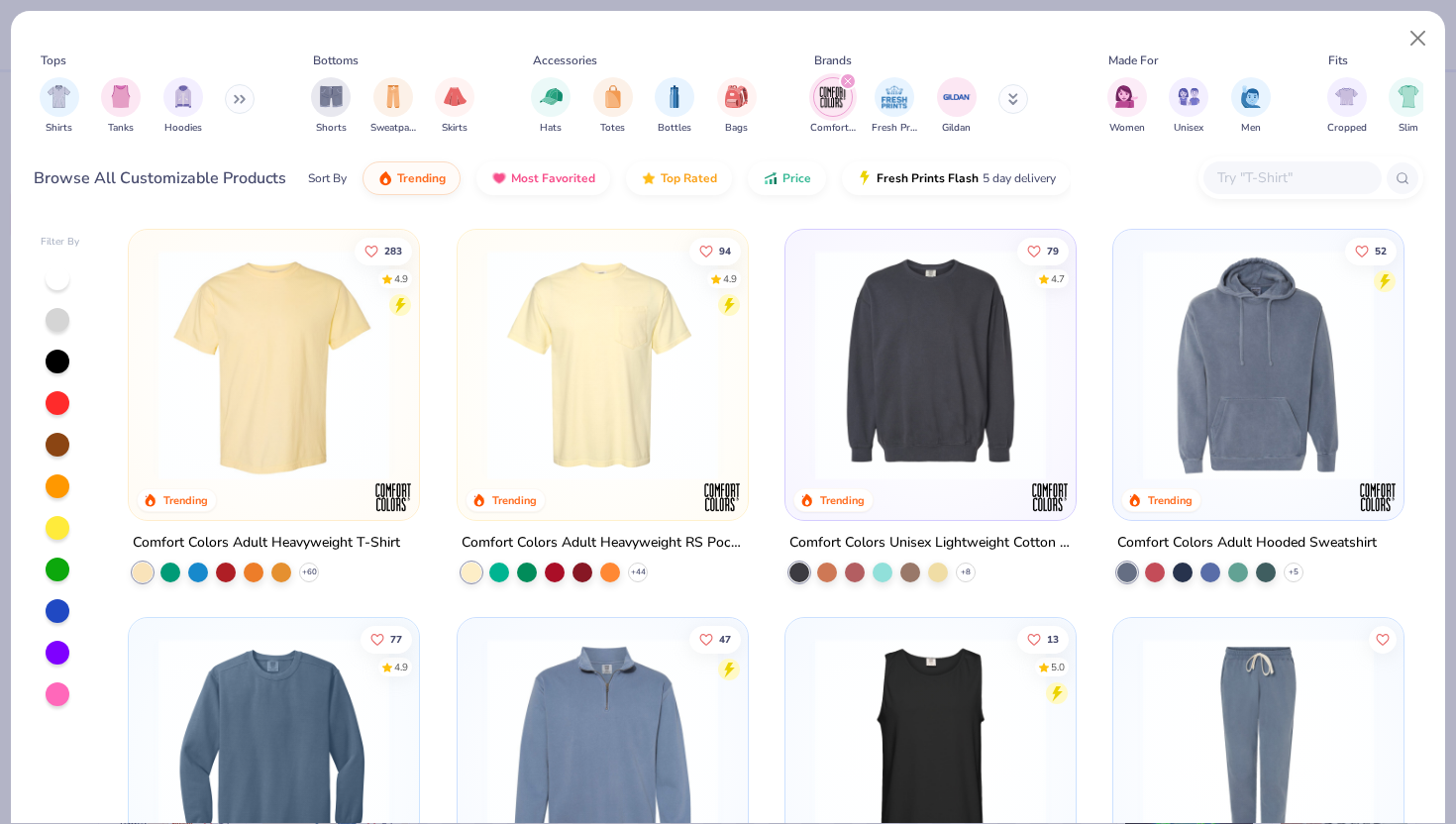 click on "Comfort Colors Unisex Lightweight Cotton Crewneck Sweatshirt" at bounding box center [930, 543] 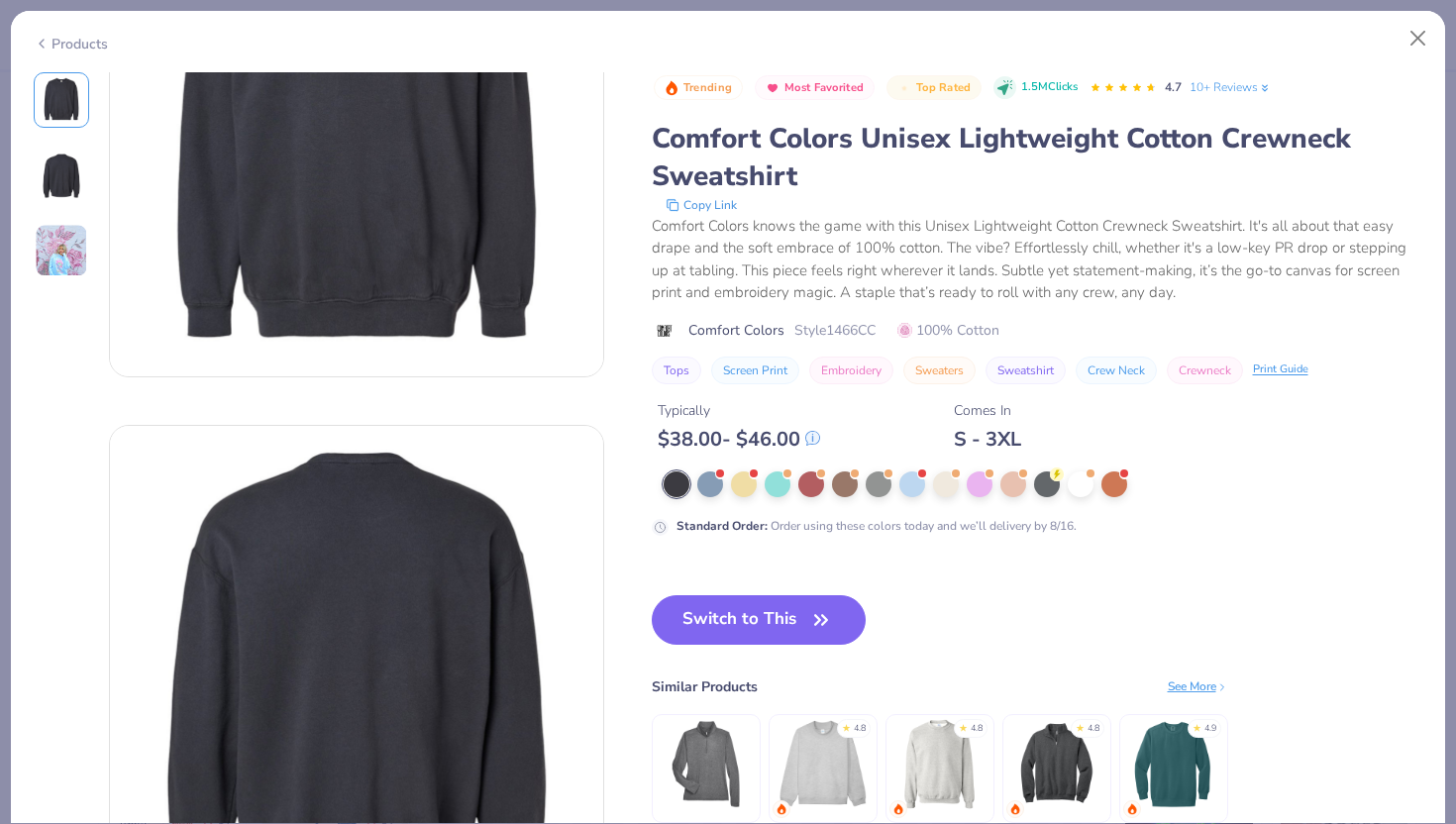 scroll, scrollTop: 191, scrollLeft: 0, axis: vertical 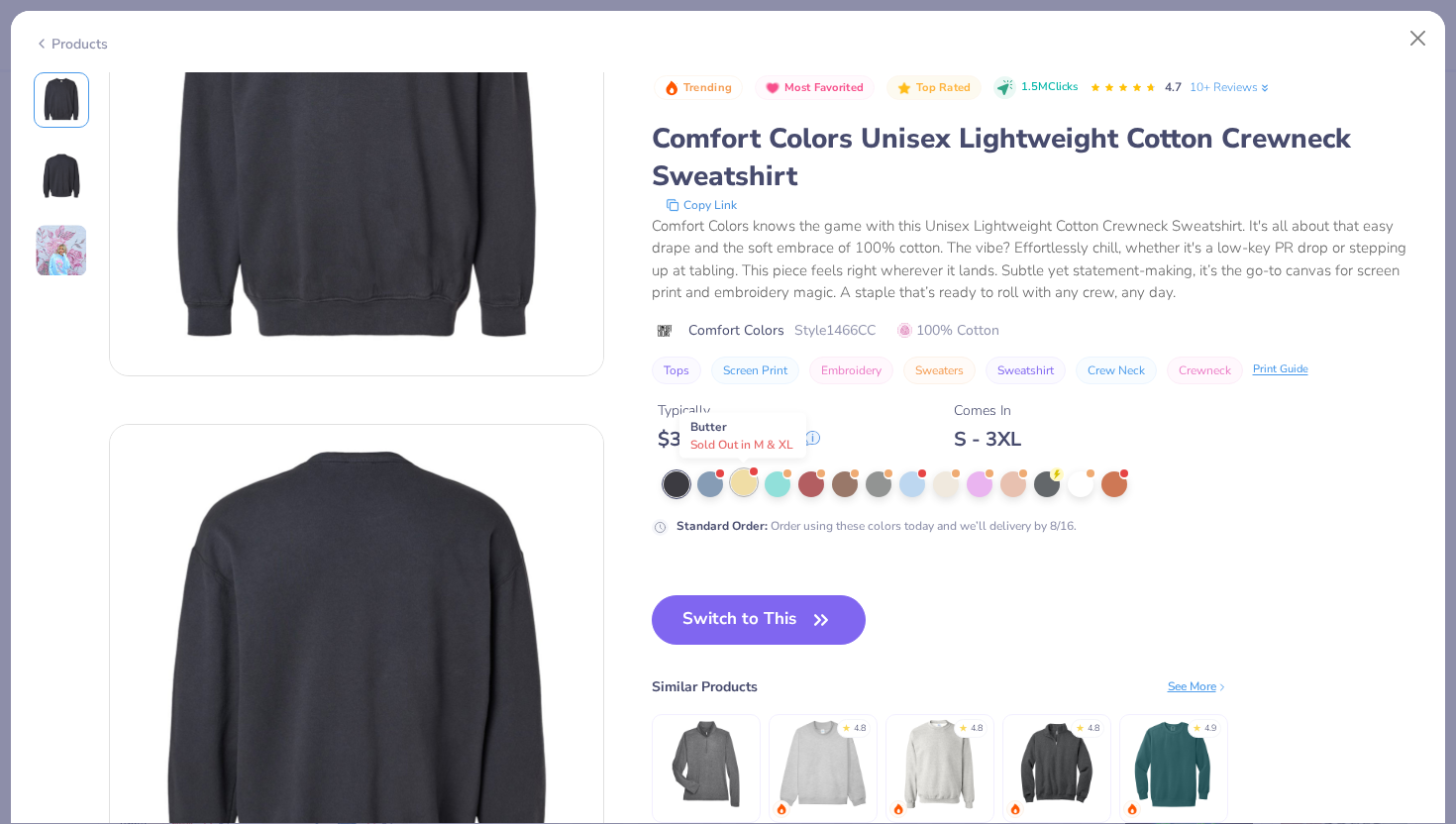 click at bounding box center [744, 482] 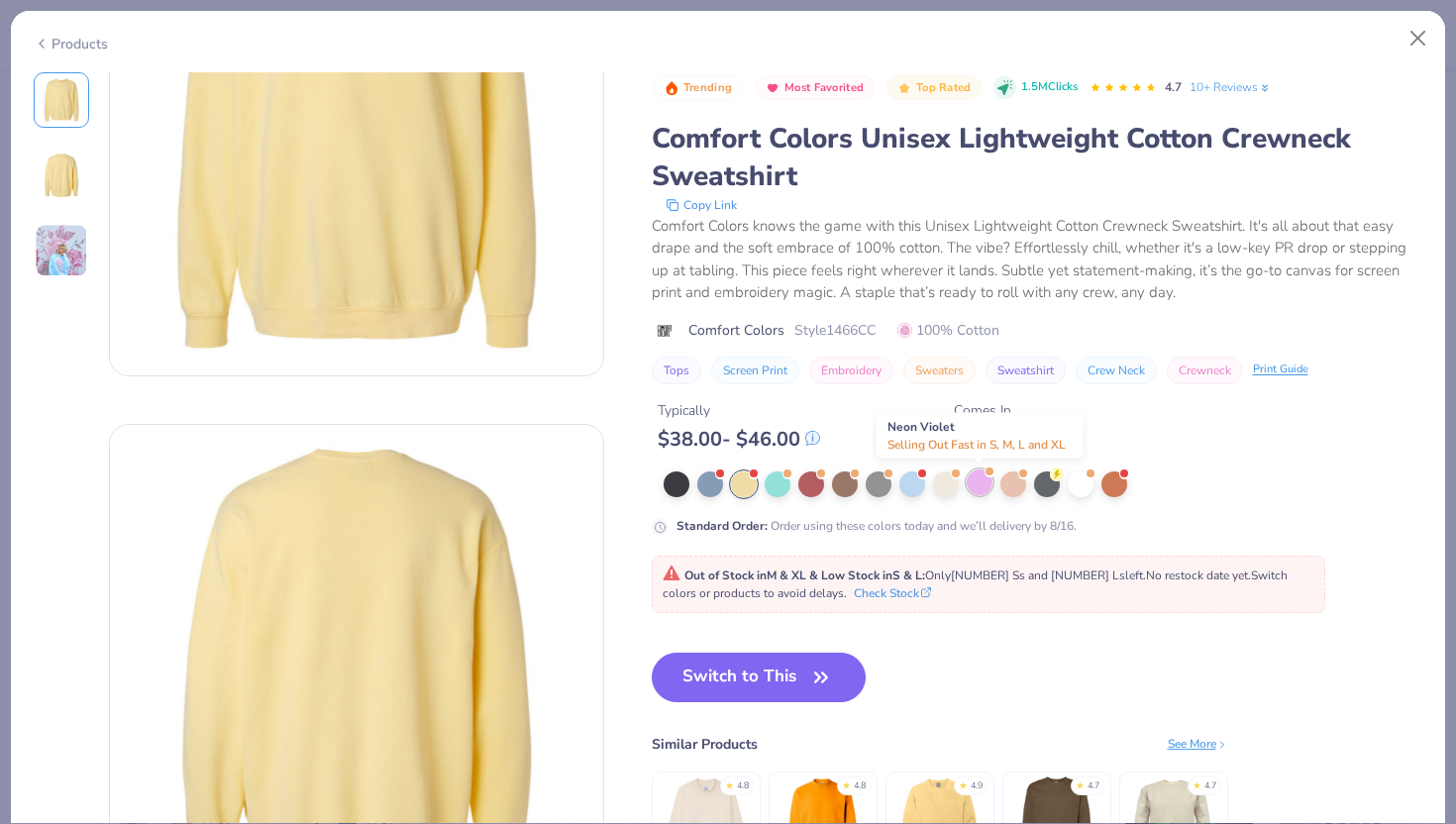 click at bounding box center [980, 482] 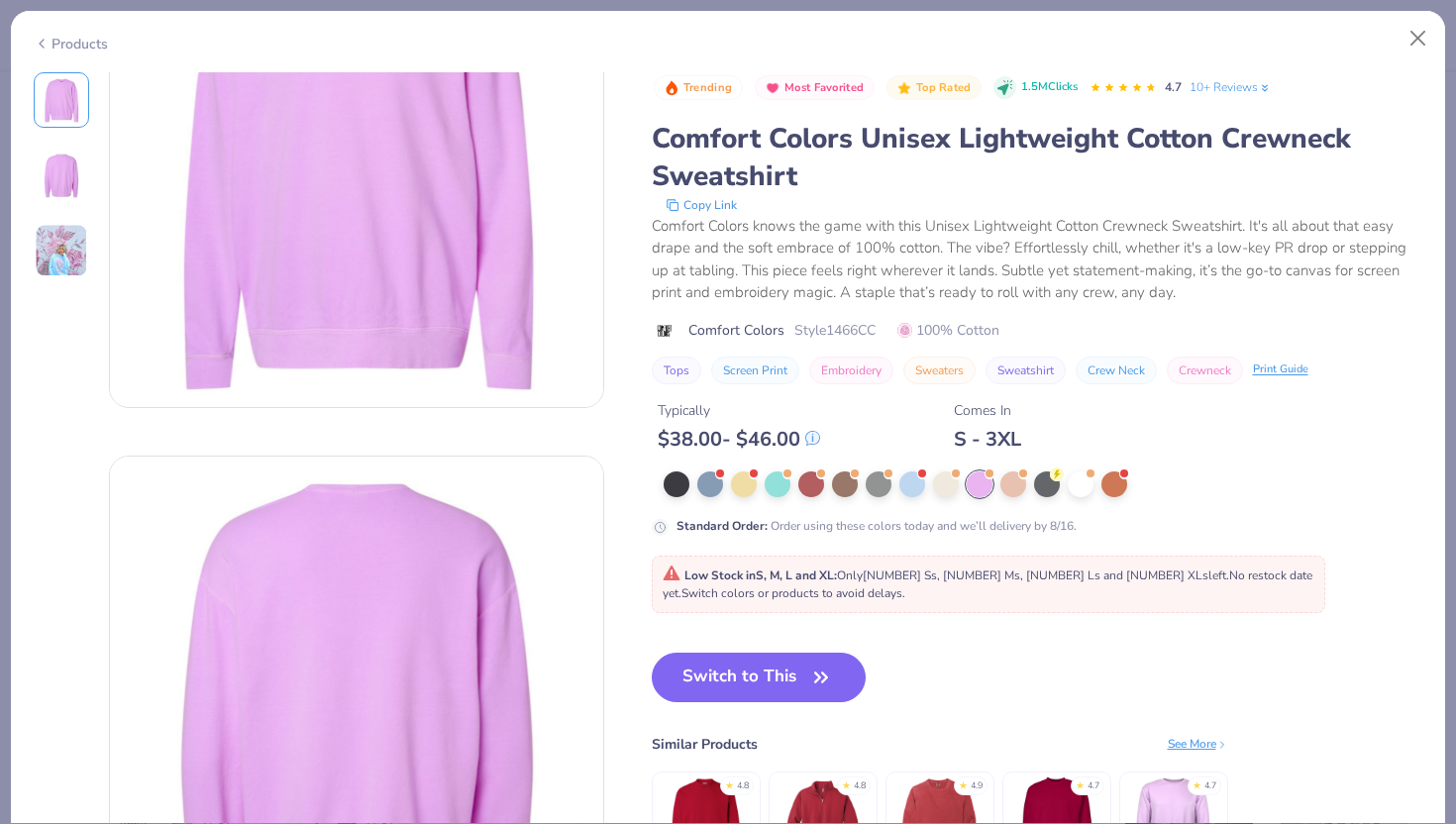 scroll, scrollTop: 0, scrollLeft: 0, axis: both 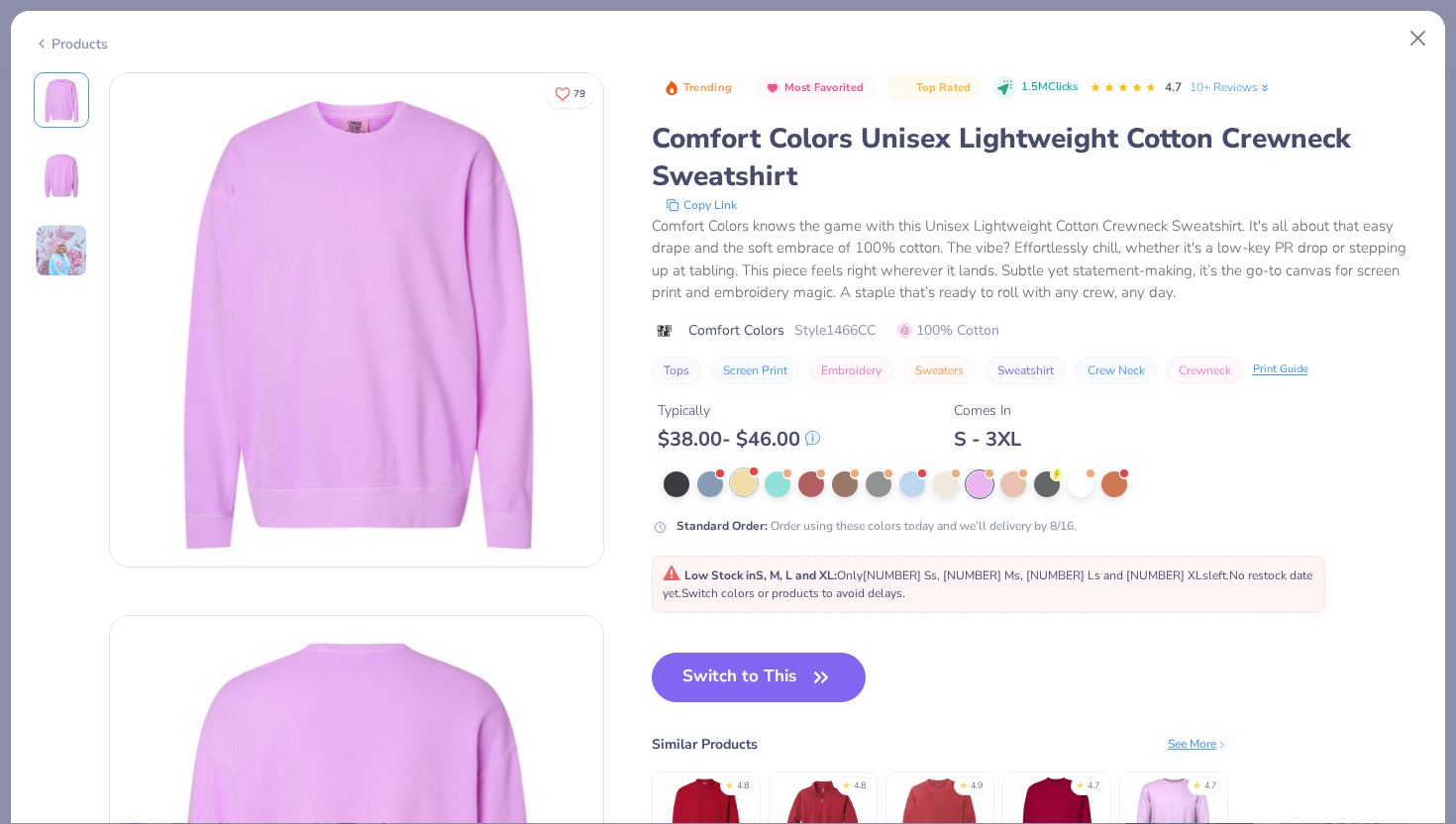 click at bounding box center (744, 482) 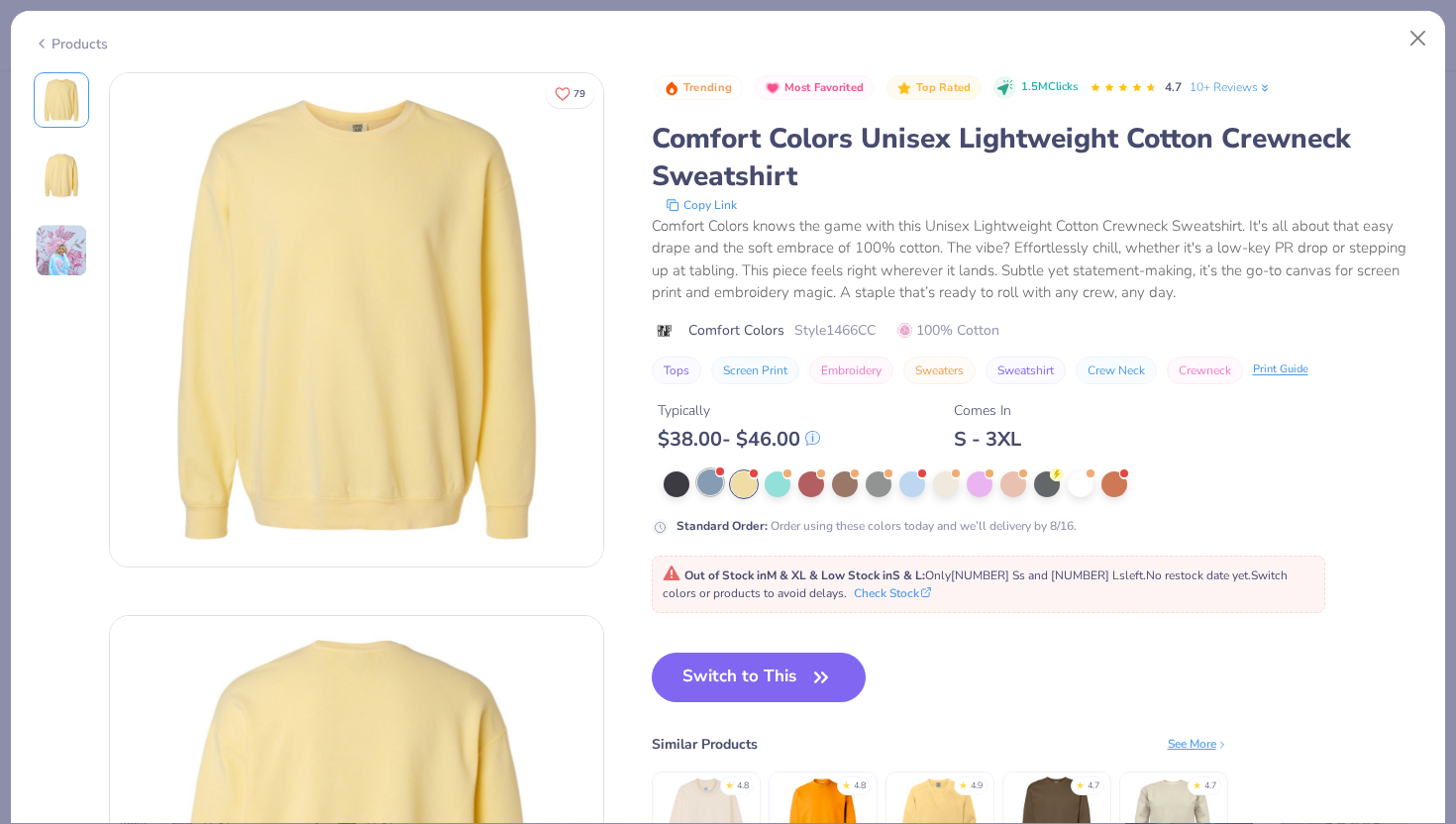 click at bounding box center [710, 482] 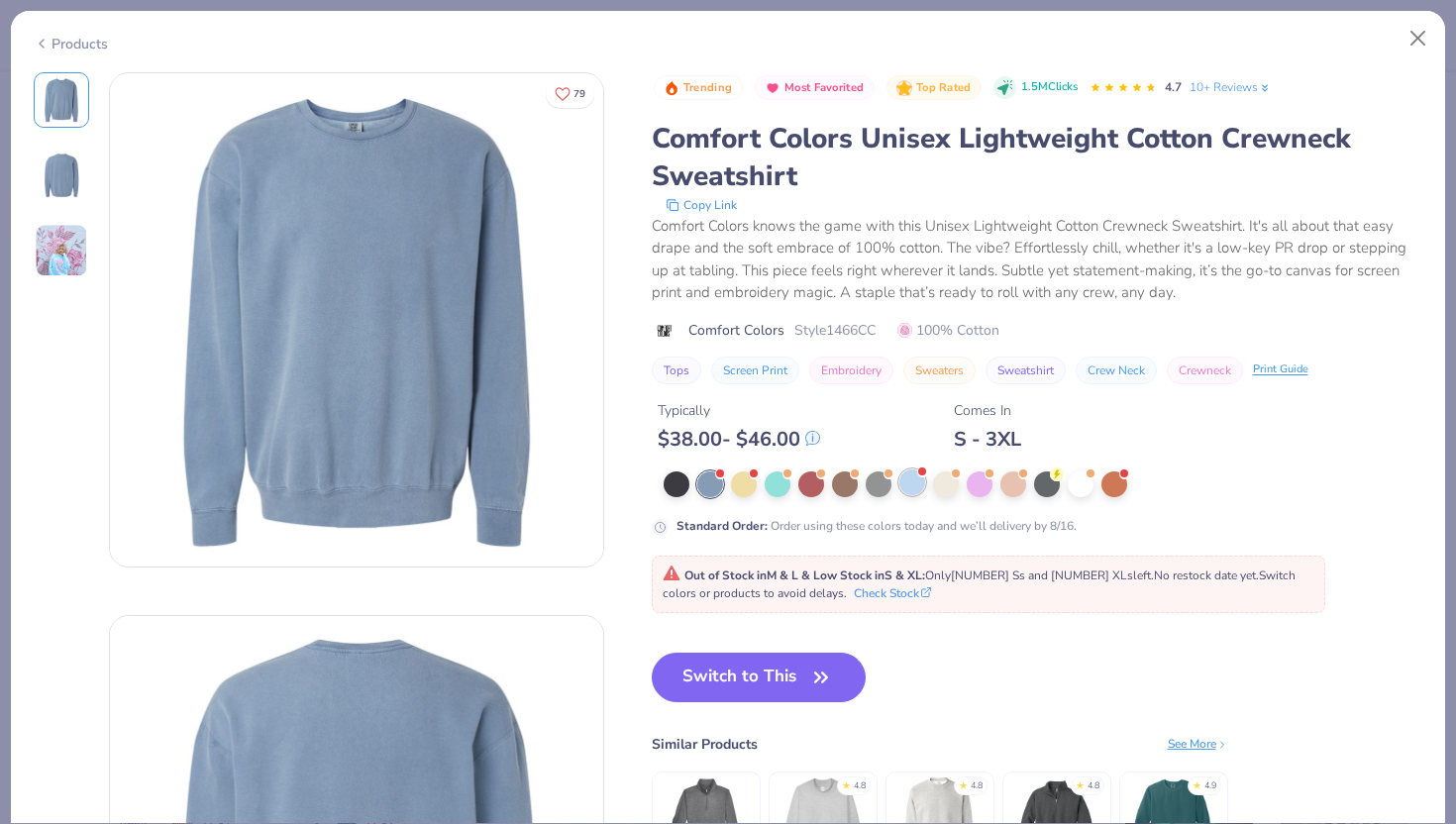 click at bounding box center (912, 482) 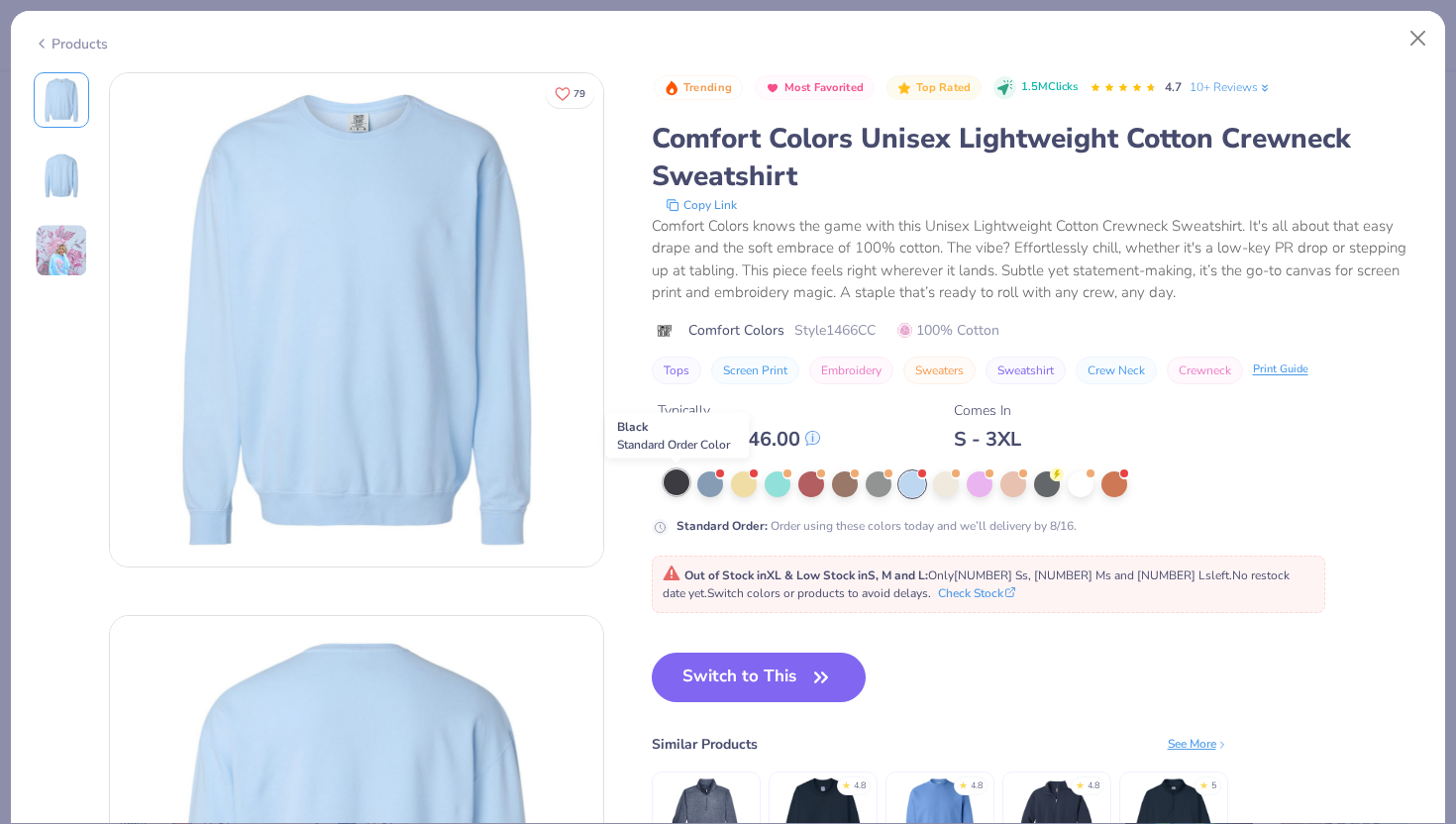 click at bounding box center [676, 482] 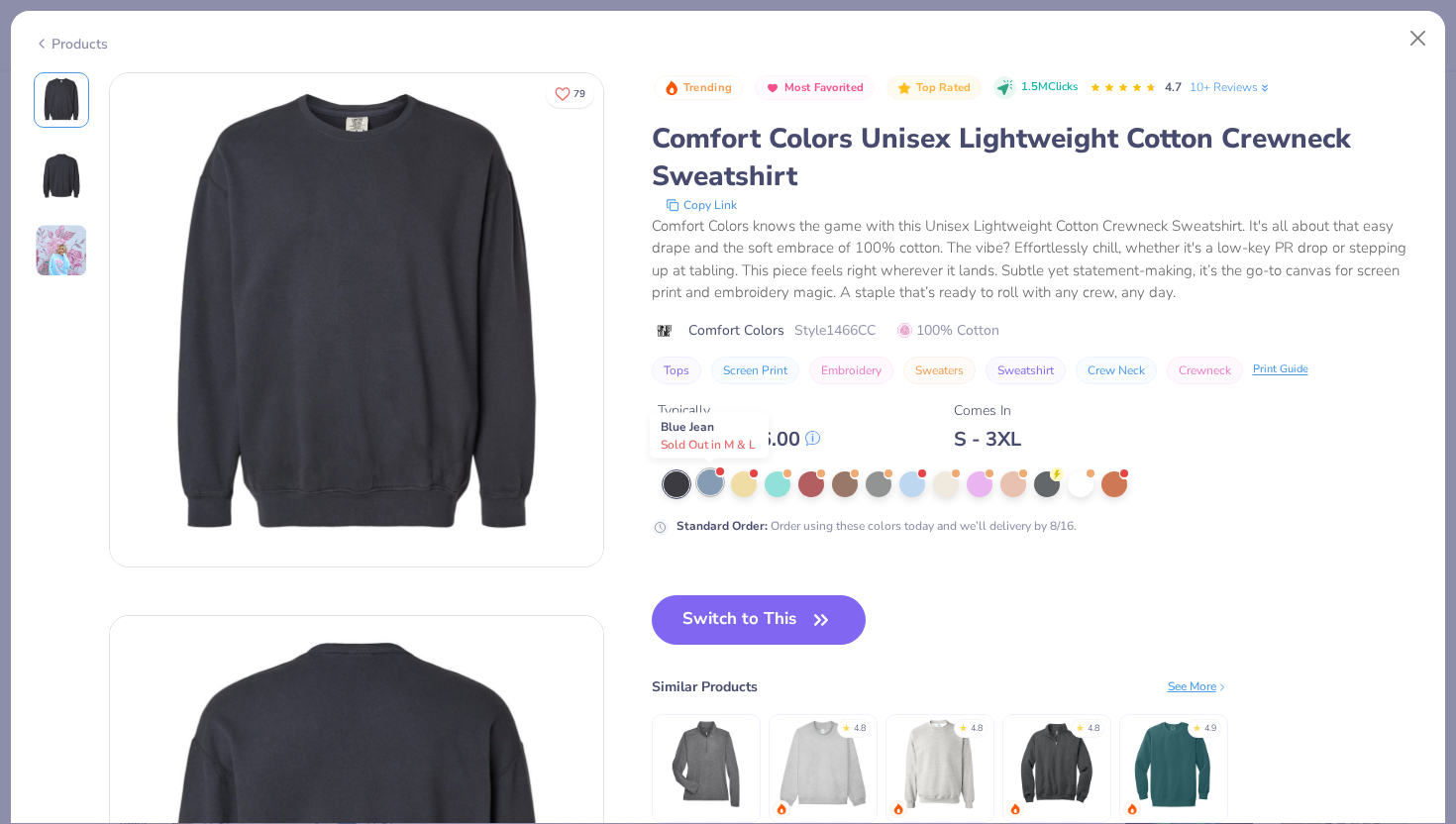 click at bounding box center (710, 482) 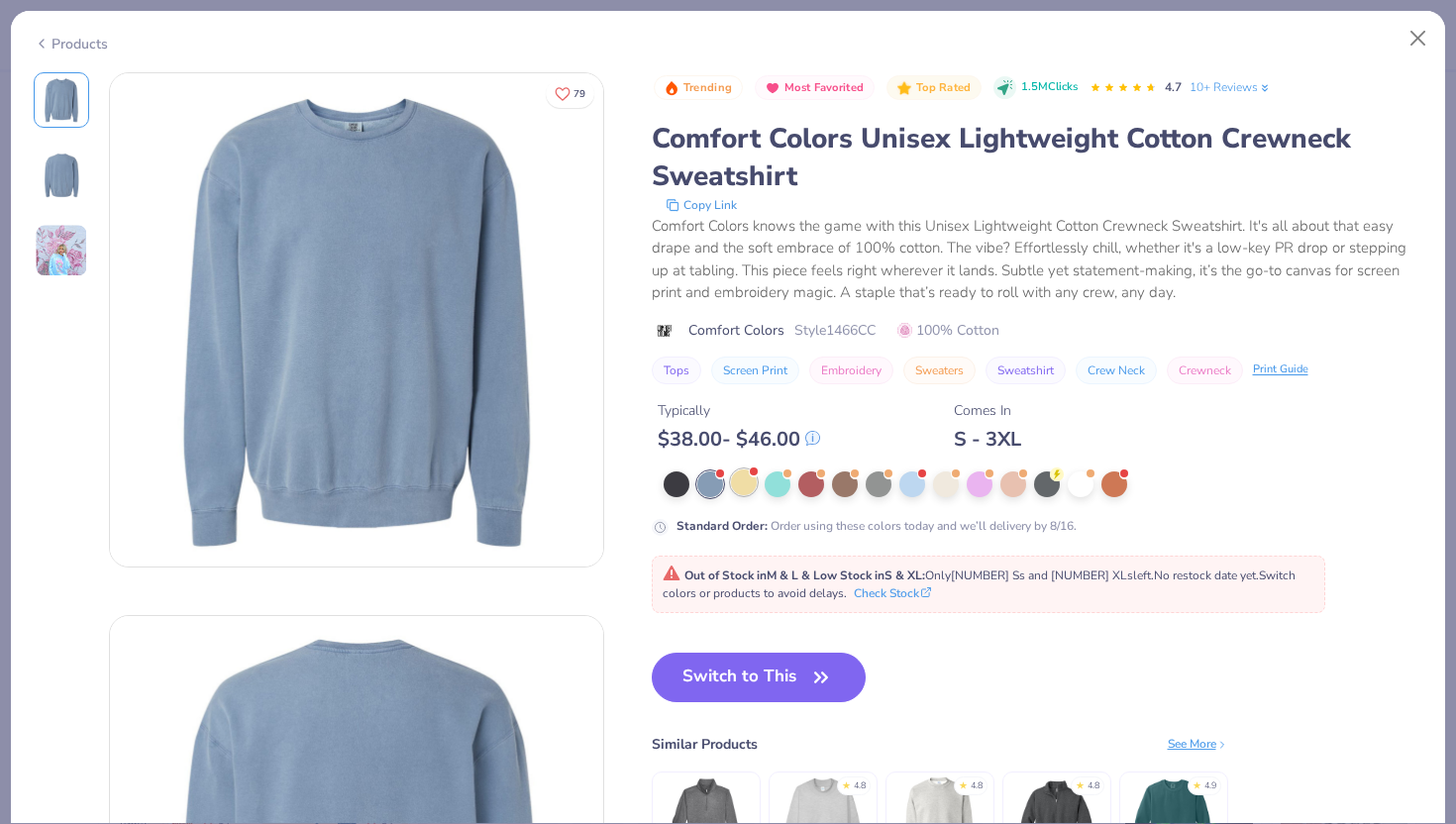 click at bounding box center (744, 482) 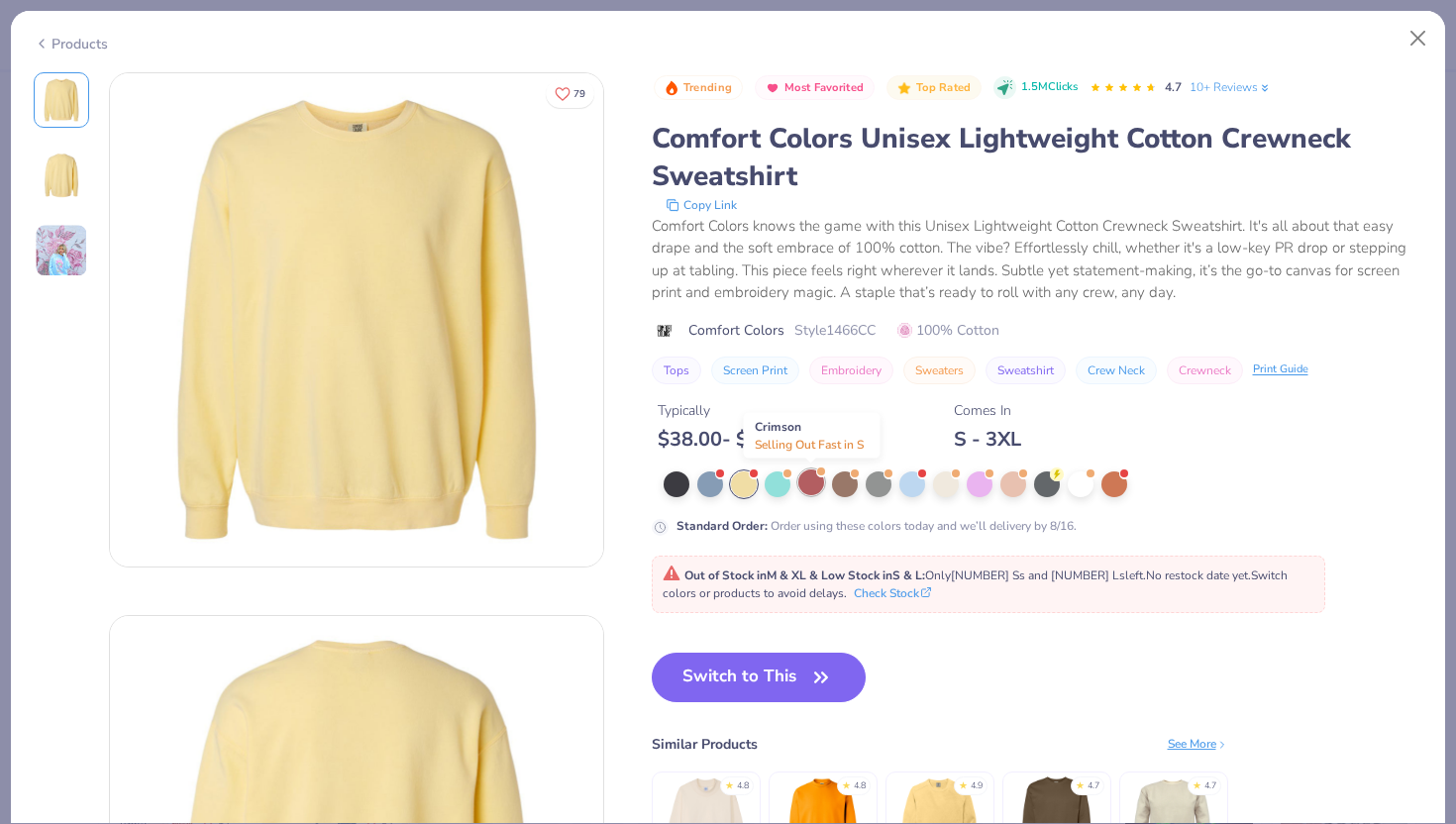 click at bounding box center [811, 482] 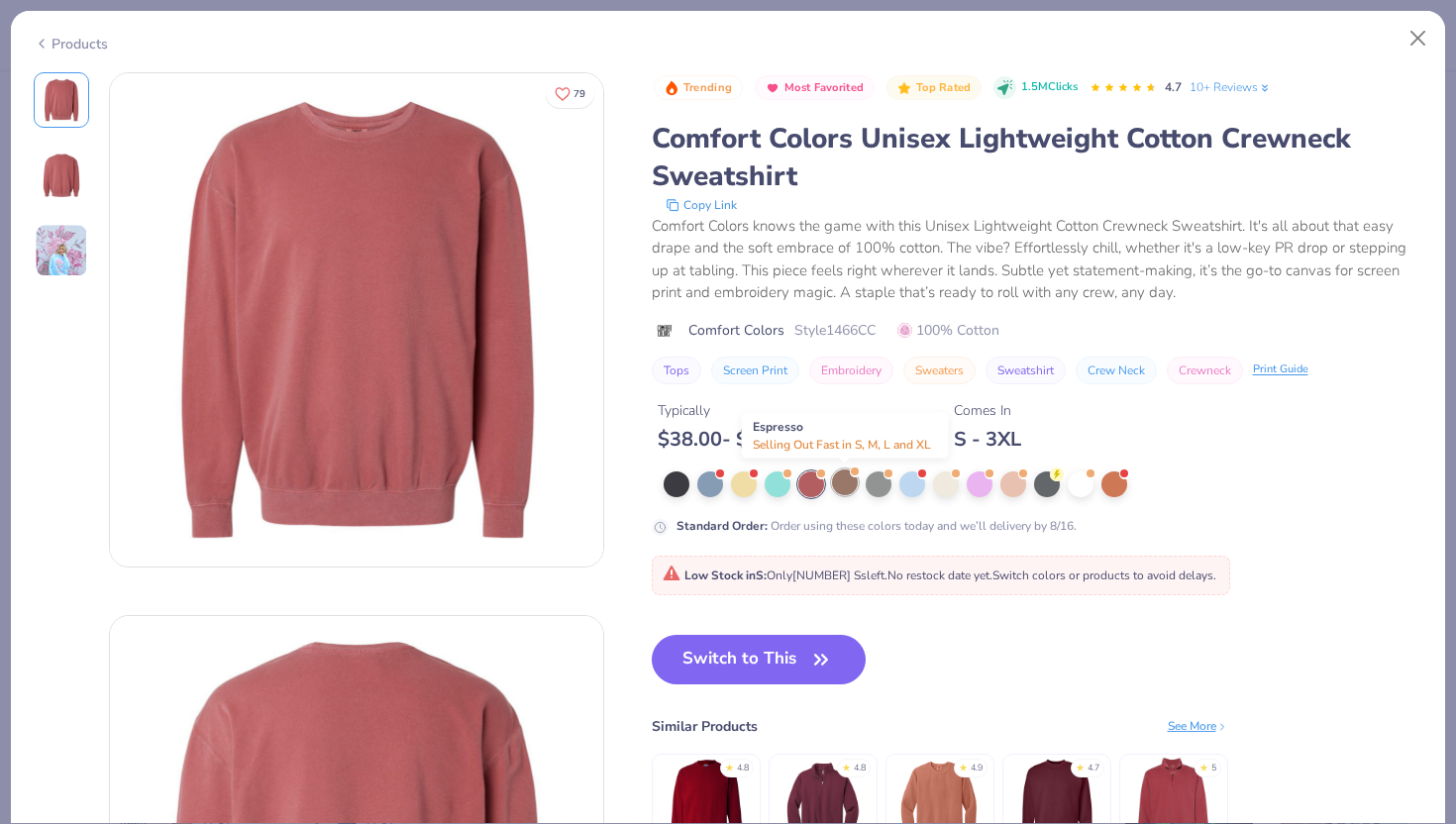 click at bounding box center (845, 482) 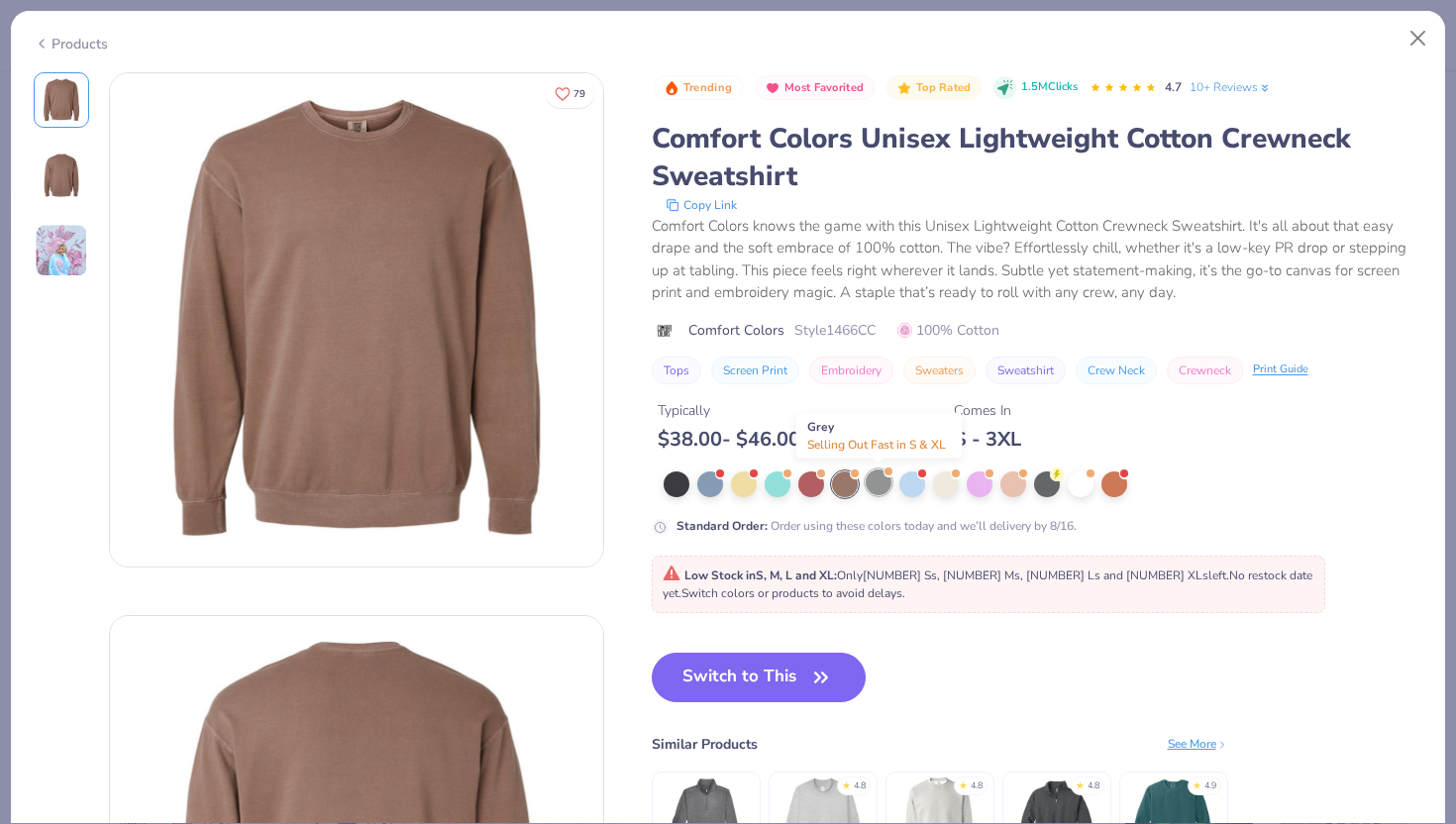 click at bounding box center (879, 482) 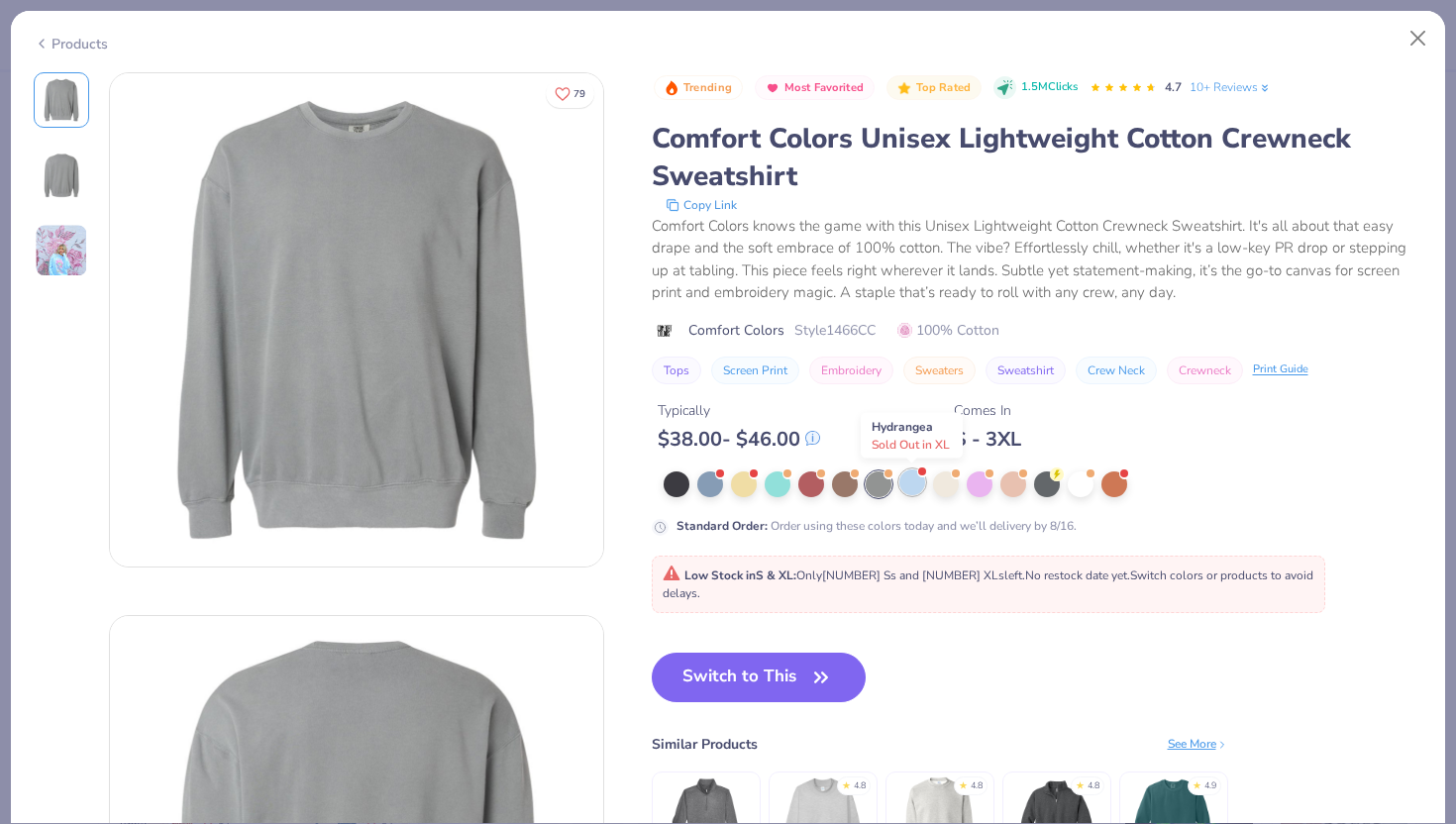 click at bounding box center (912, 482) 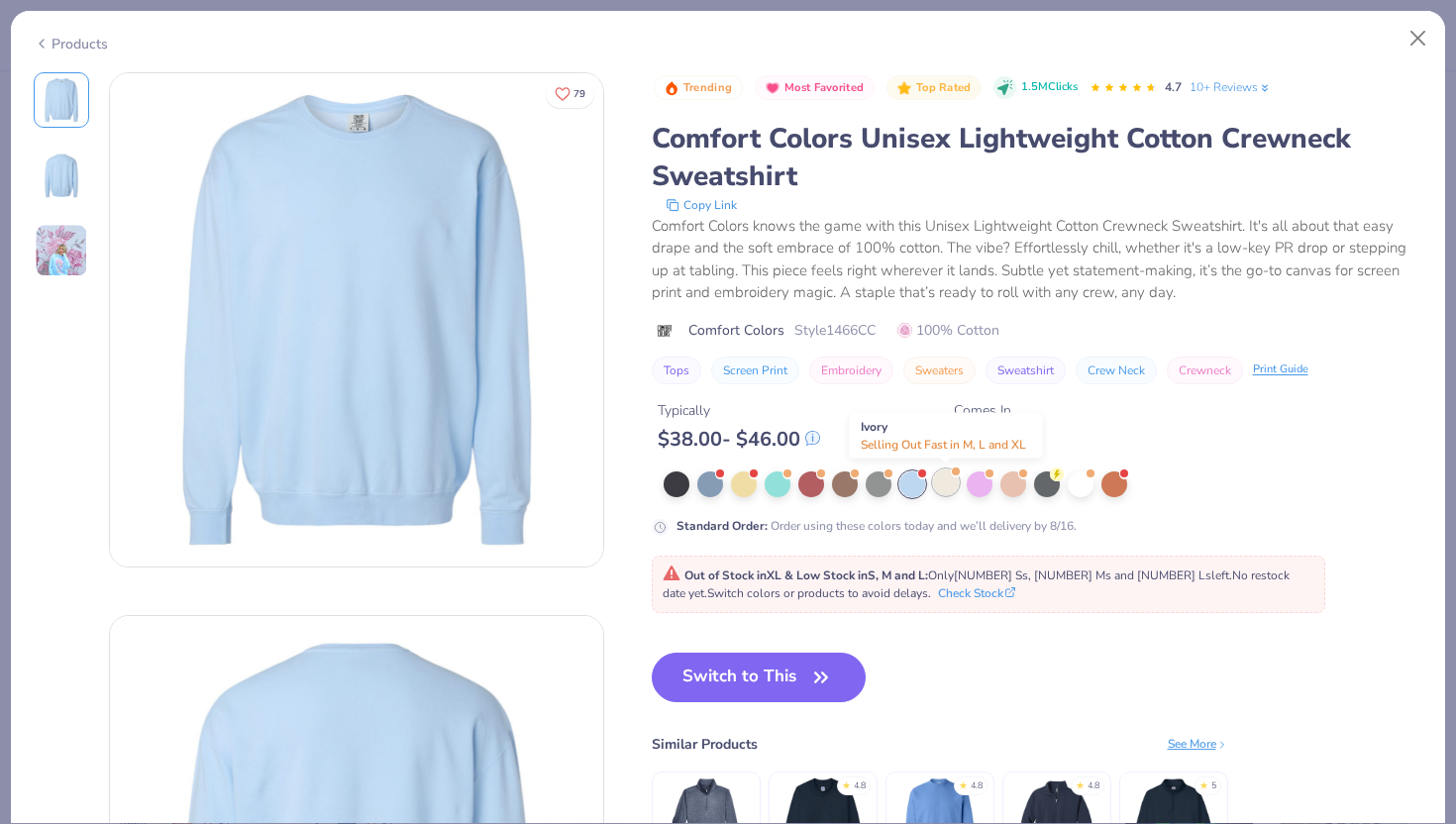 click at bounding box center [946, 482] 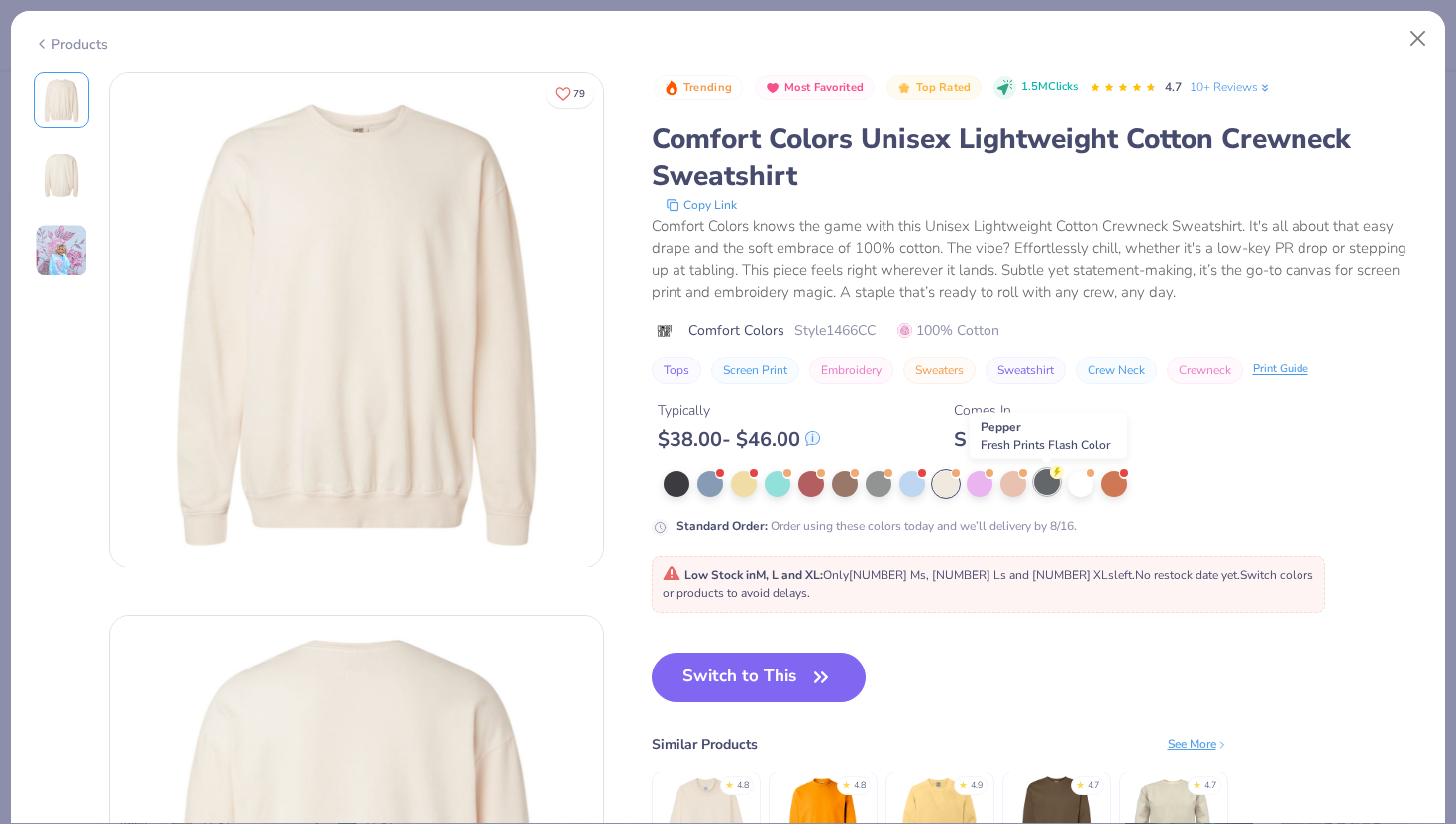 click at bounding box center [1047, 482] 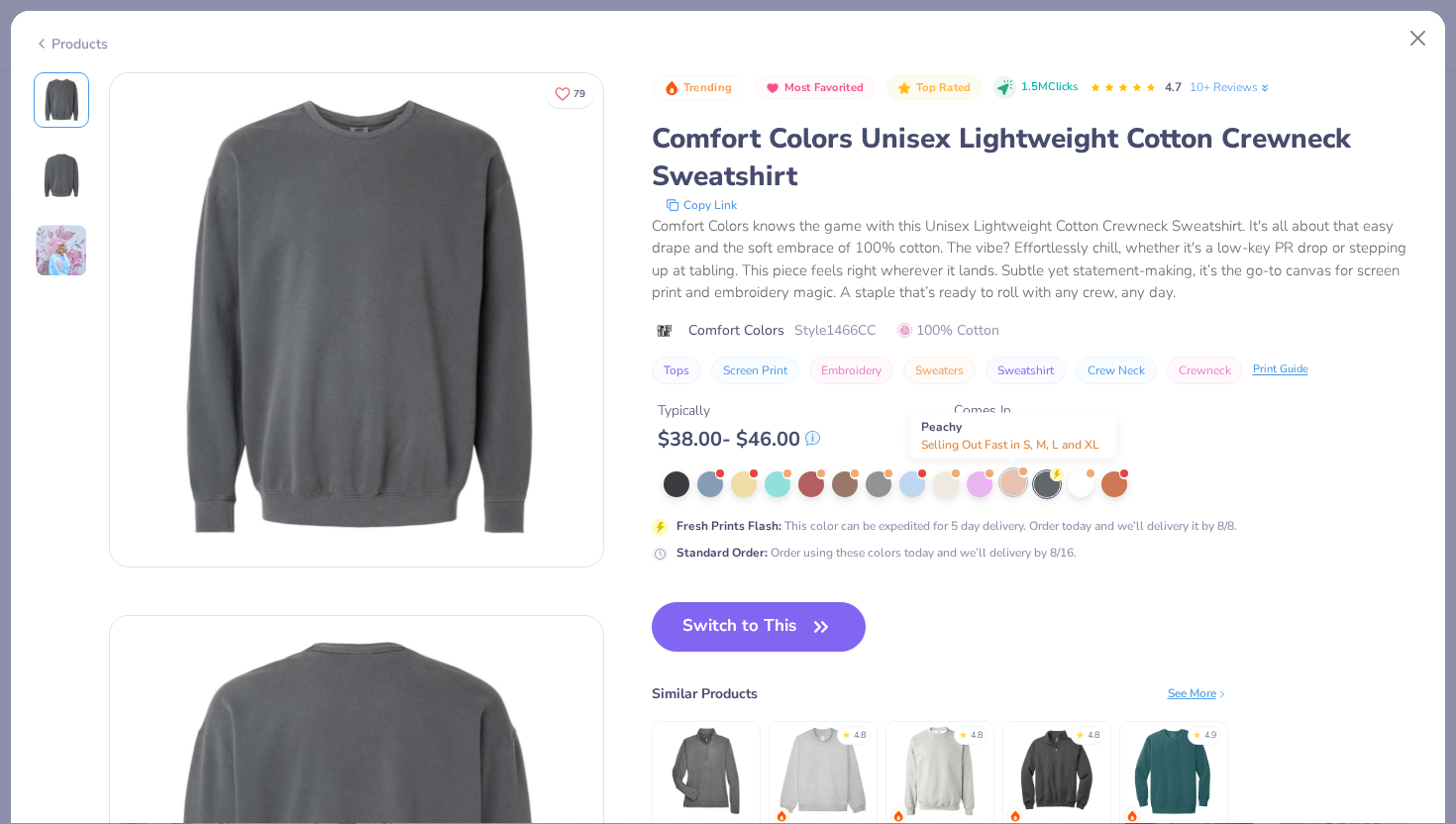 click at bounding box center [1013, 482] 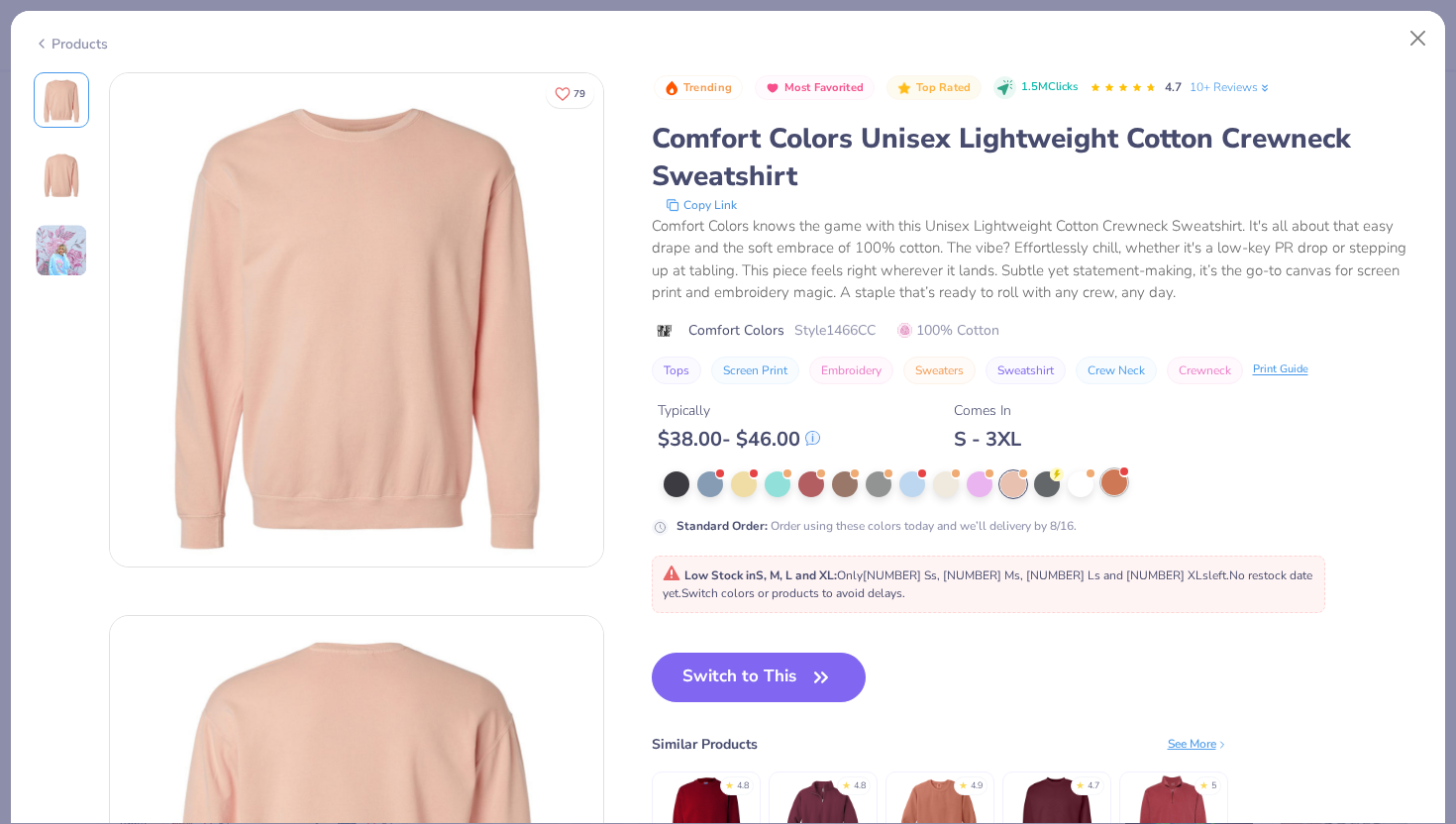 click at bounding box center (1114, 482) 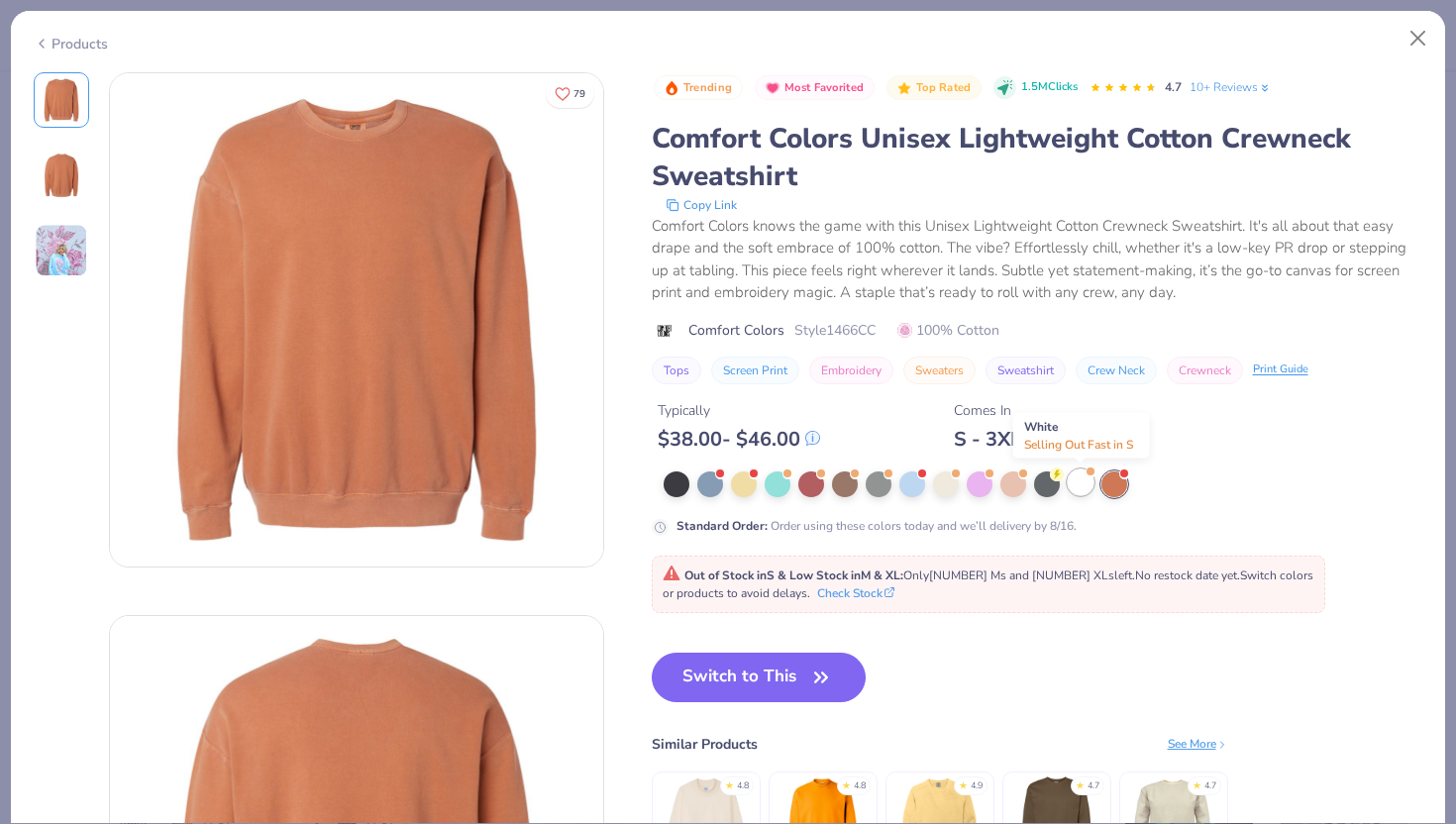 click at bounding box center [1081, 482] 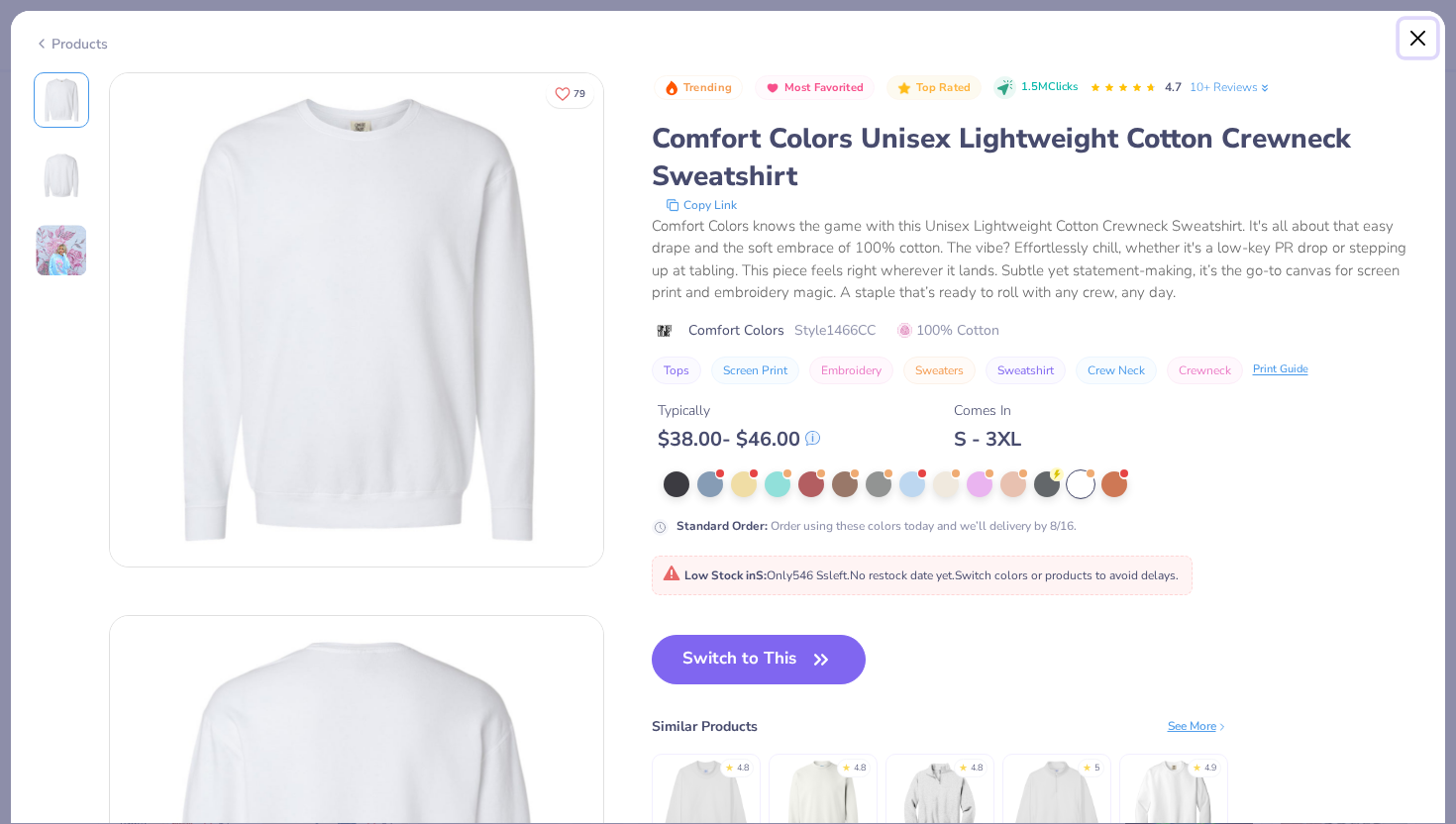 click at bounding box center (1418, 39) 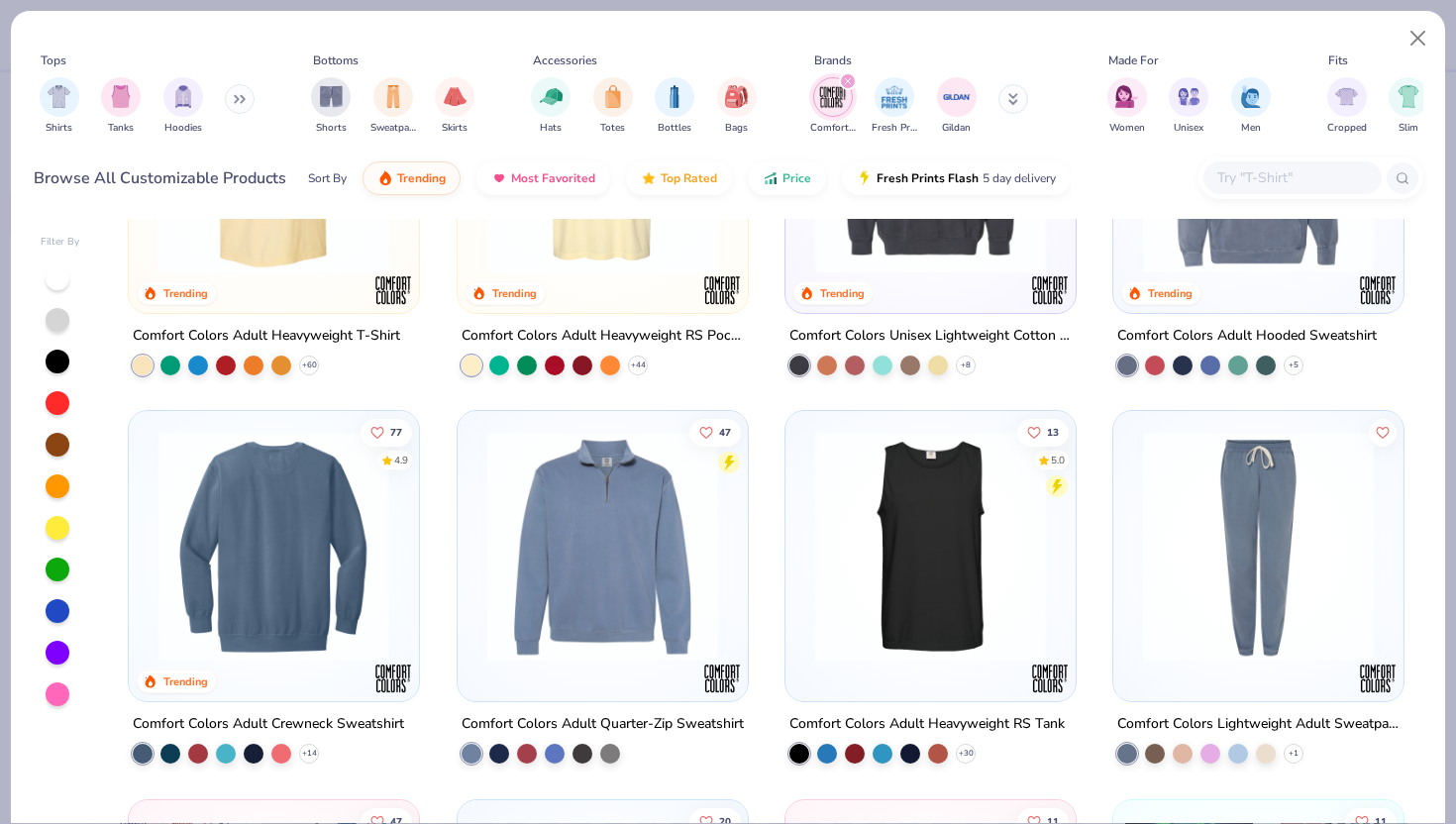 scroll, scrollTop: 212, scrollLeft: 0, axis: vertical 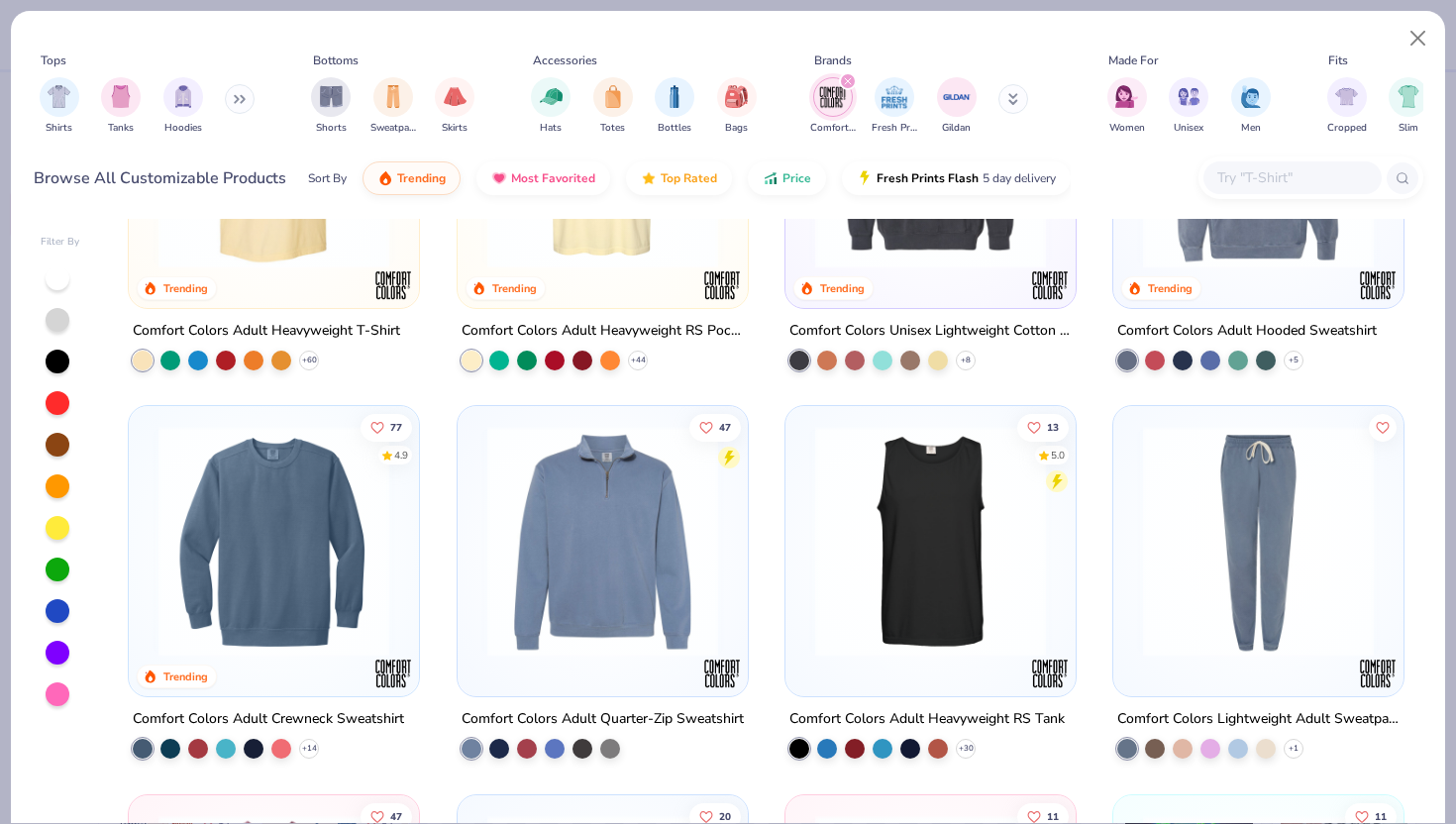 click at bounding box center [273, 541] 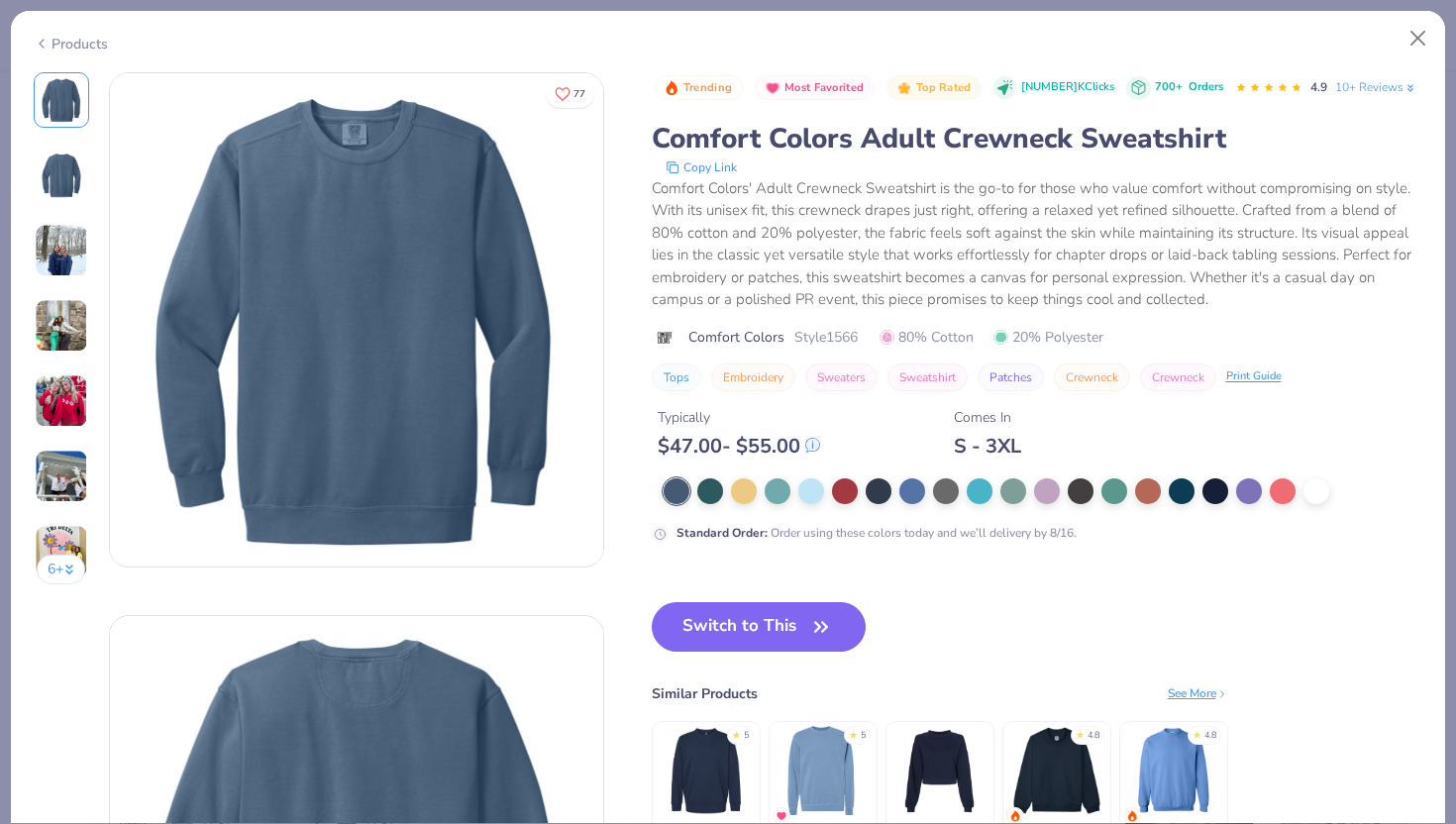 click at bounding box center [61, 401] 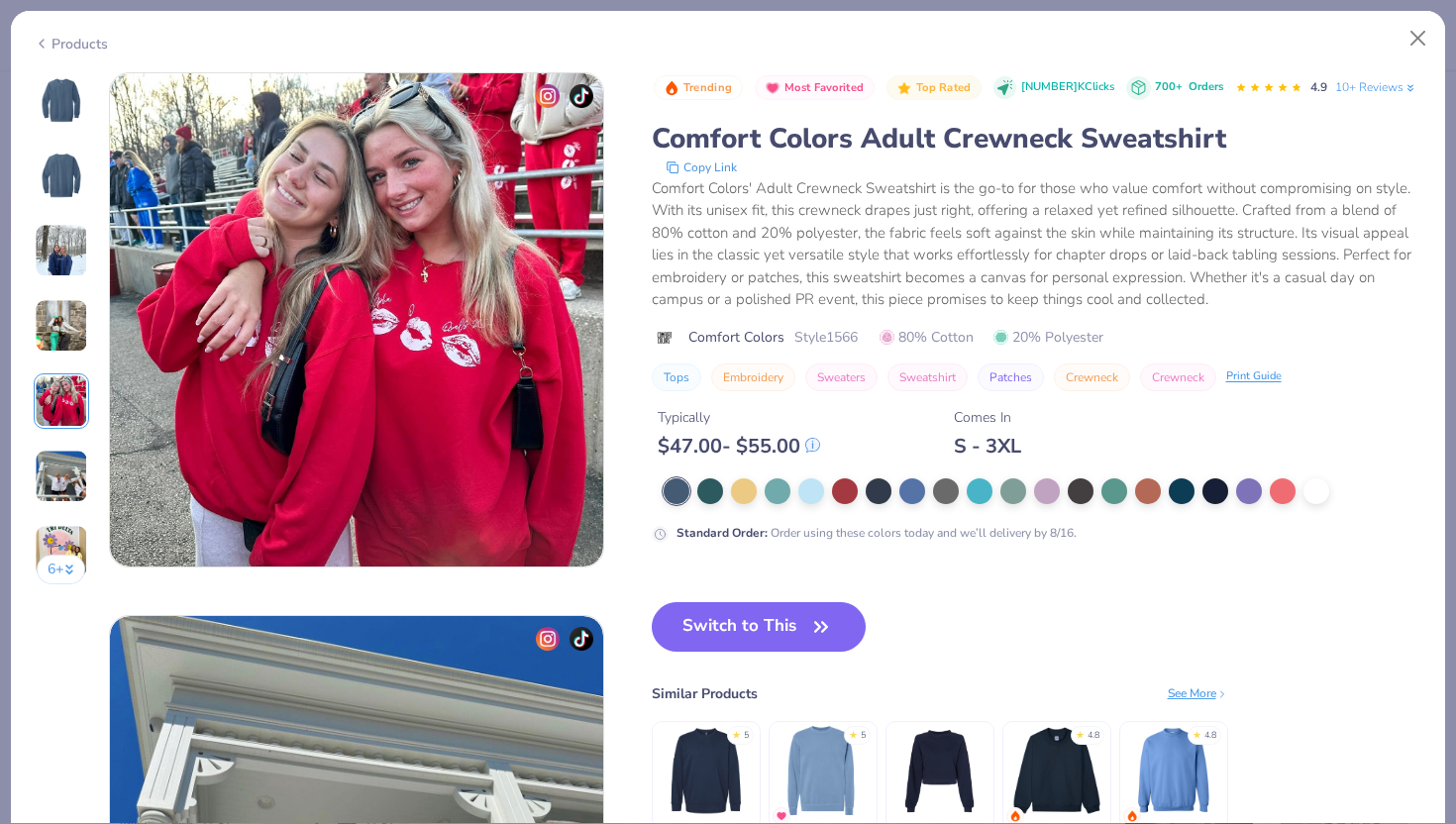 click at bounding box center (61, 476) 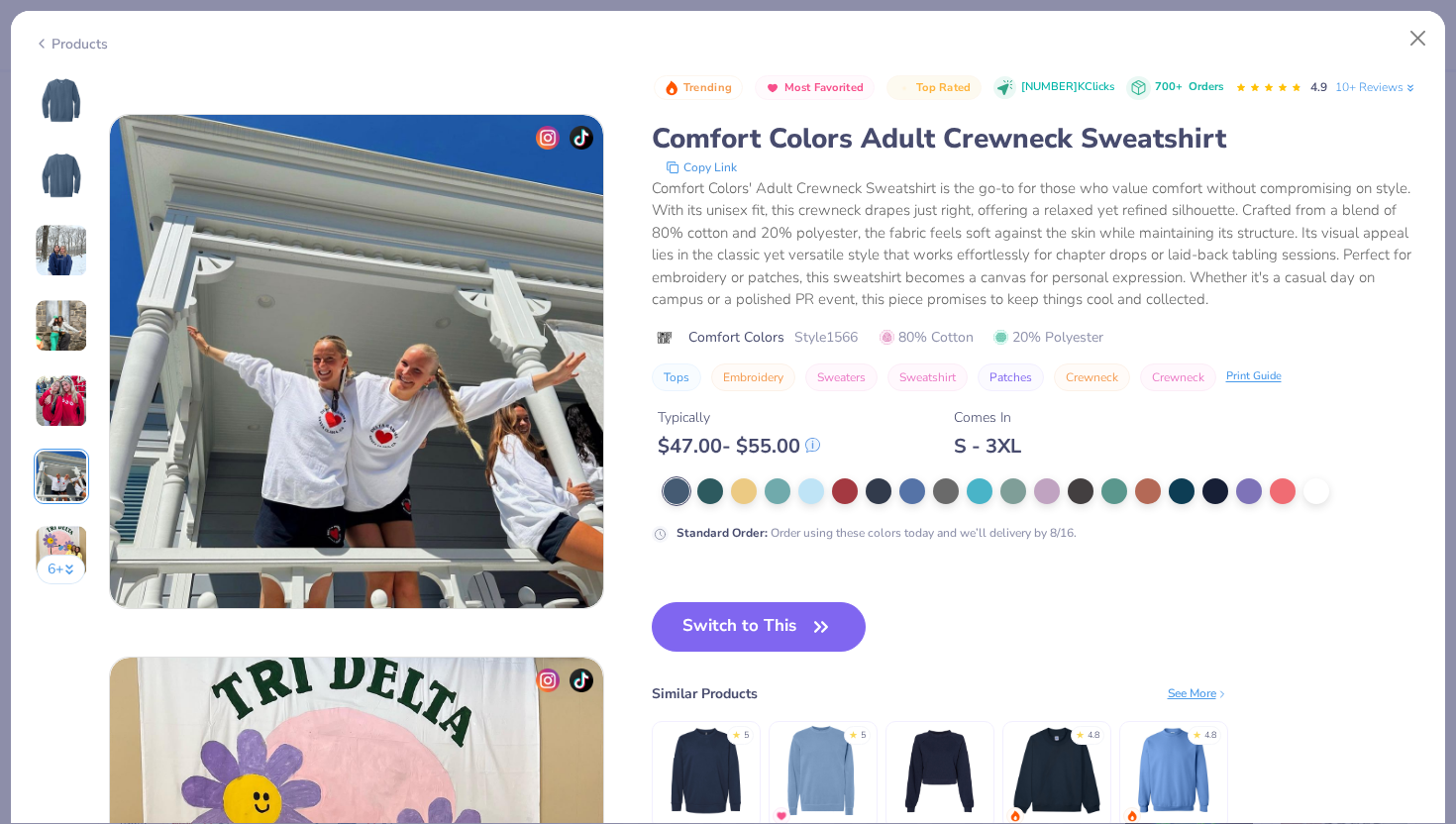 scroll, scrollTop: 2671, scrollLeft: 0, axis: vertical 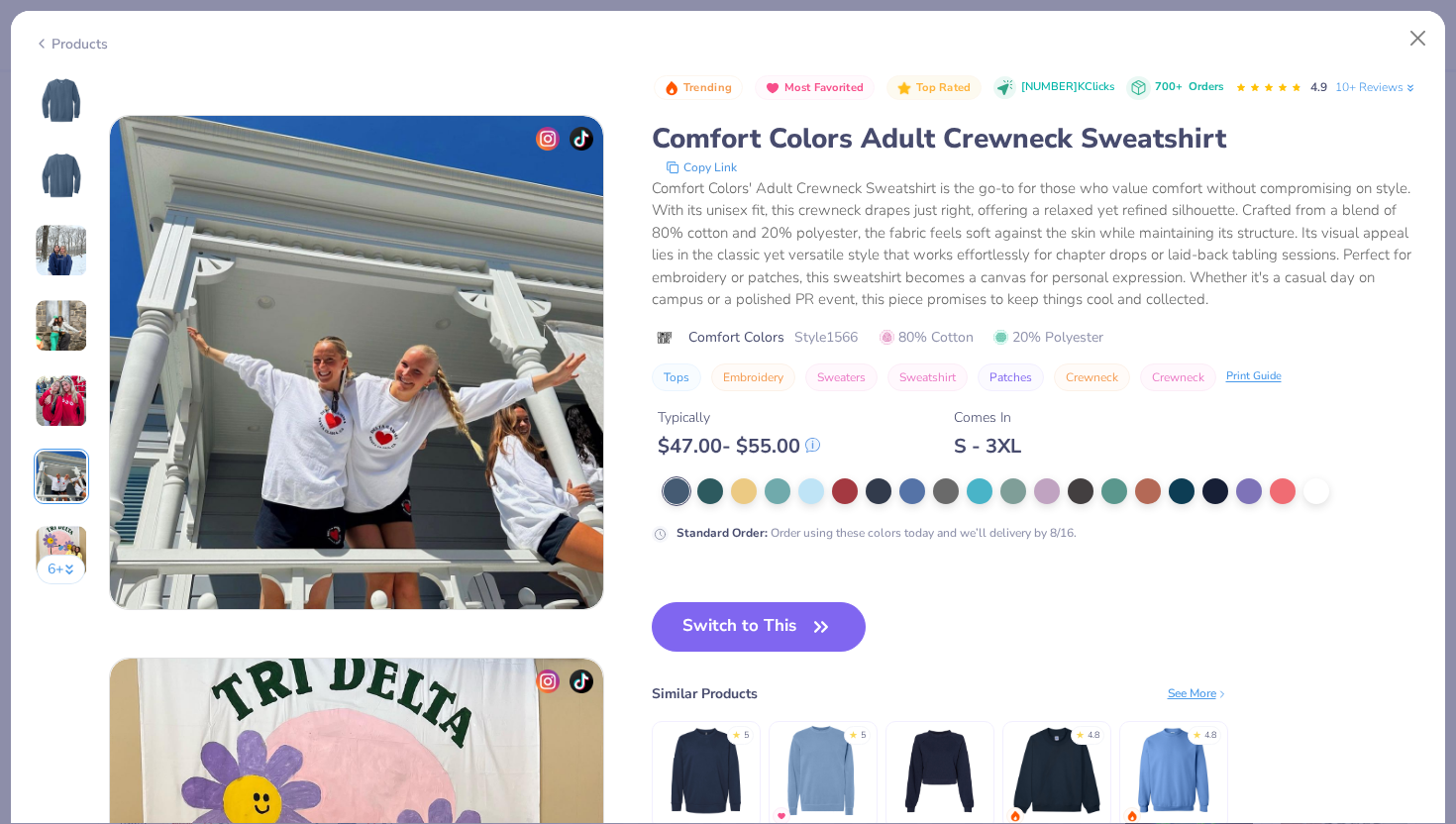 click at bounding box center (61, 251) 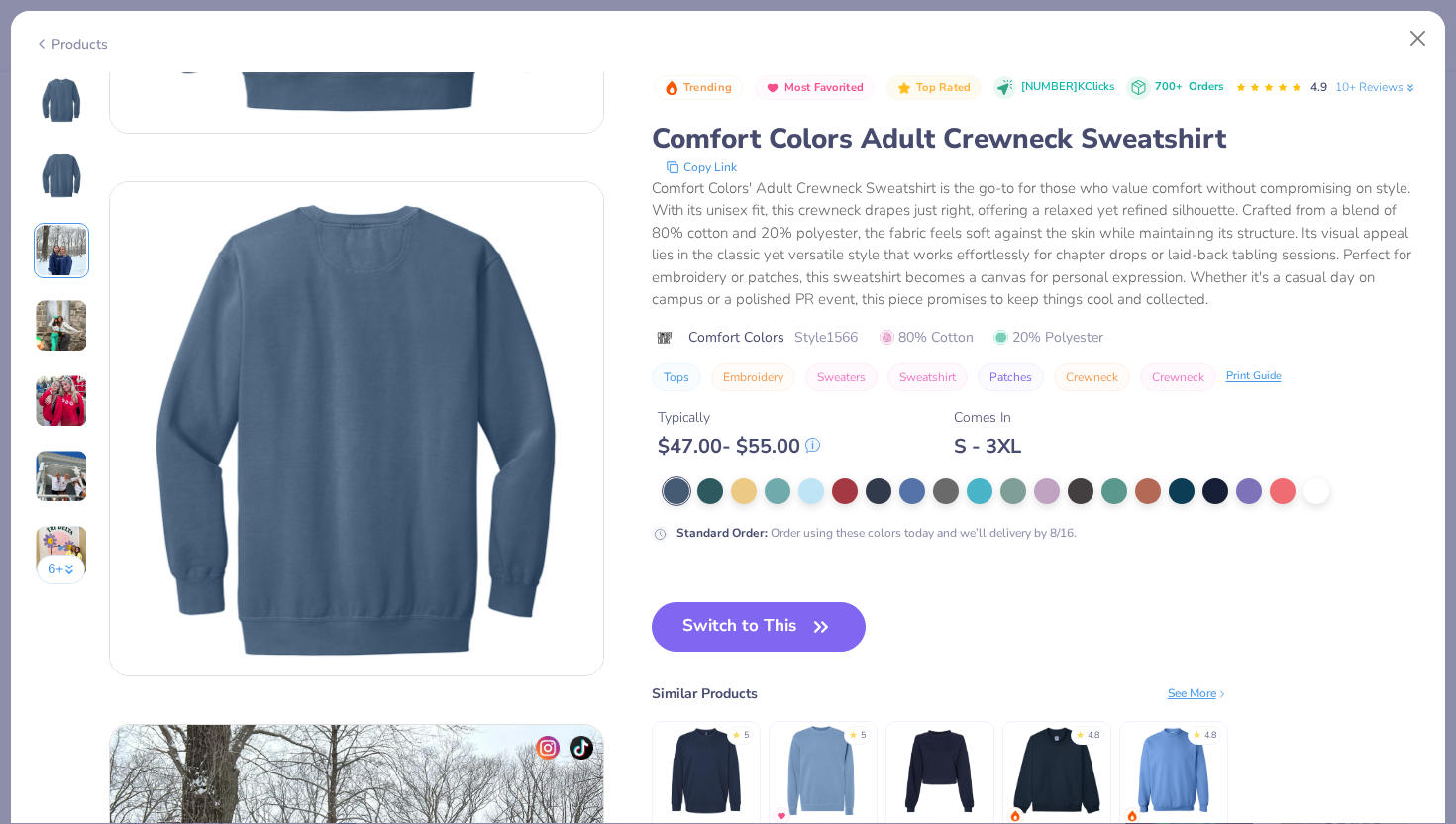 scroll, scrollTop: 354, scrollLeft: 0, axis: vertical 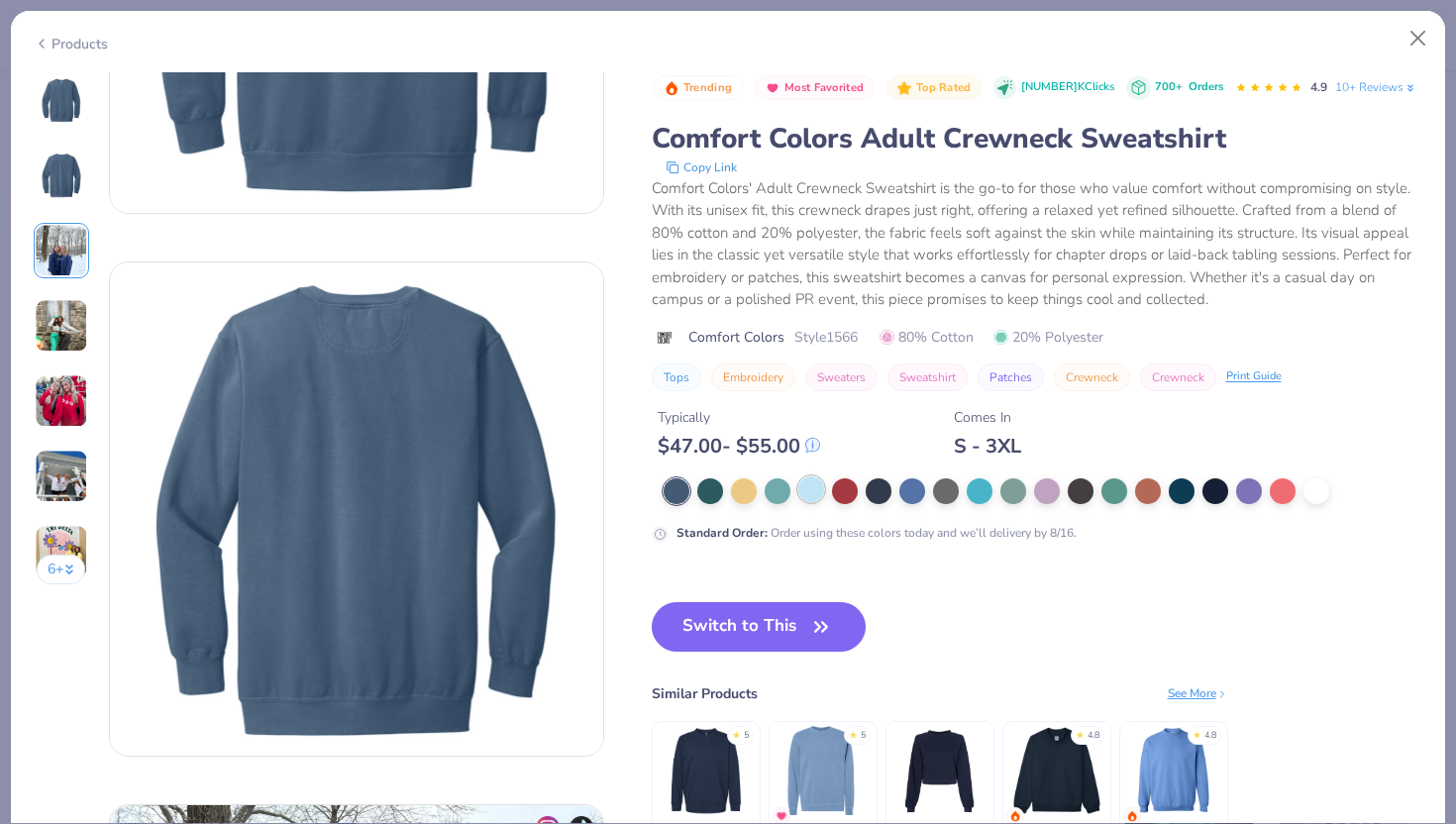 click at bounding box center [811, 489] 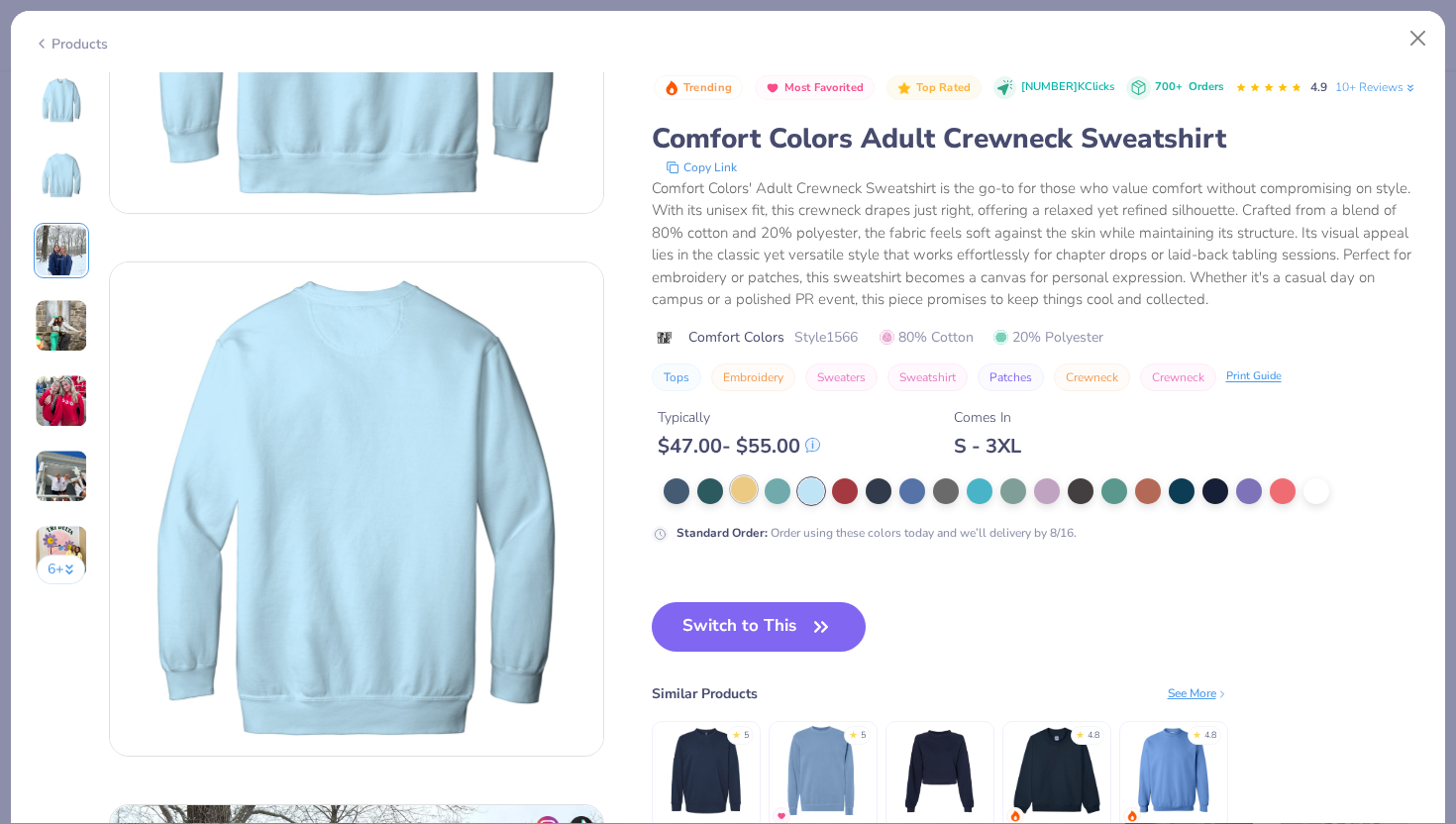 click at bounding box center [744, 489] 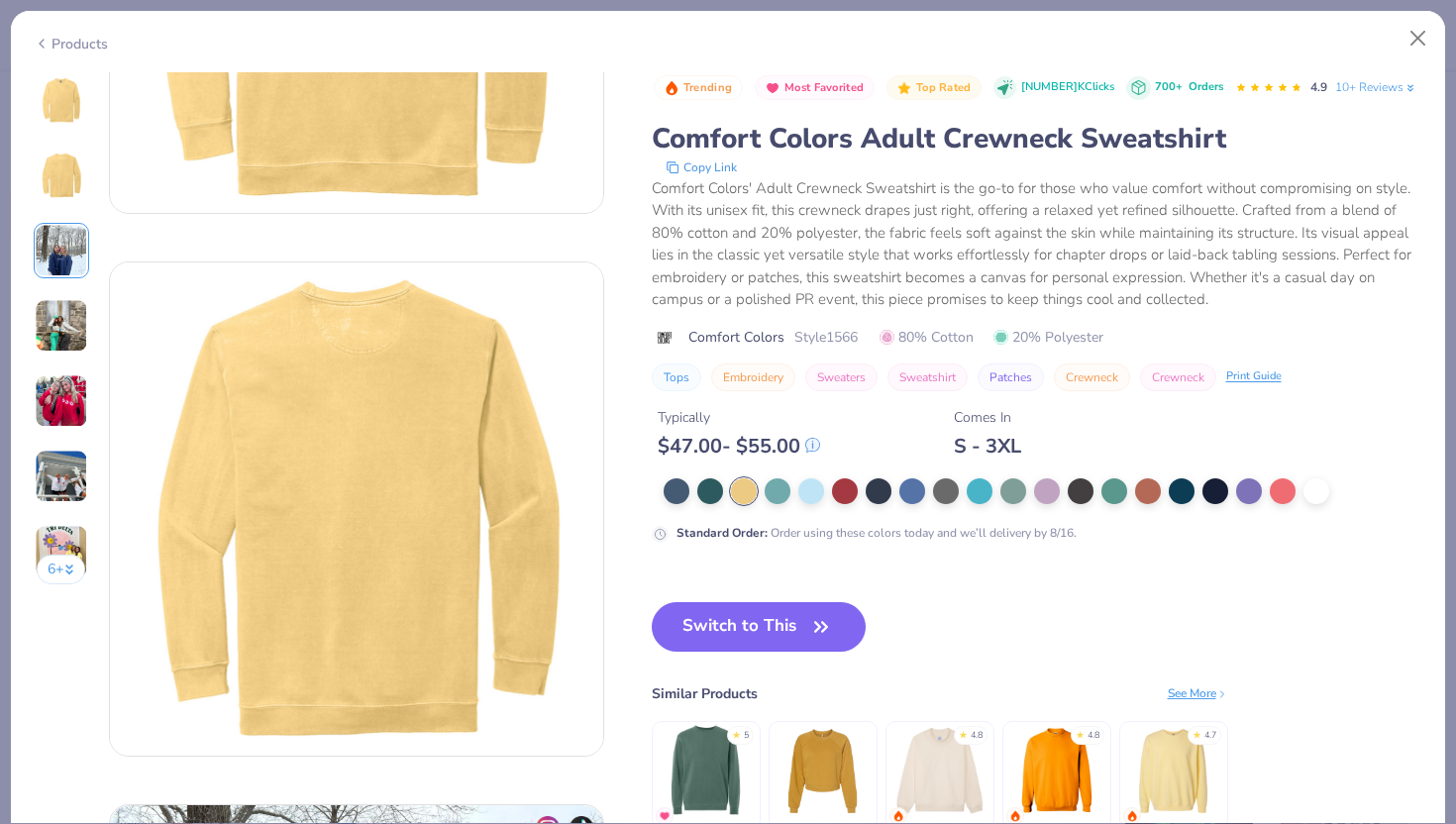 scroll, scrollTop: 0, scrollLeft: 0, axis: both 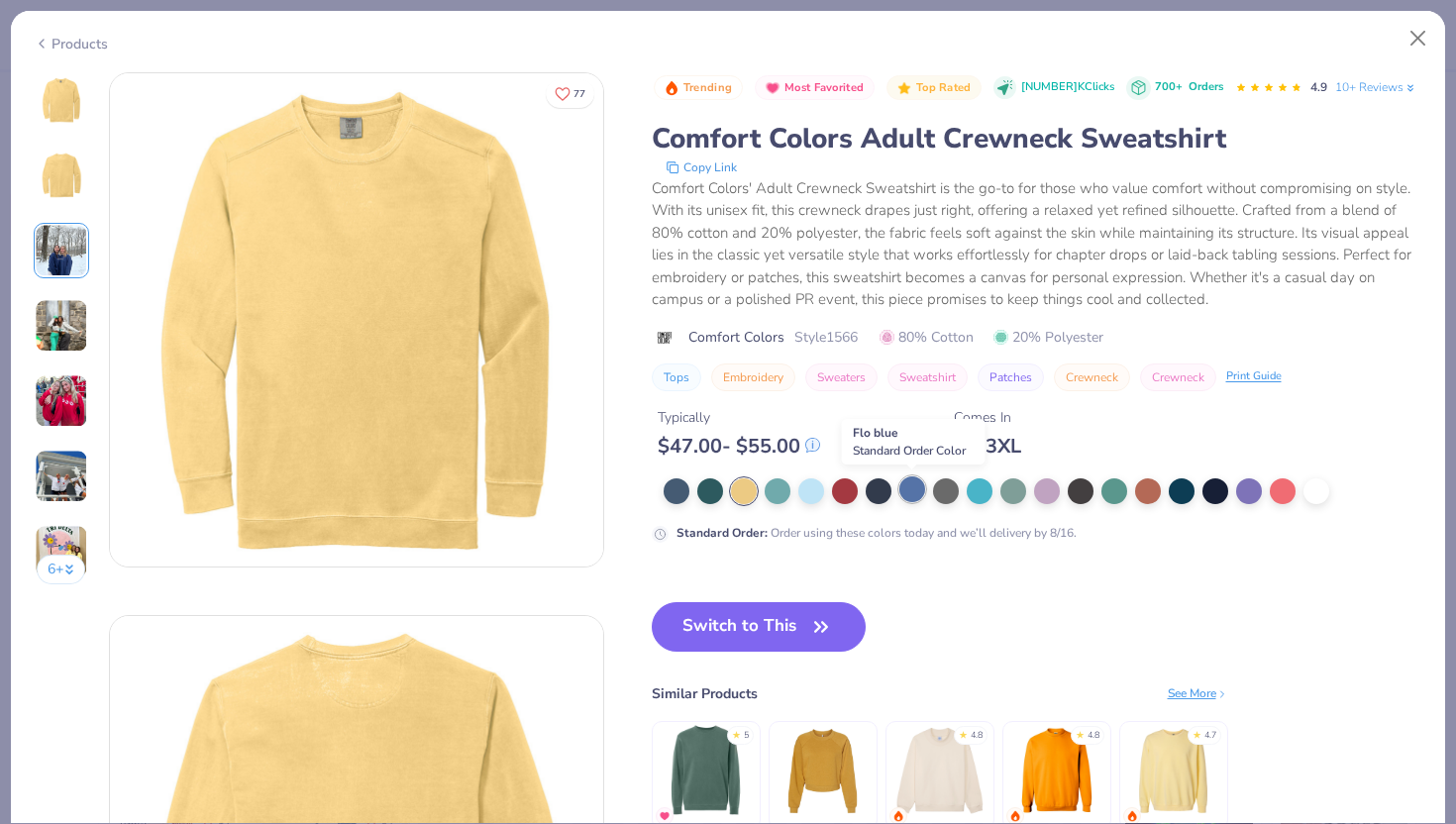 click at bounding box center (912, 489) 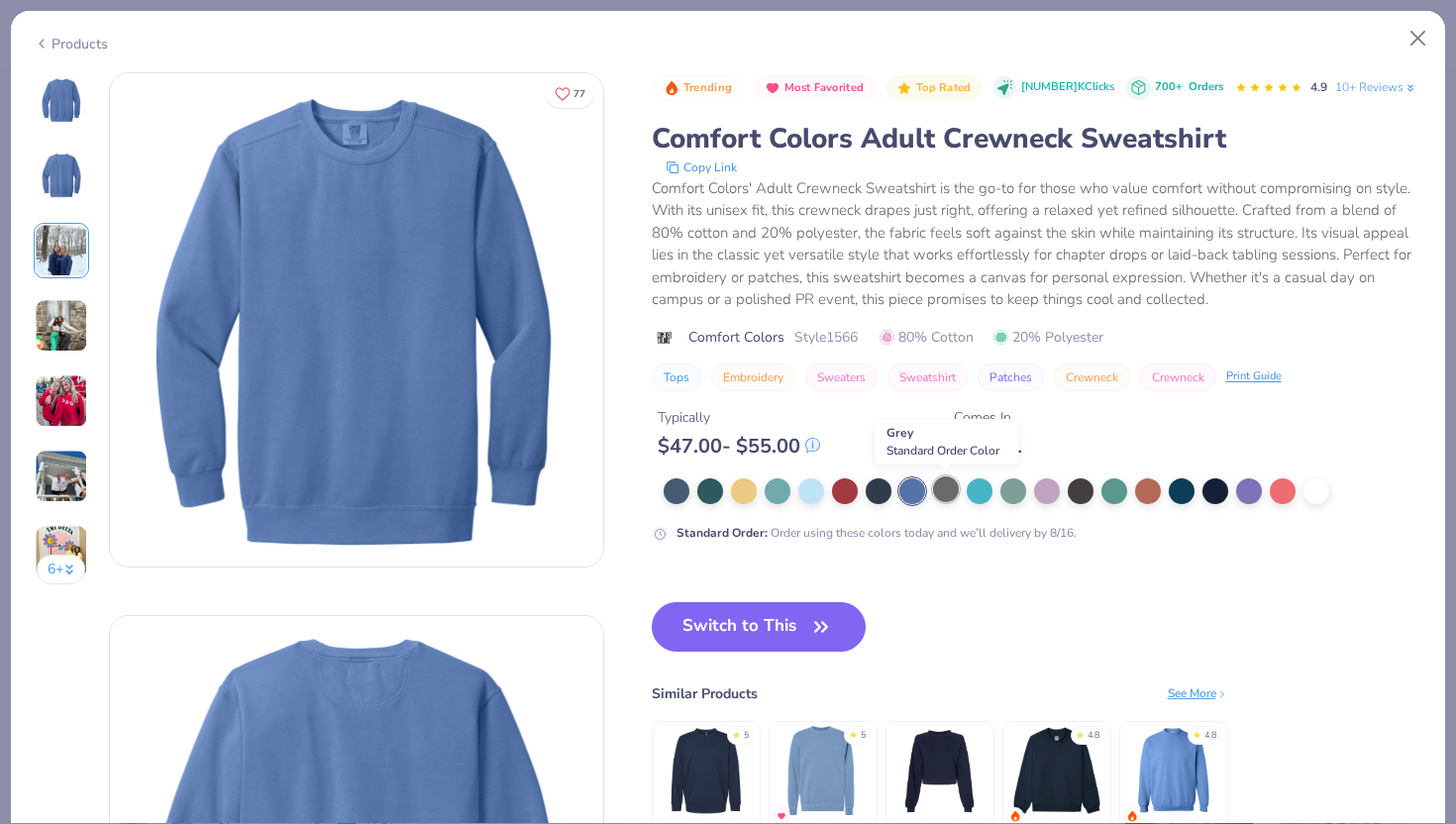 click at bounding box center [946, 489] 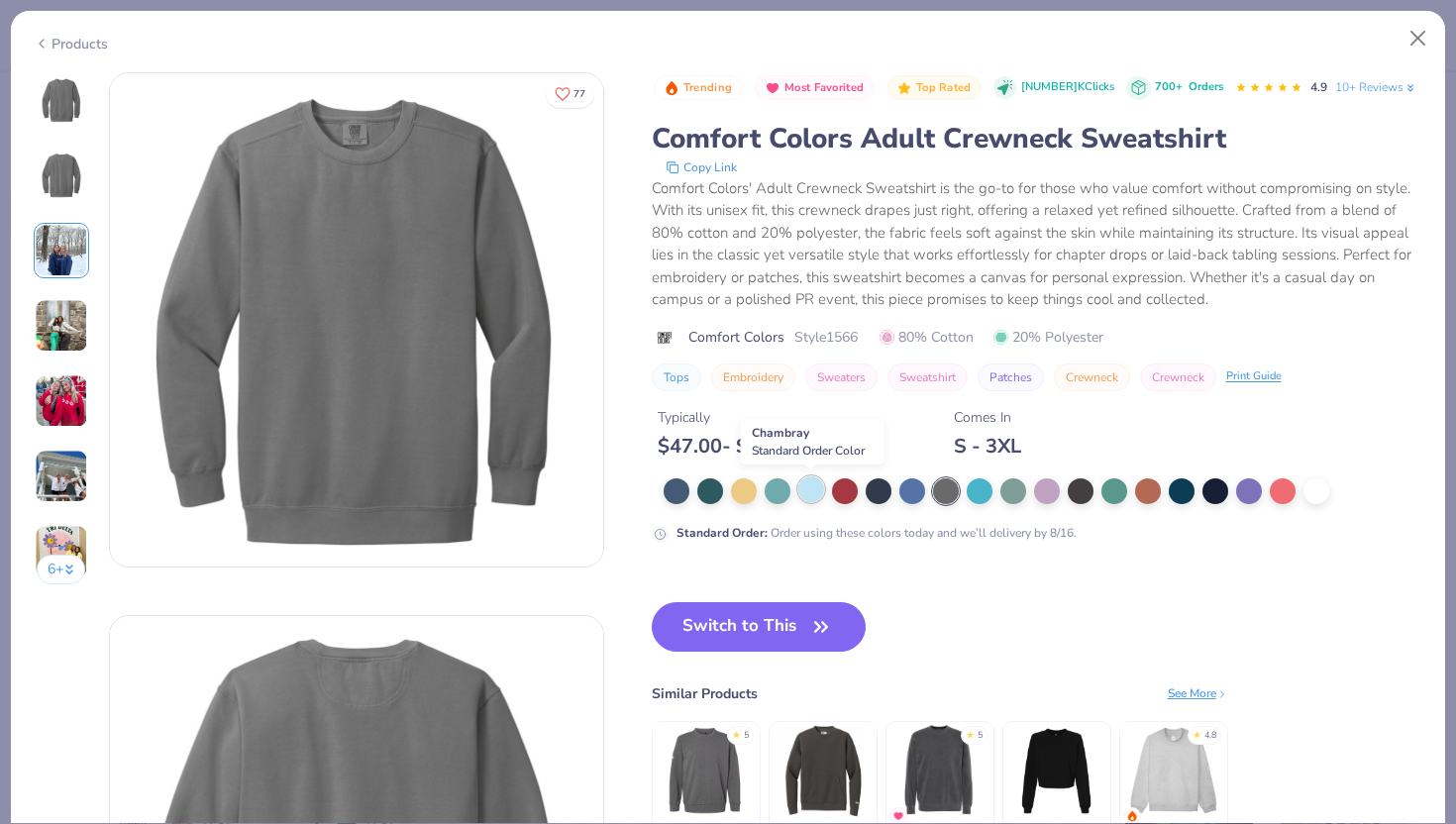 click at bounding box center (811, 489) 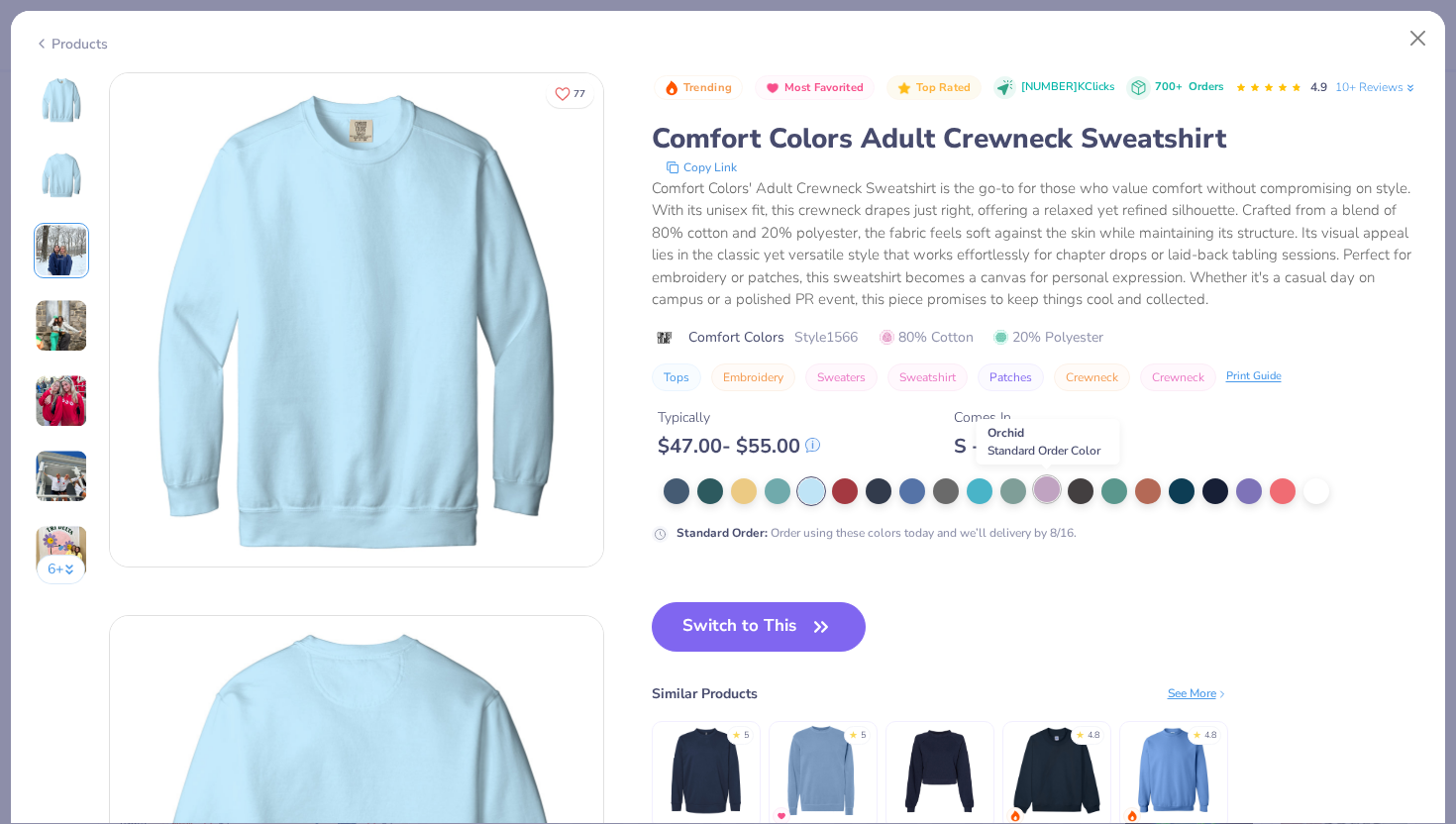 click at bounding box center (1047, 489) 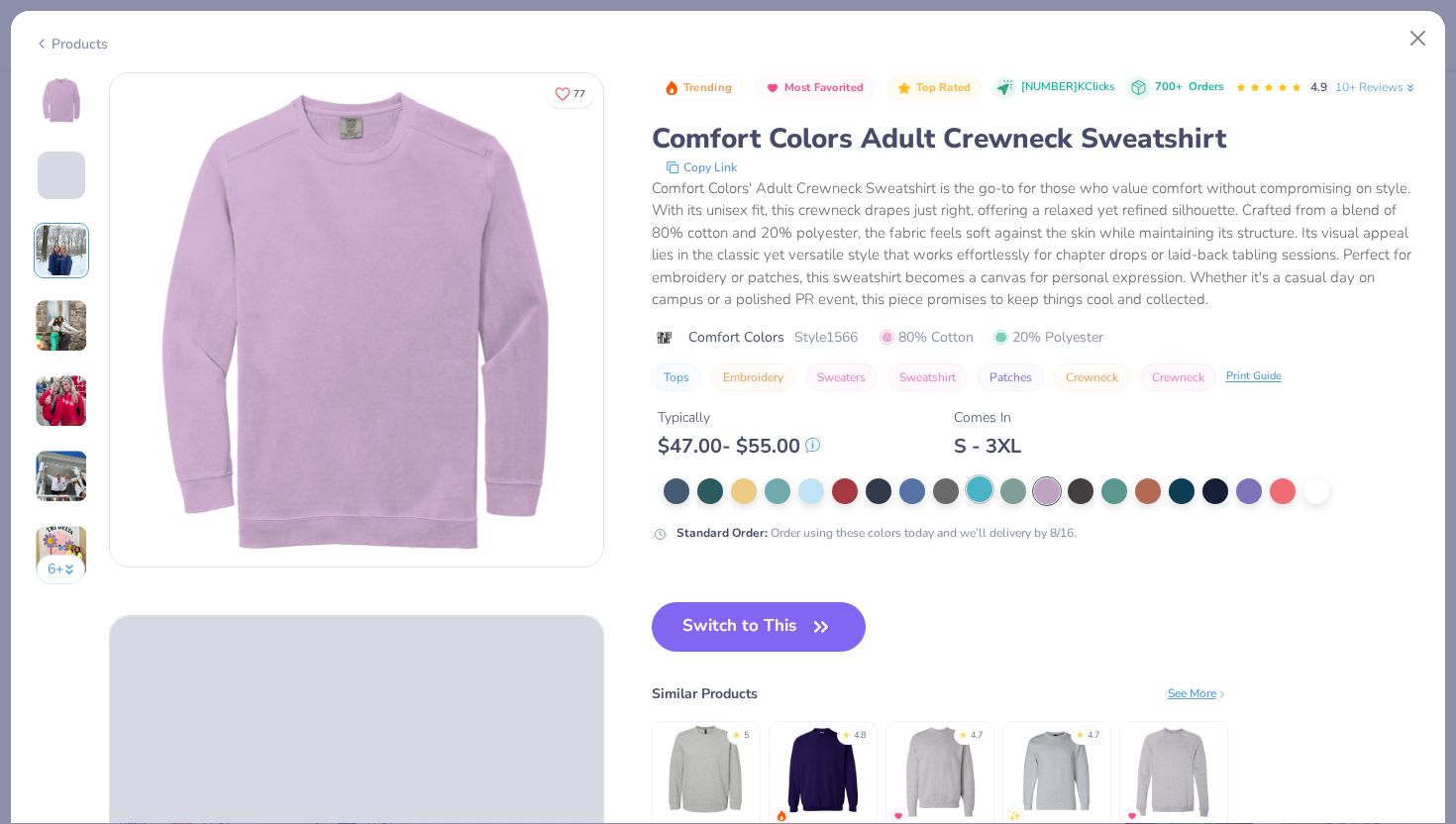 click at bounding box center [980, 489] 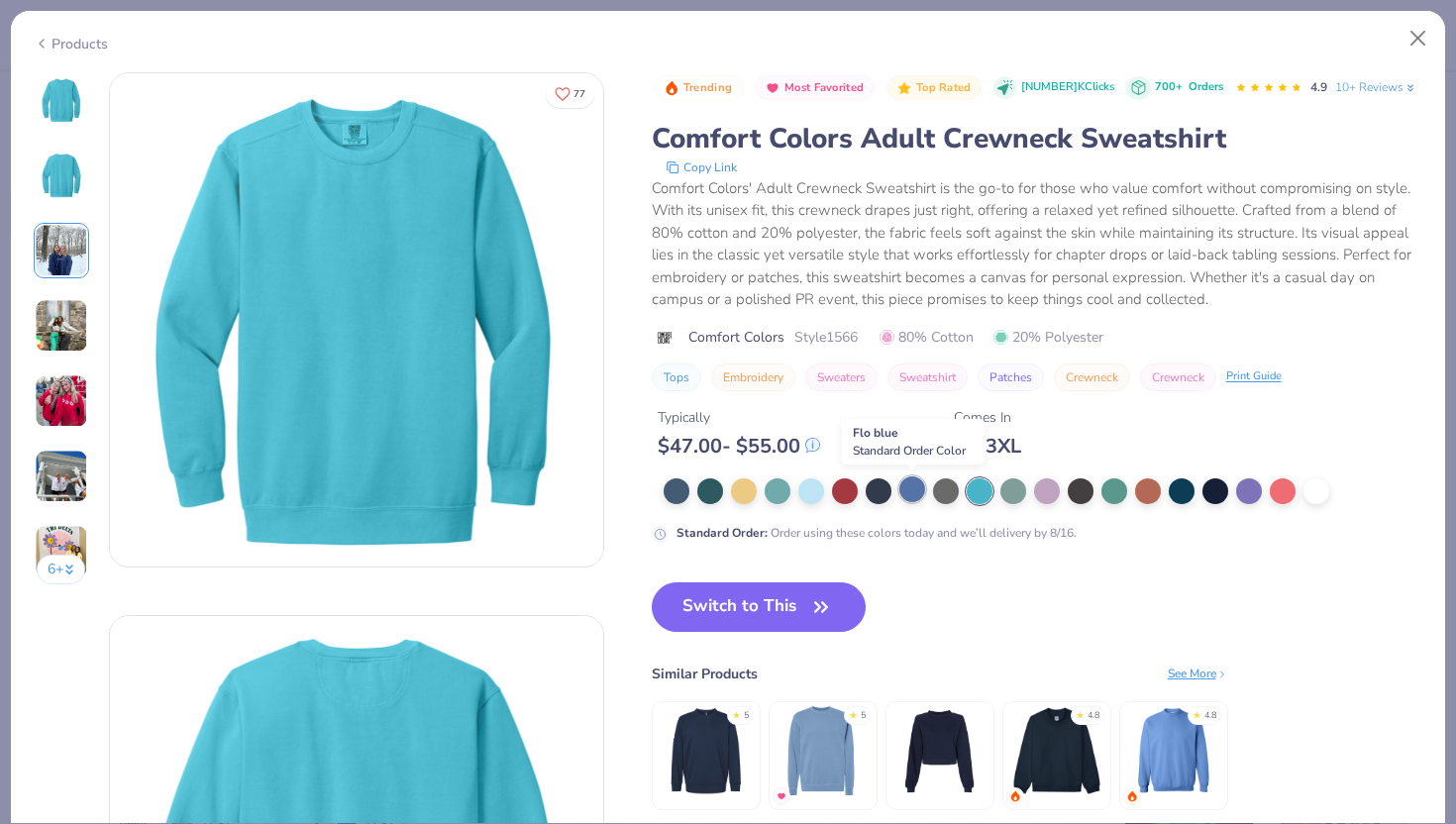 click at bounding box center (912, 489) 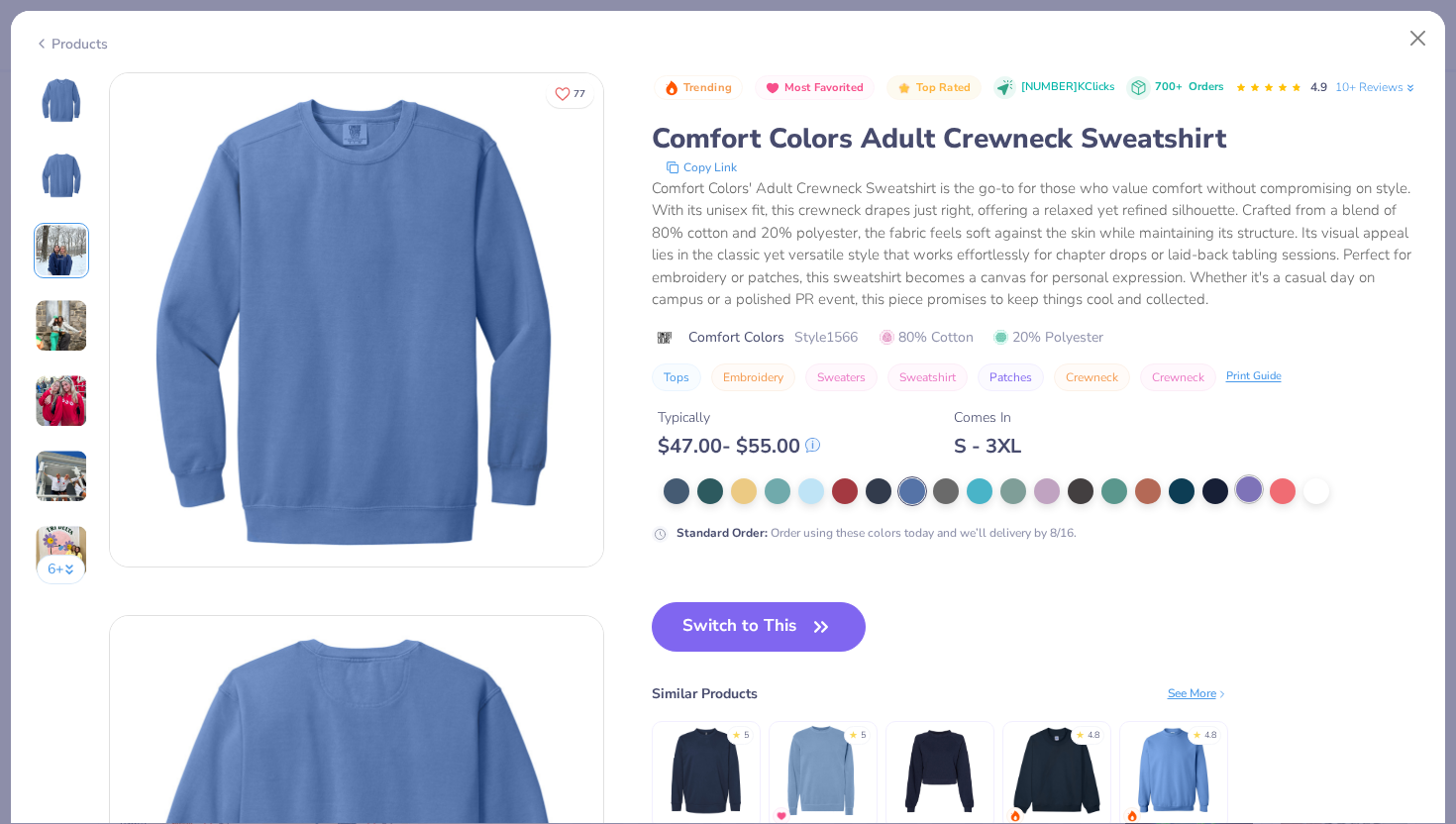 click at bounding box center (1249, 489) 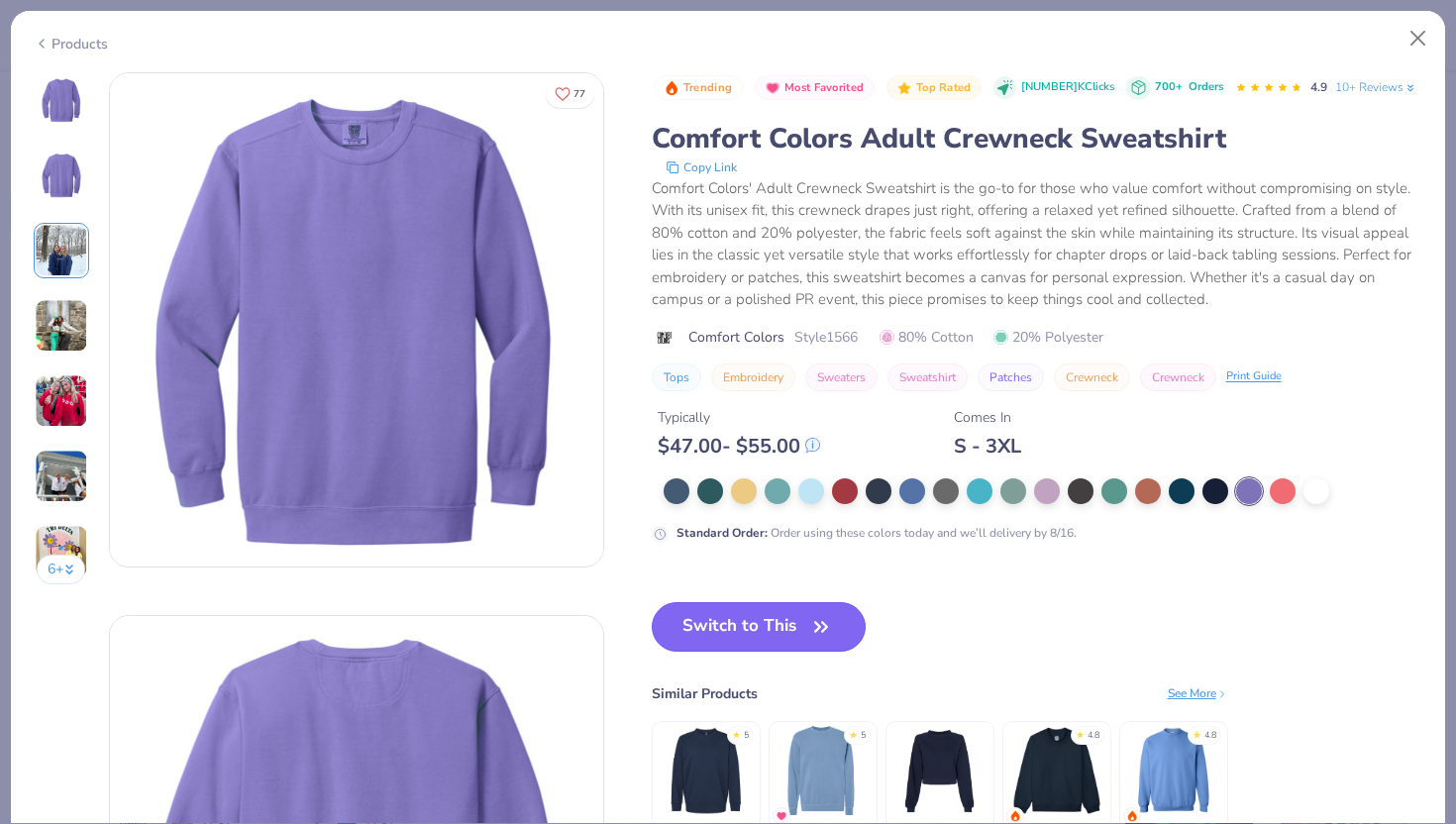 click on "Switch to This" at bounding box center [759, 627] 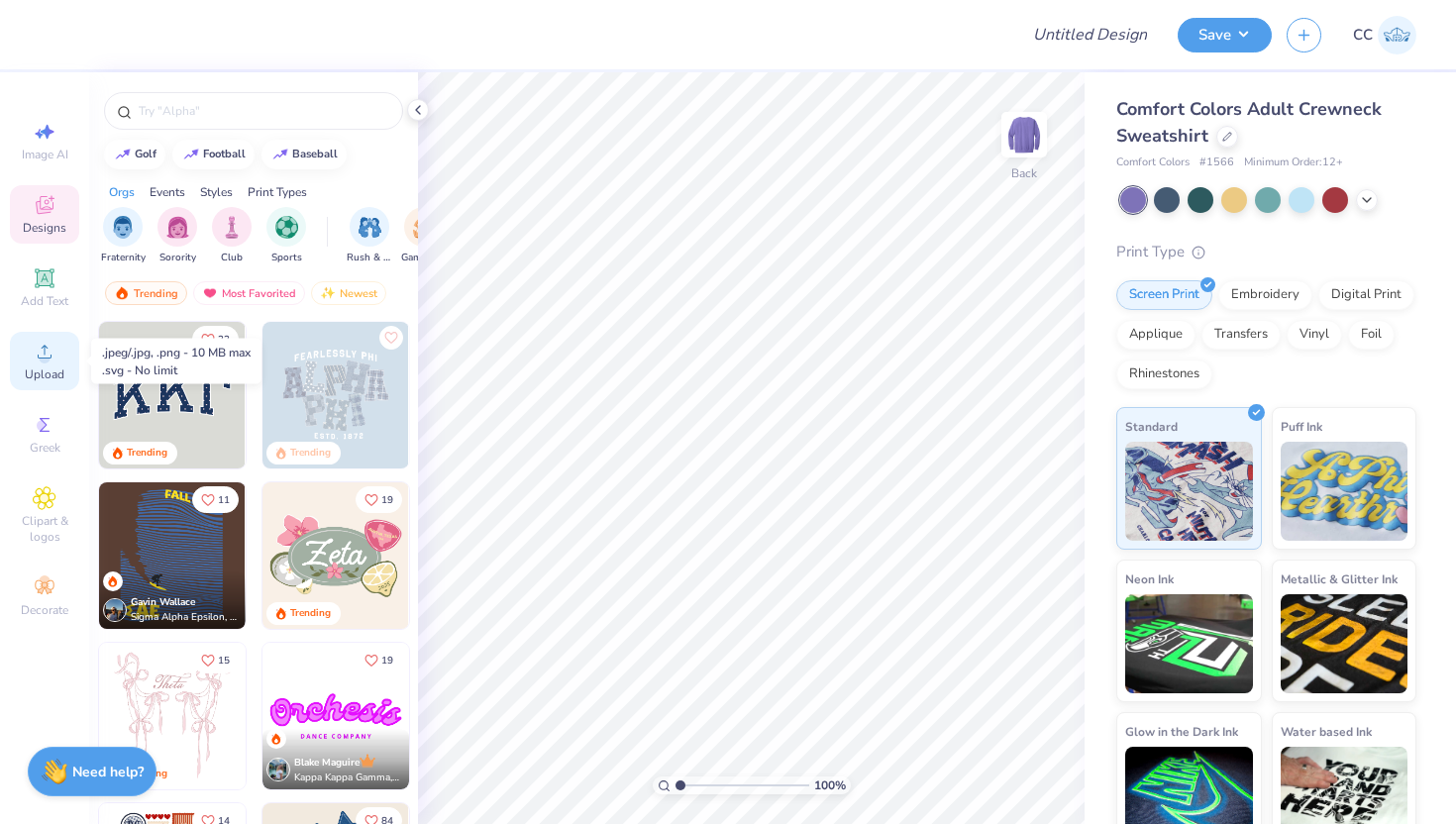 click on "Upload" at bounding box center (45, 374) 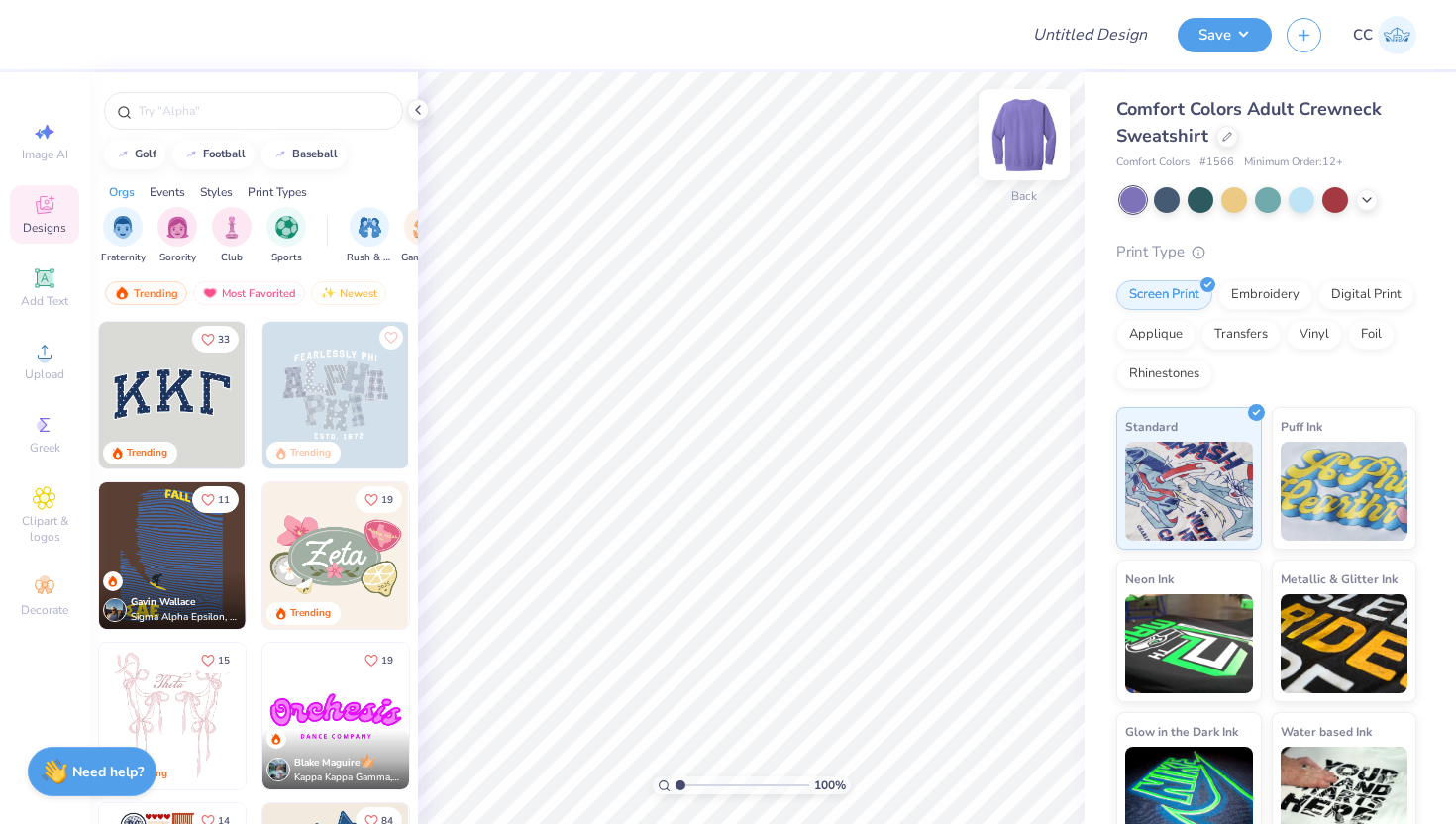 click at bounding box center (1024, 135) 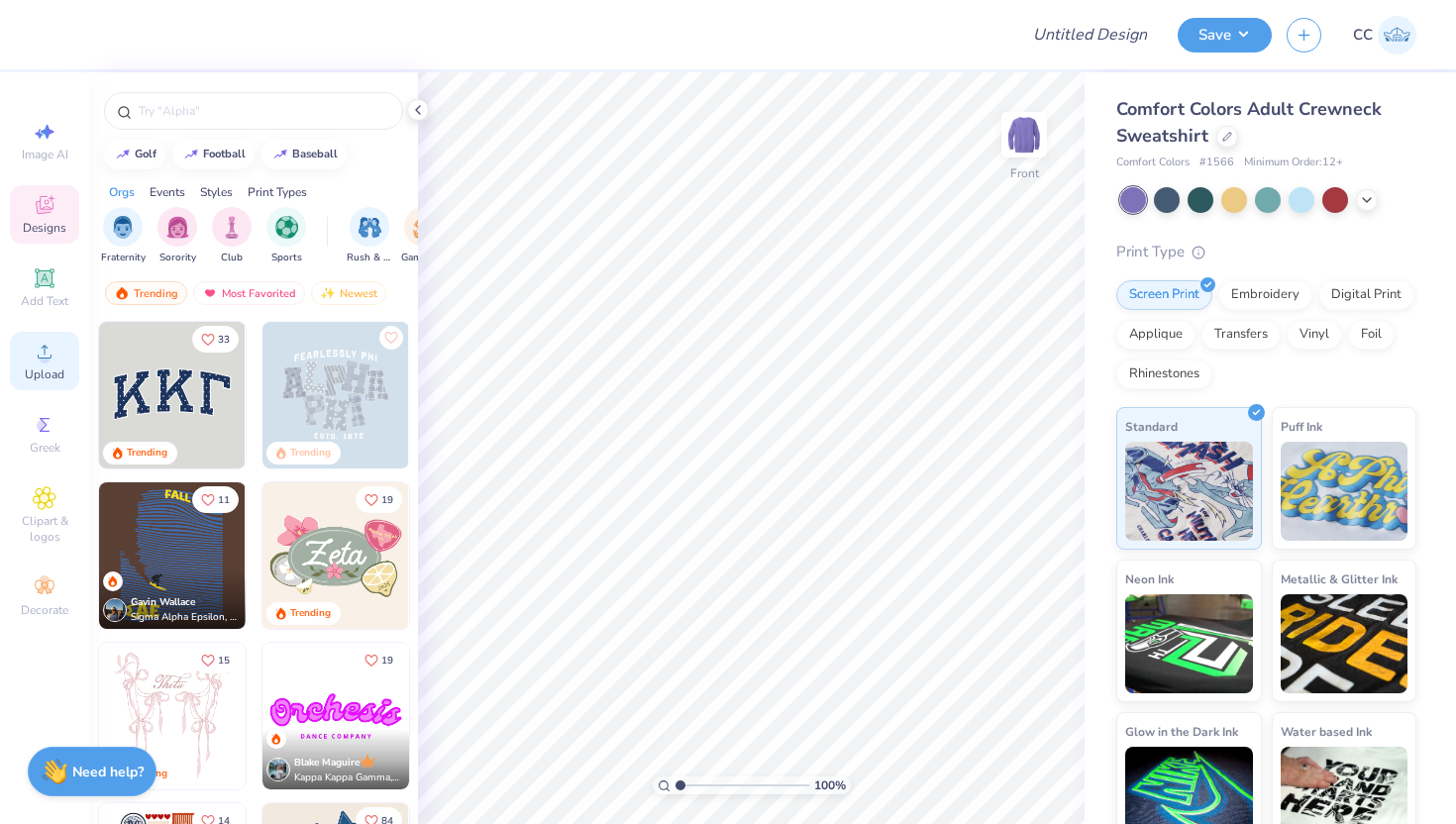 click on "Upload" at bounding box center [45, 374] 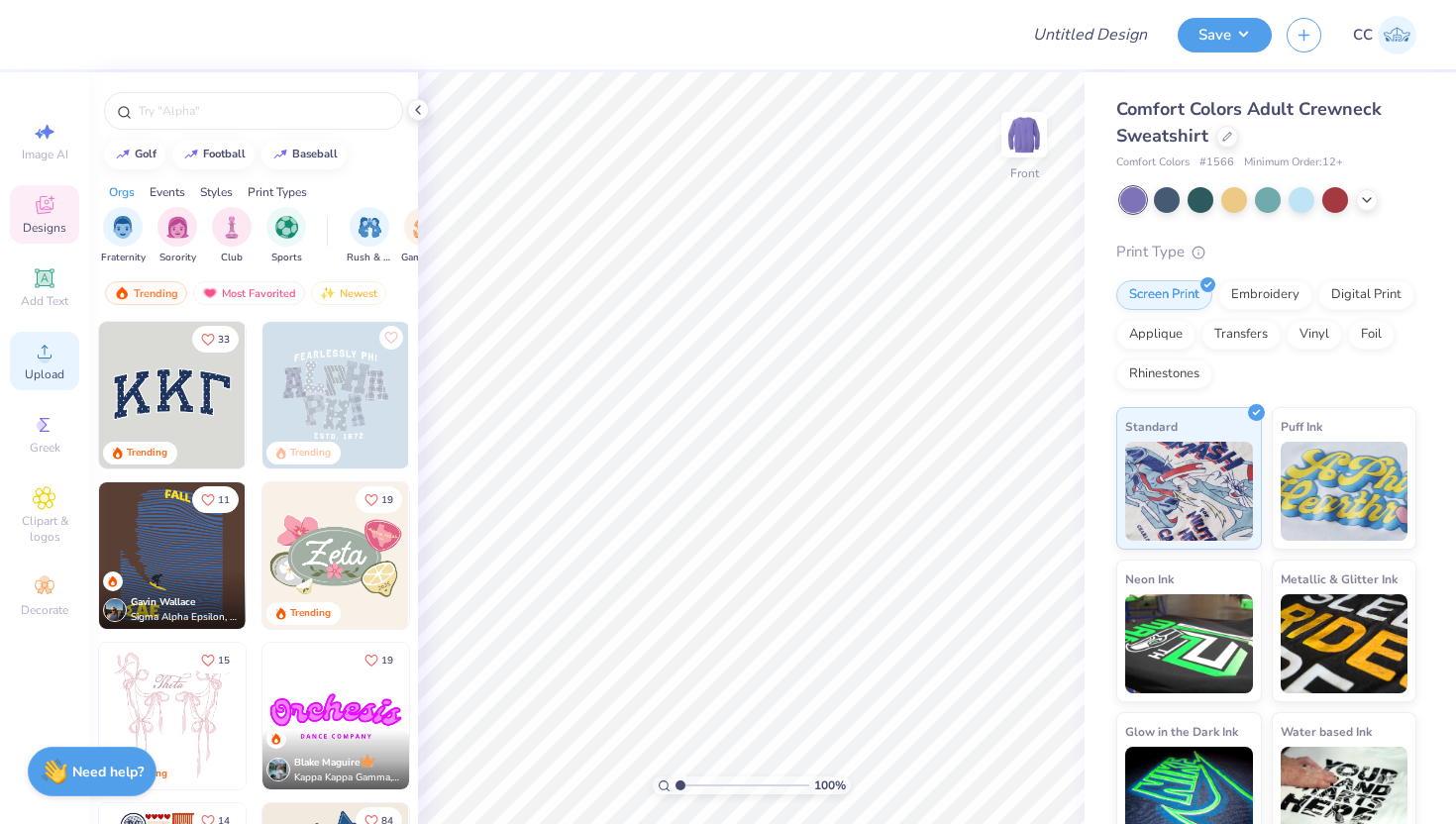 click 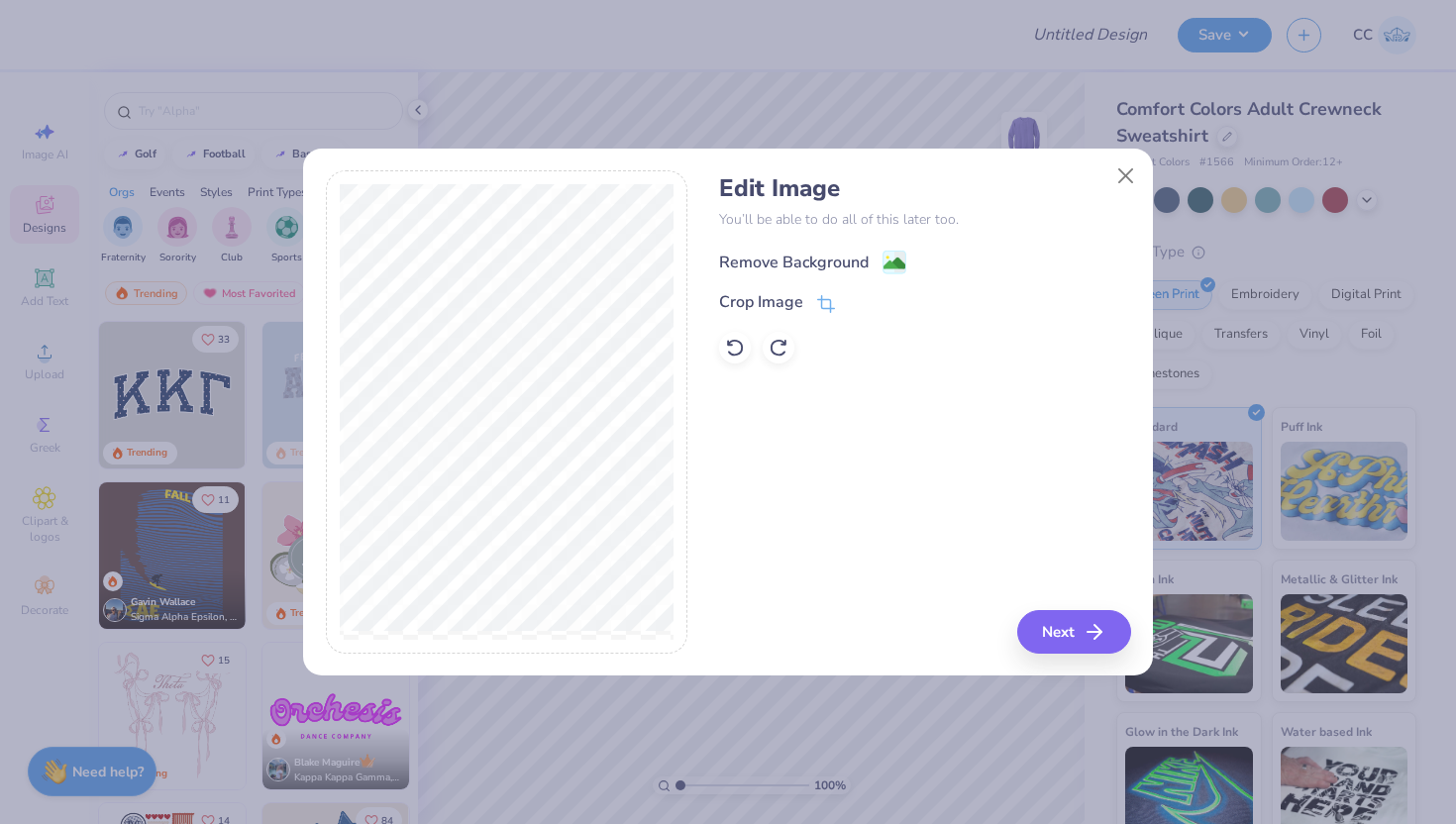 click 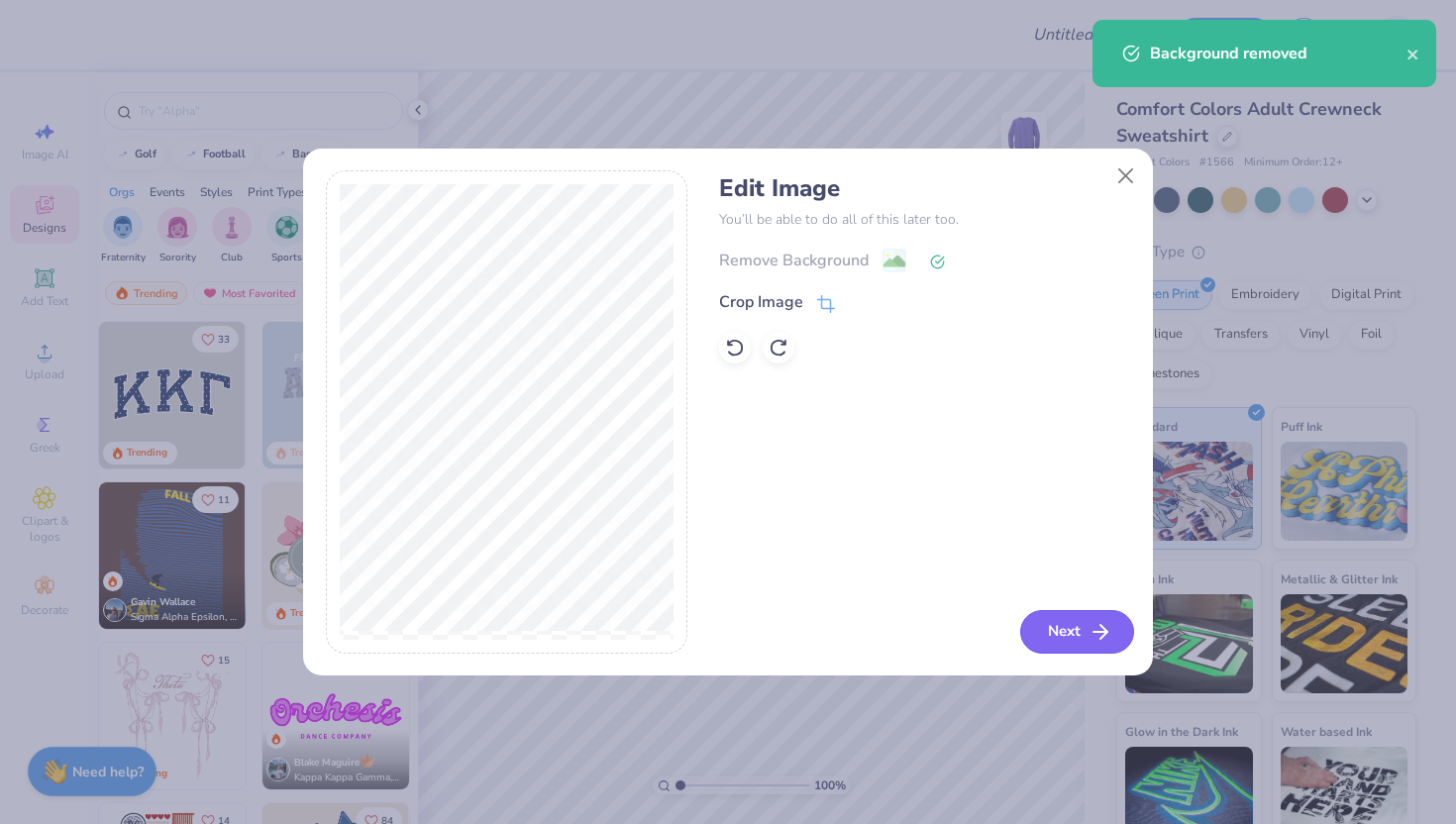 click on "Next" at bounding box center [1077, 632] 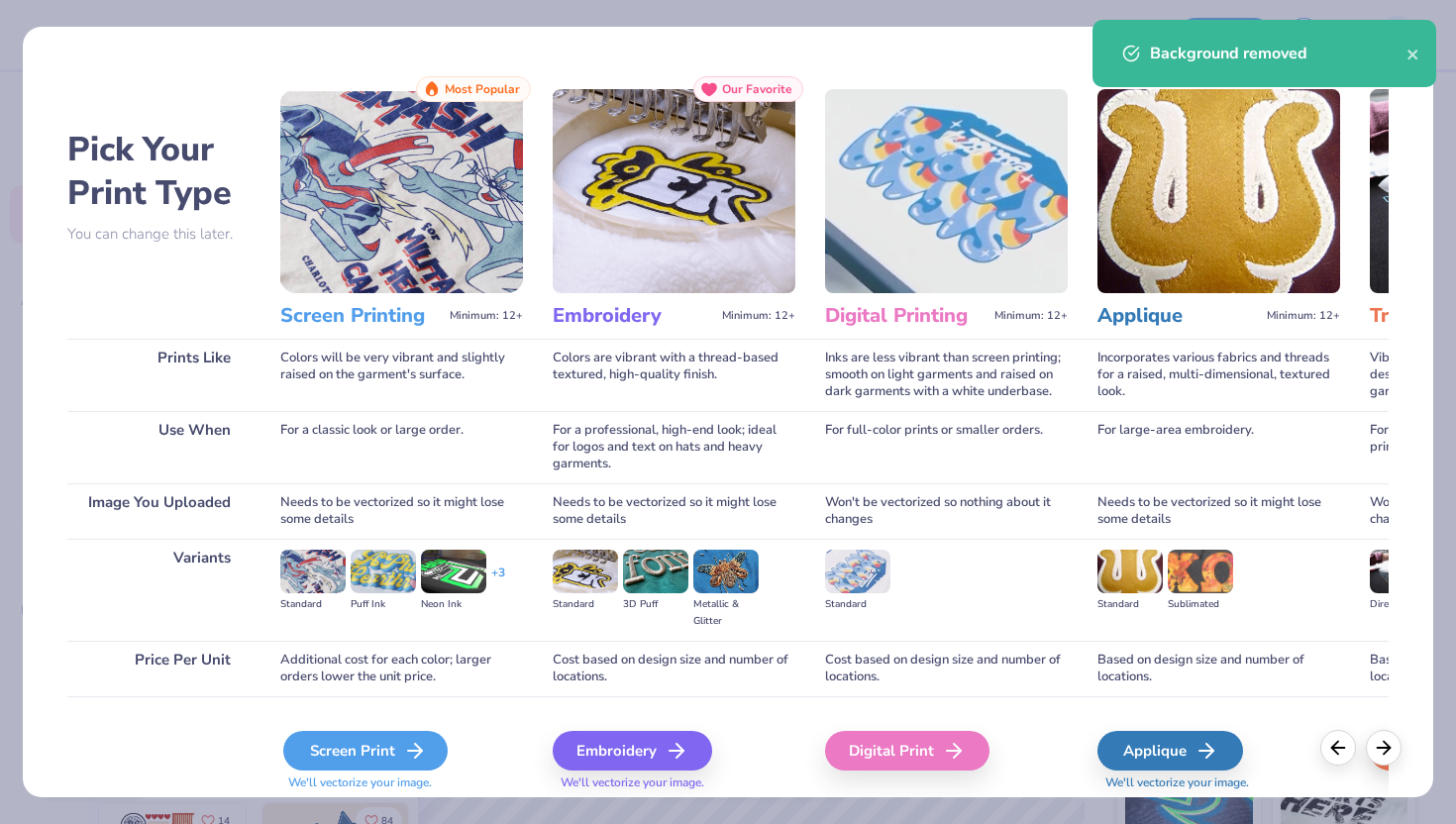 click 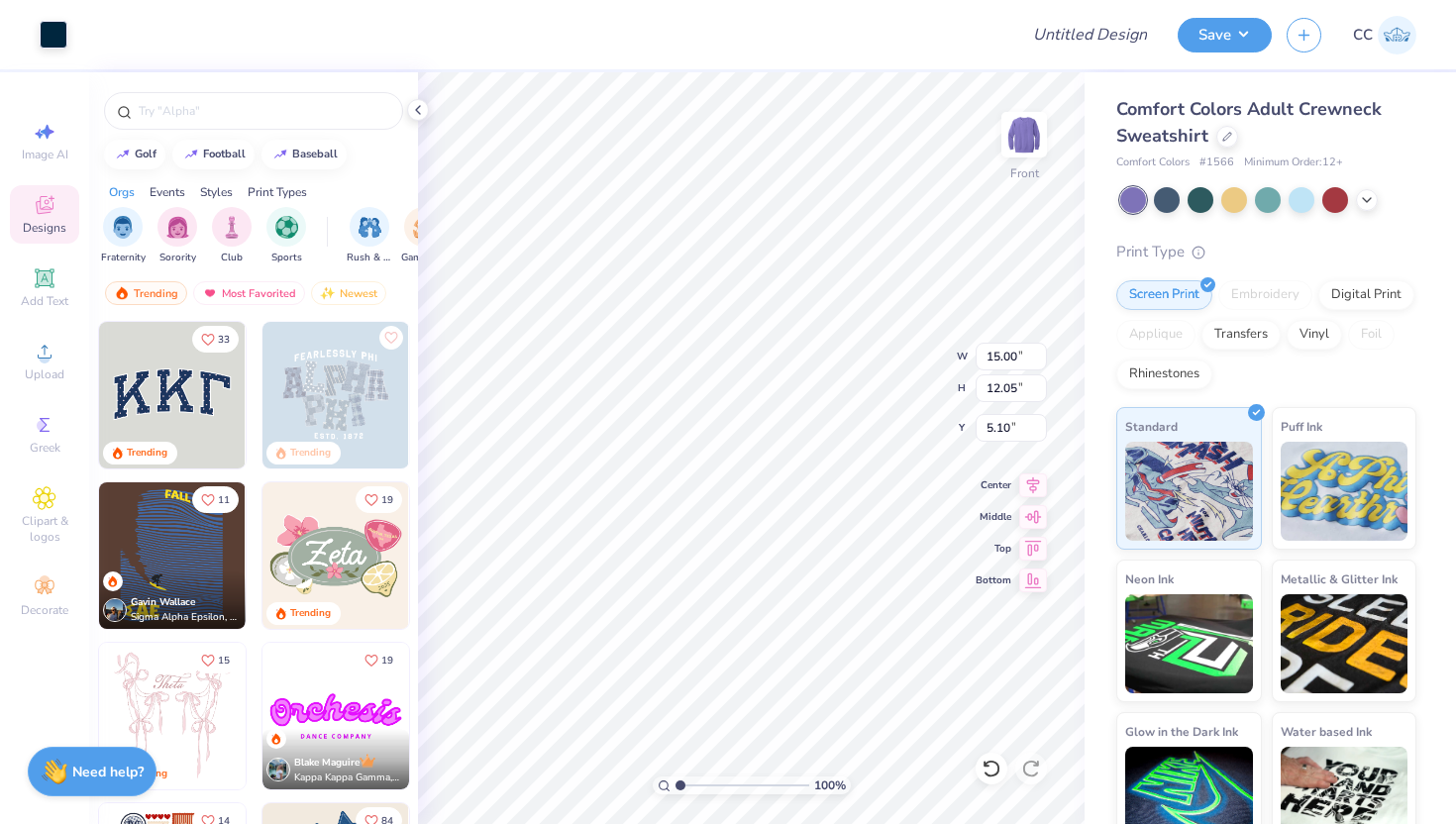 type on "11.42" 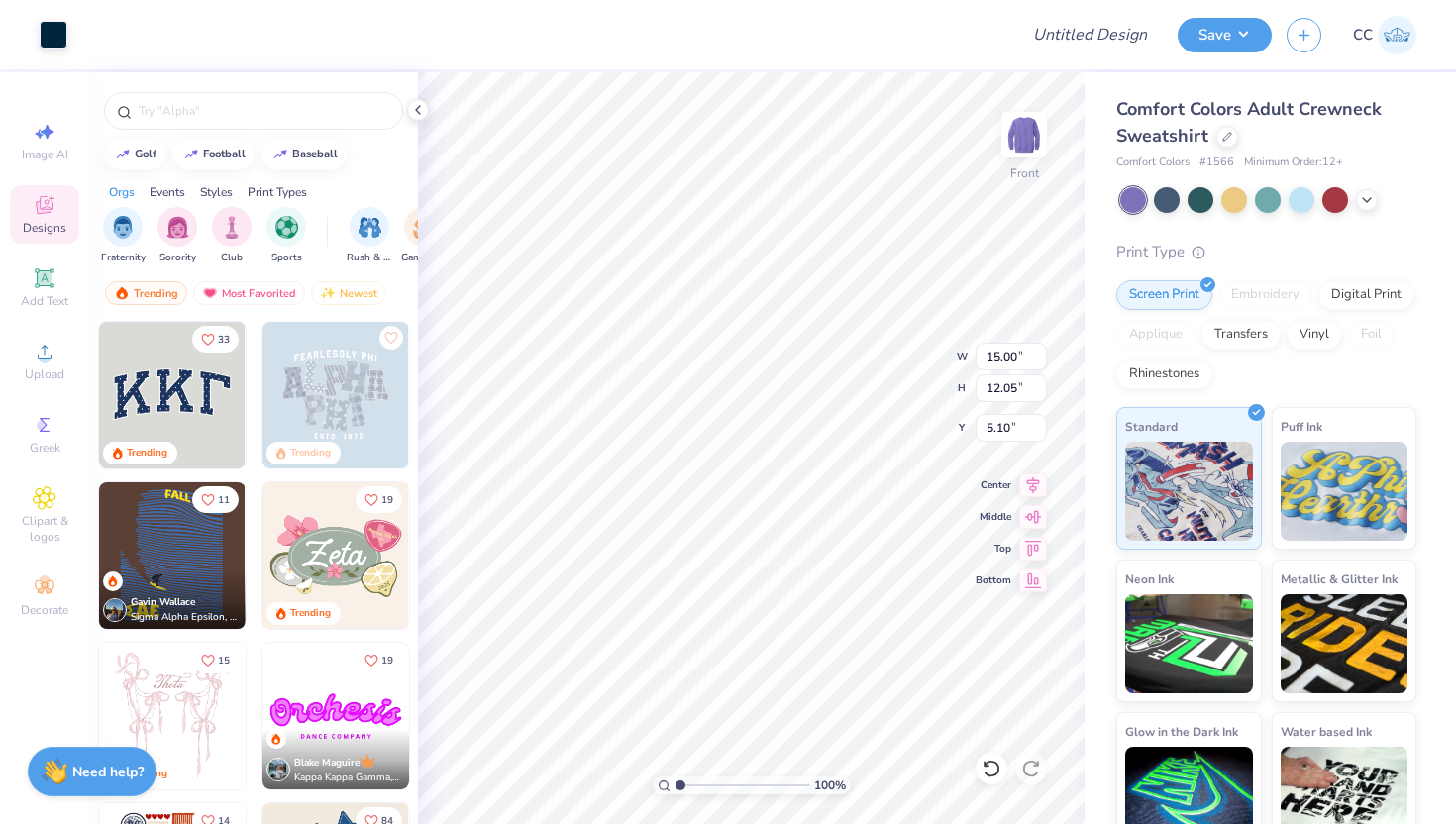 type on "9.18" 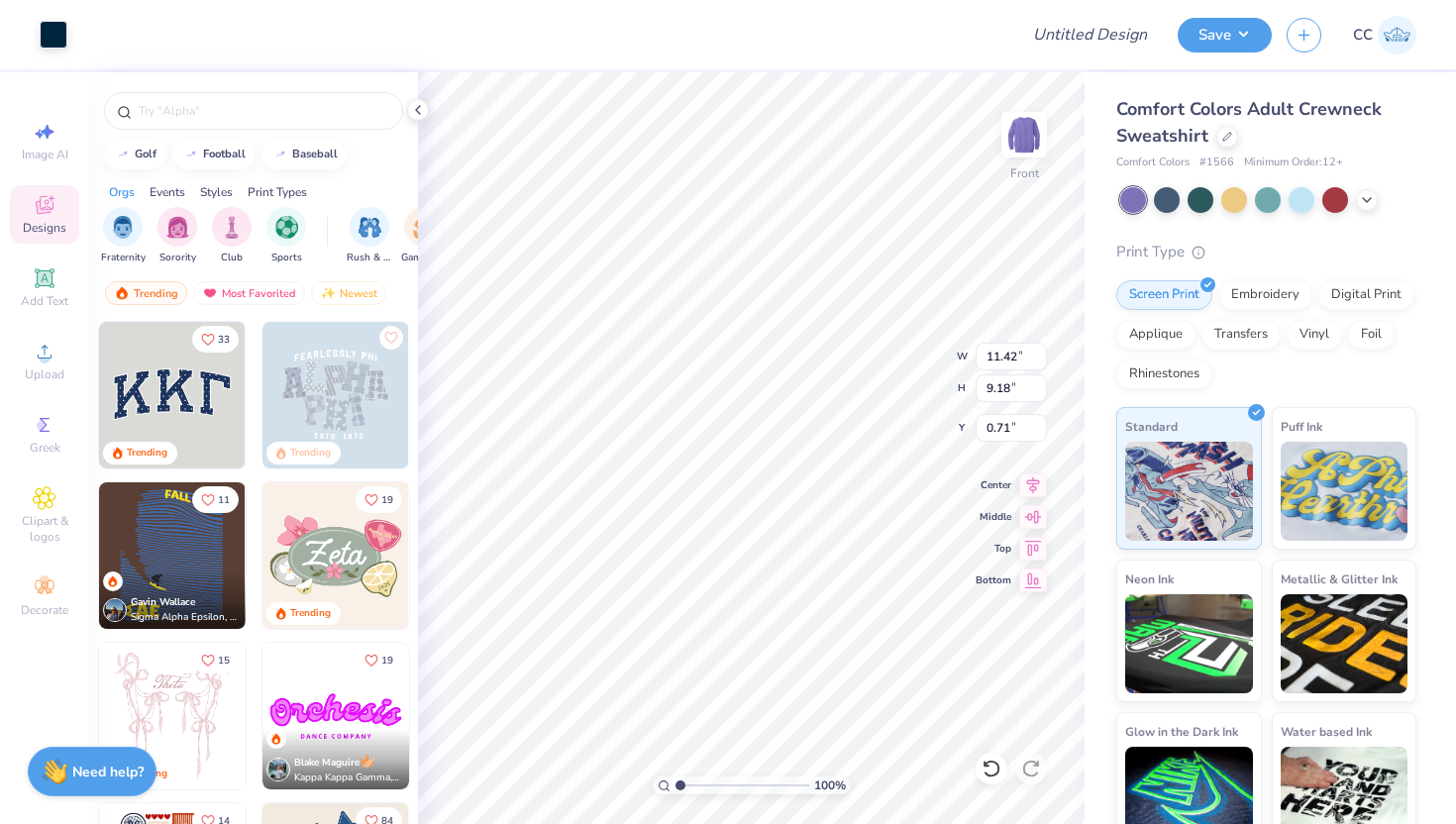 type on "0.50" 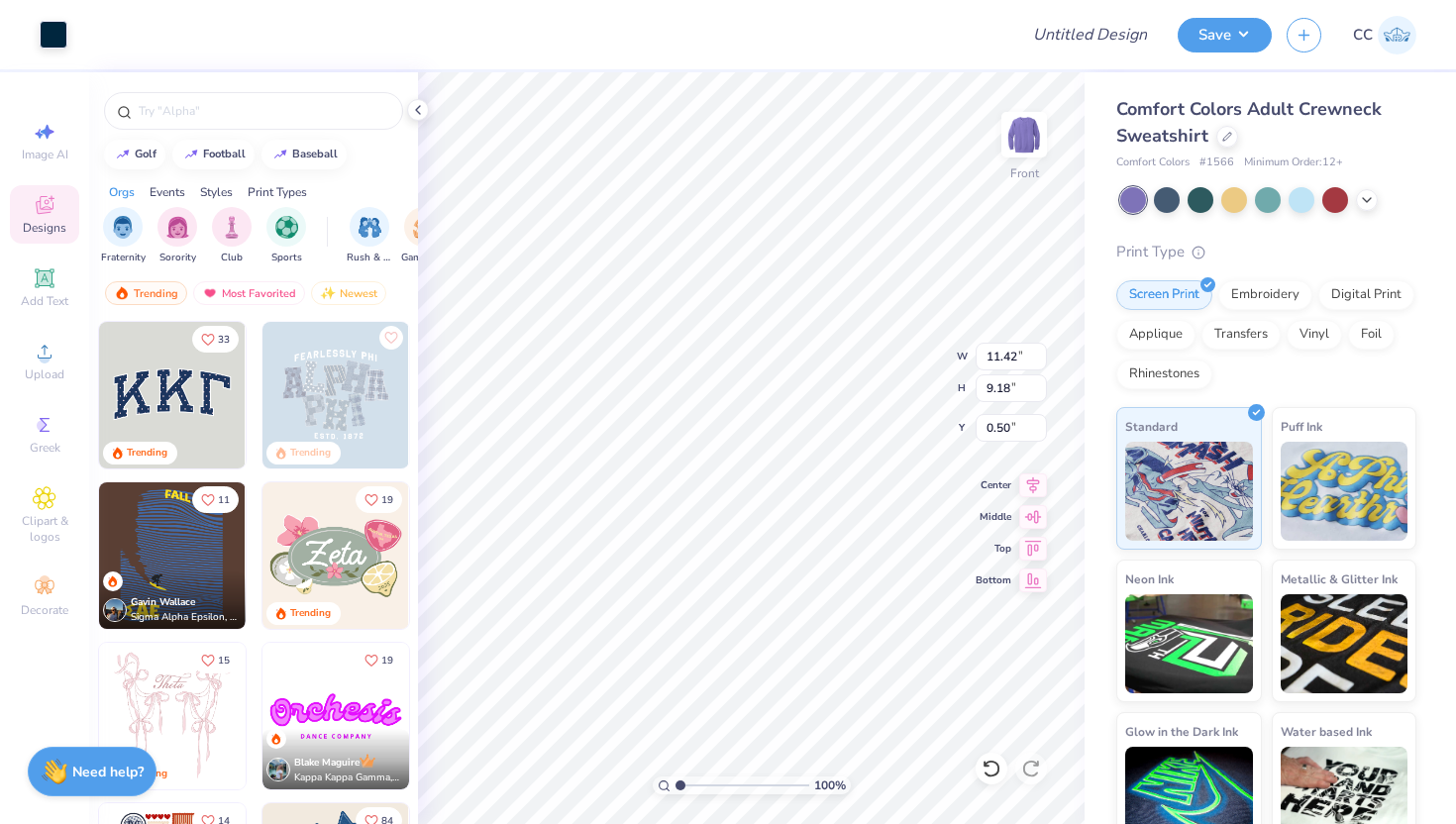 type on "1.14" 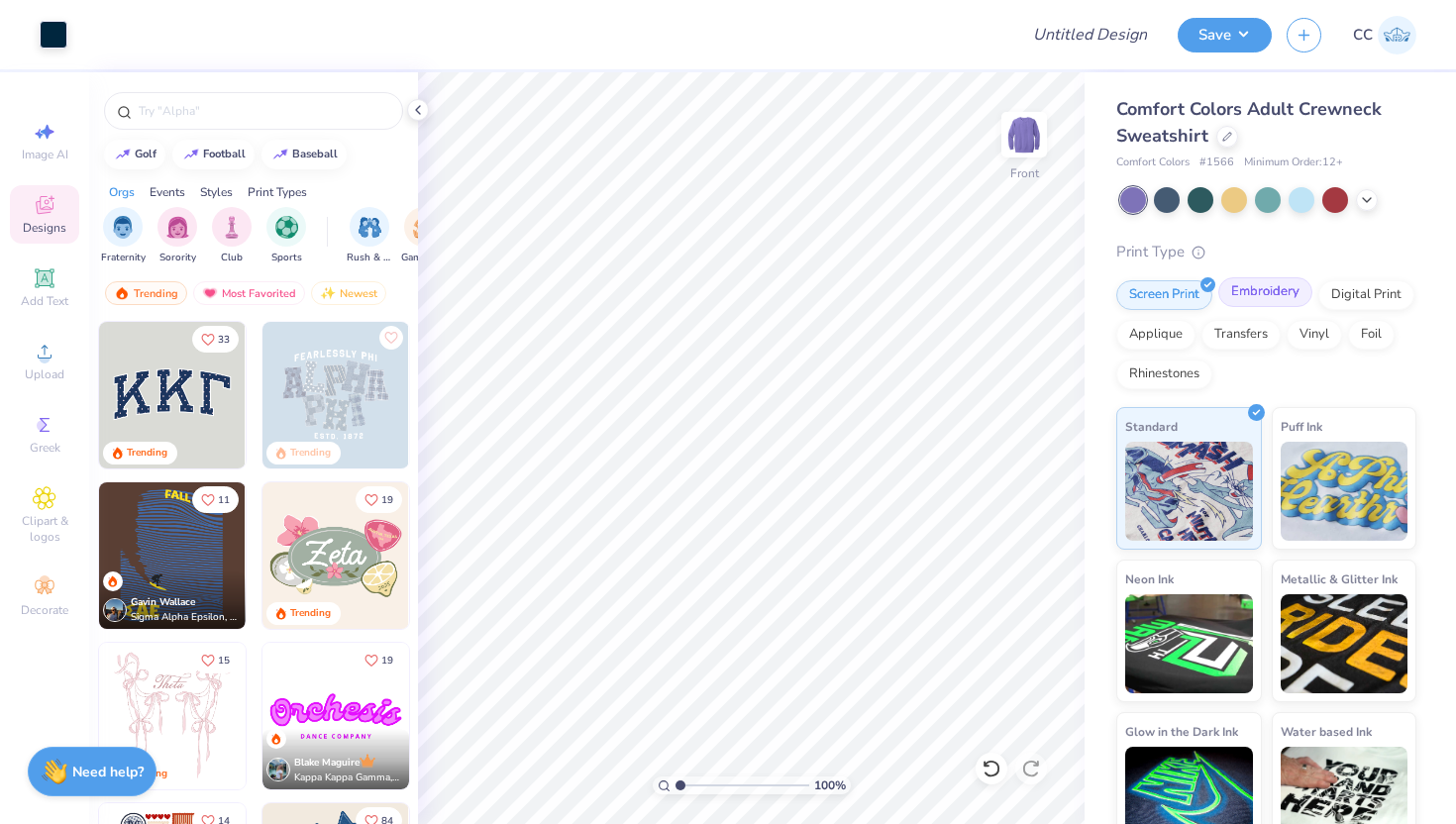 click on "Embroidery" at bounding box center [1265, 292] 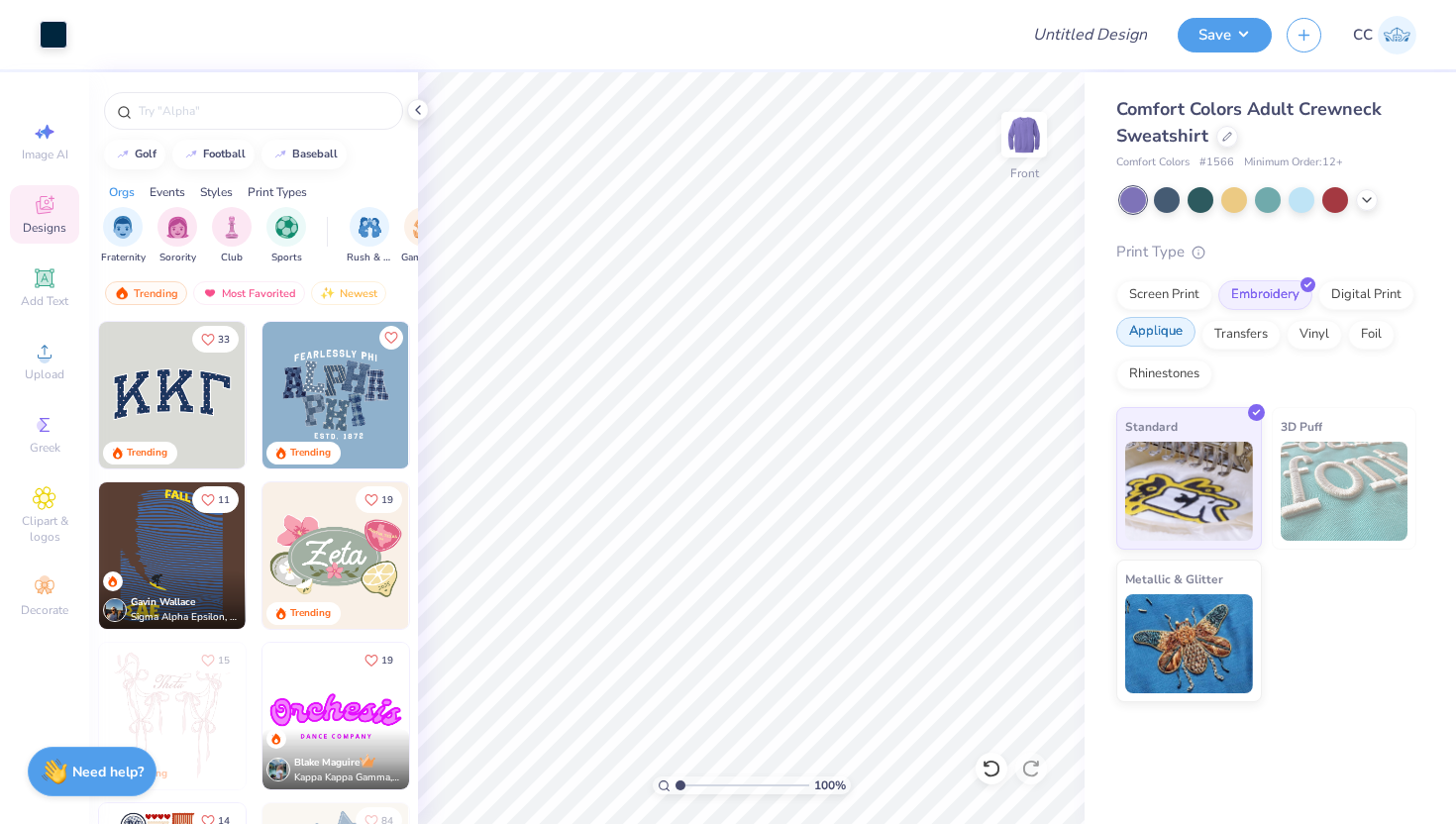 click on "Applique" at bounding box center (1156, 332) 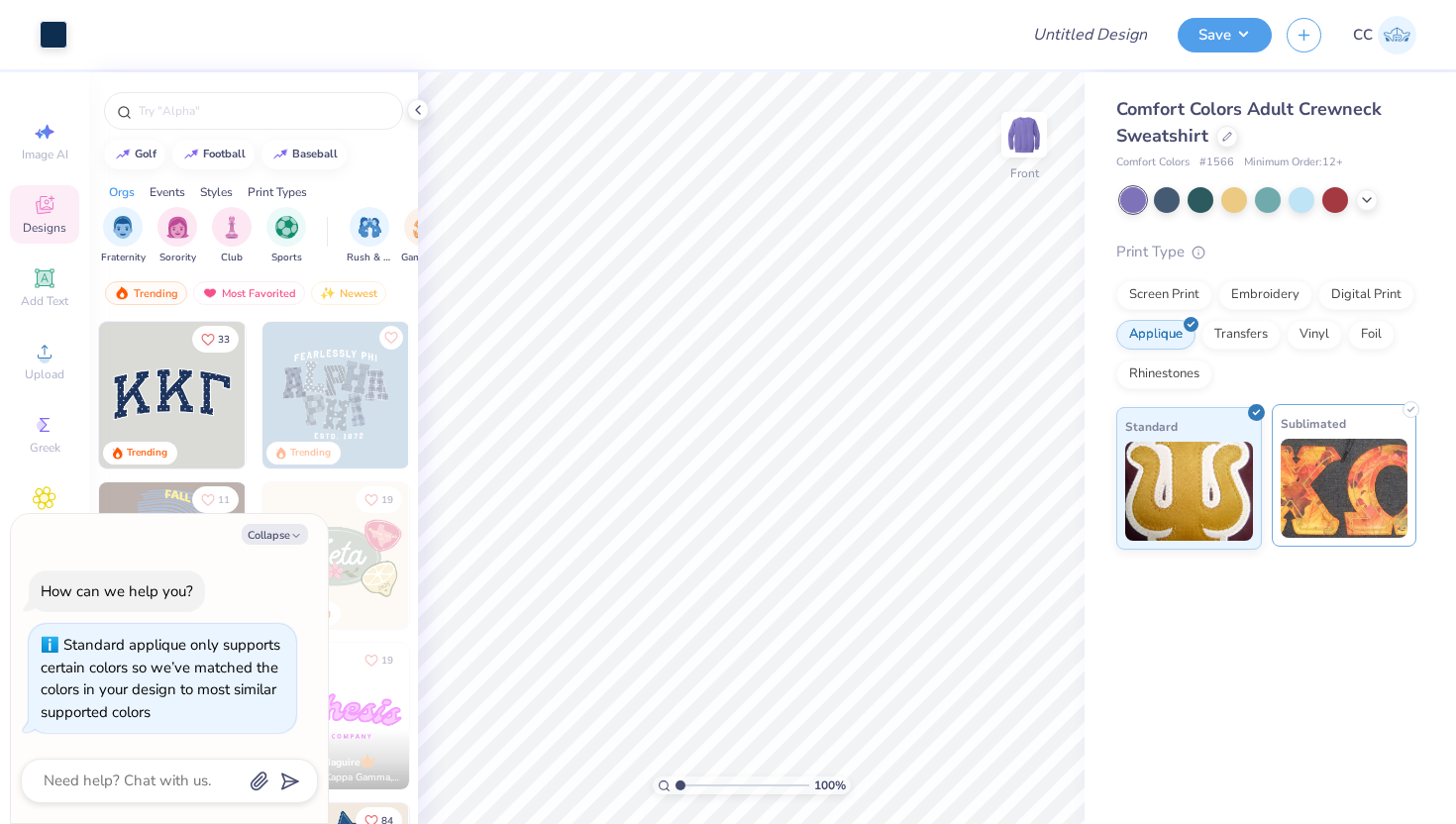 click on "Sublimated" at bounding box center (1344, 475) 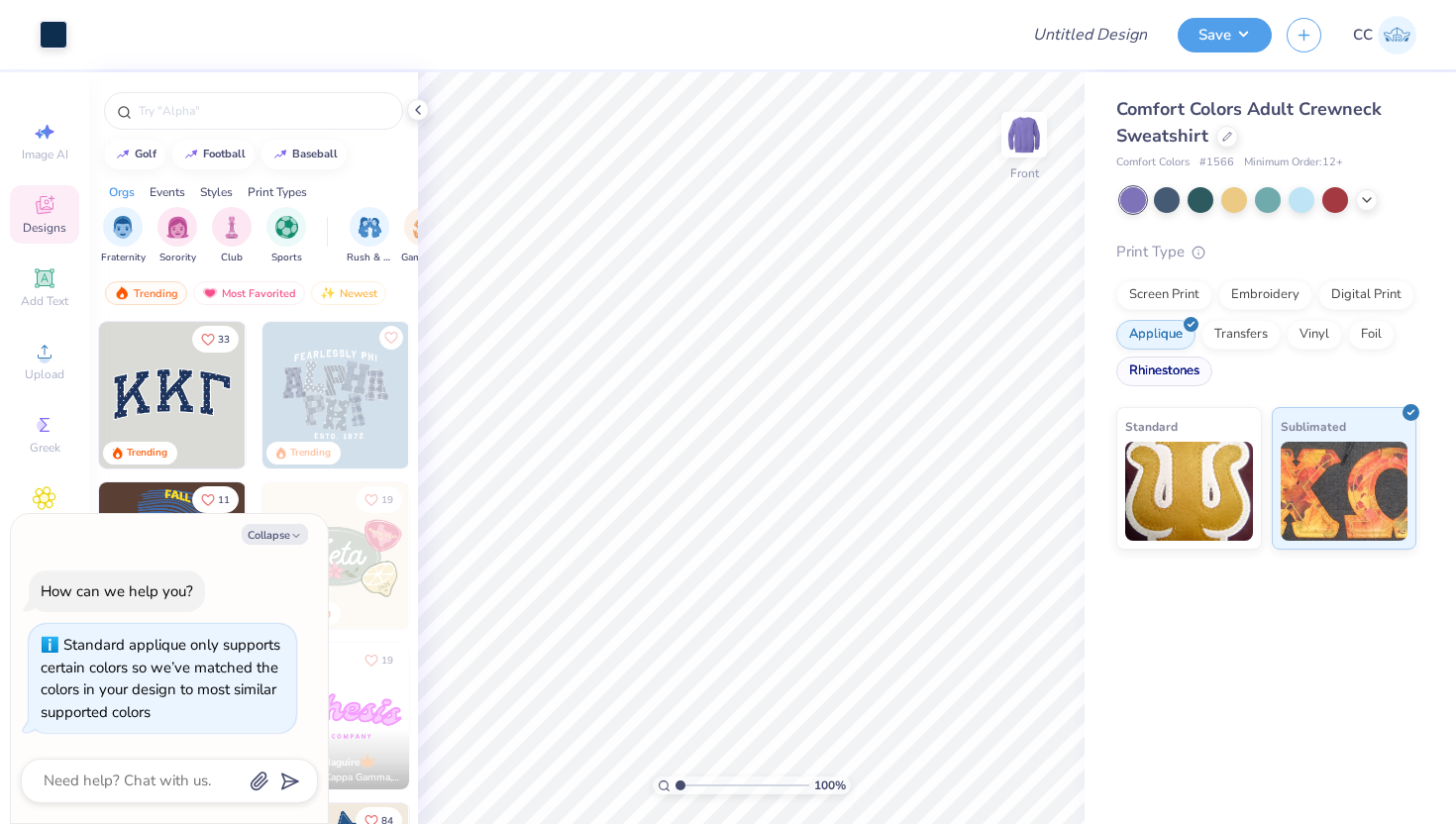 click on "Rhinestones" at bounding box center (1164, 371) 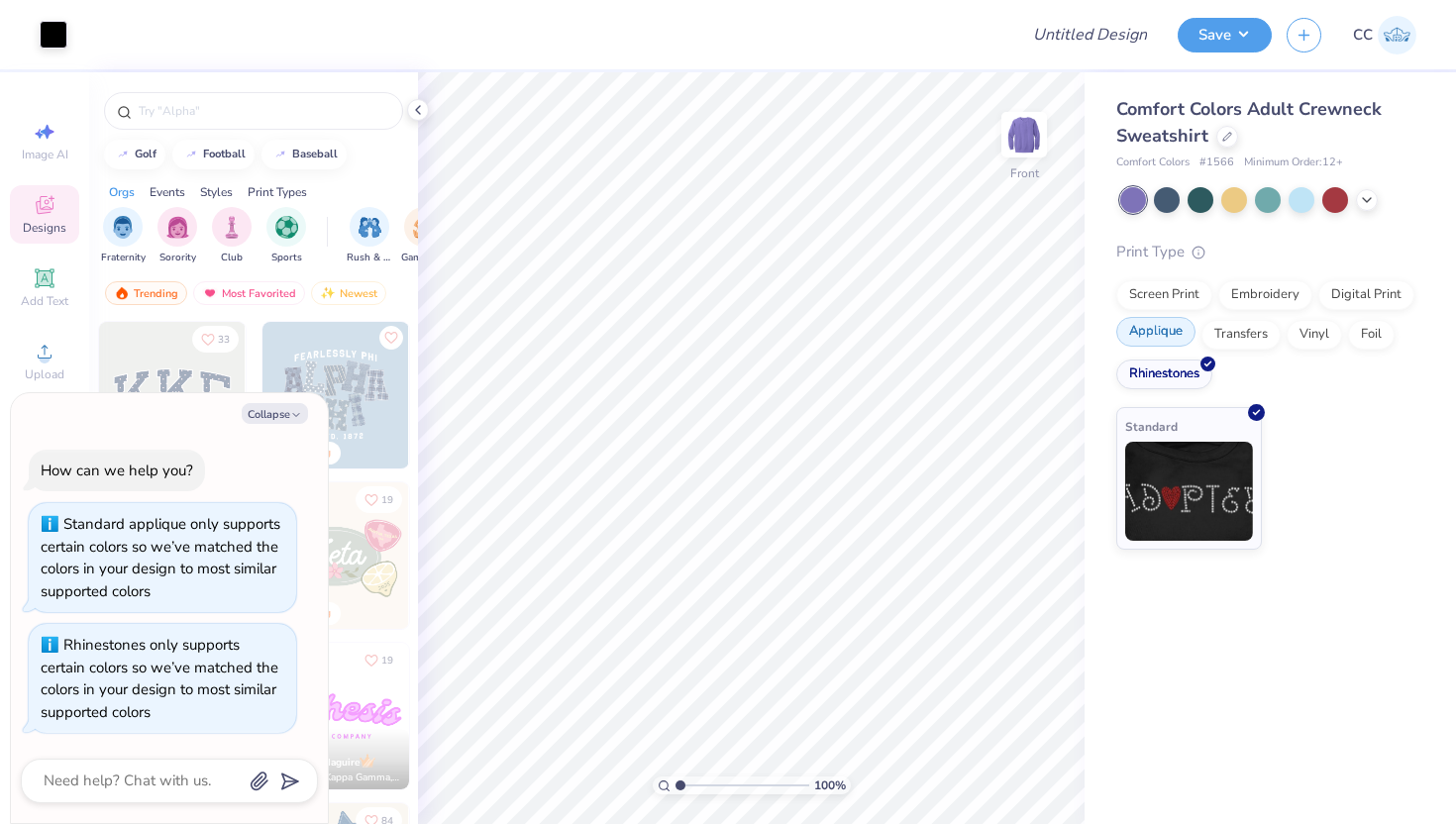 click on "Applique" at bounding box center [1156, 332] 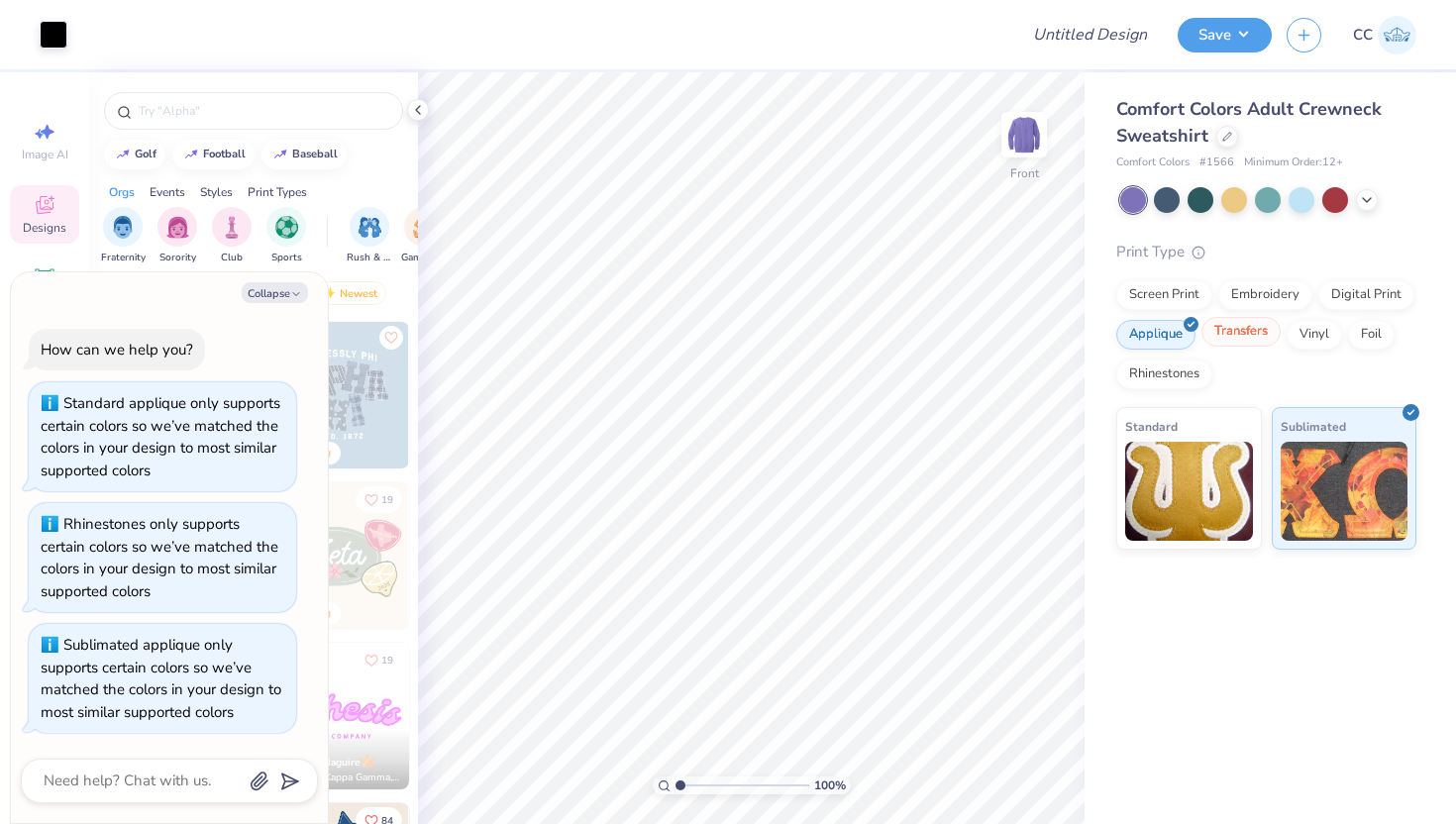 click on "Transfers" at bounding box center (1241, 332) 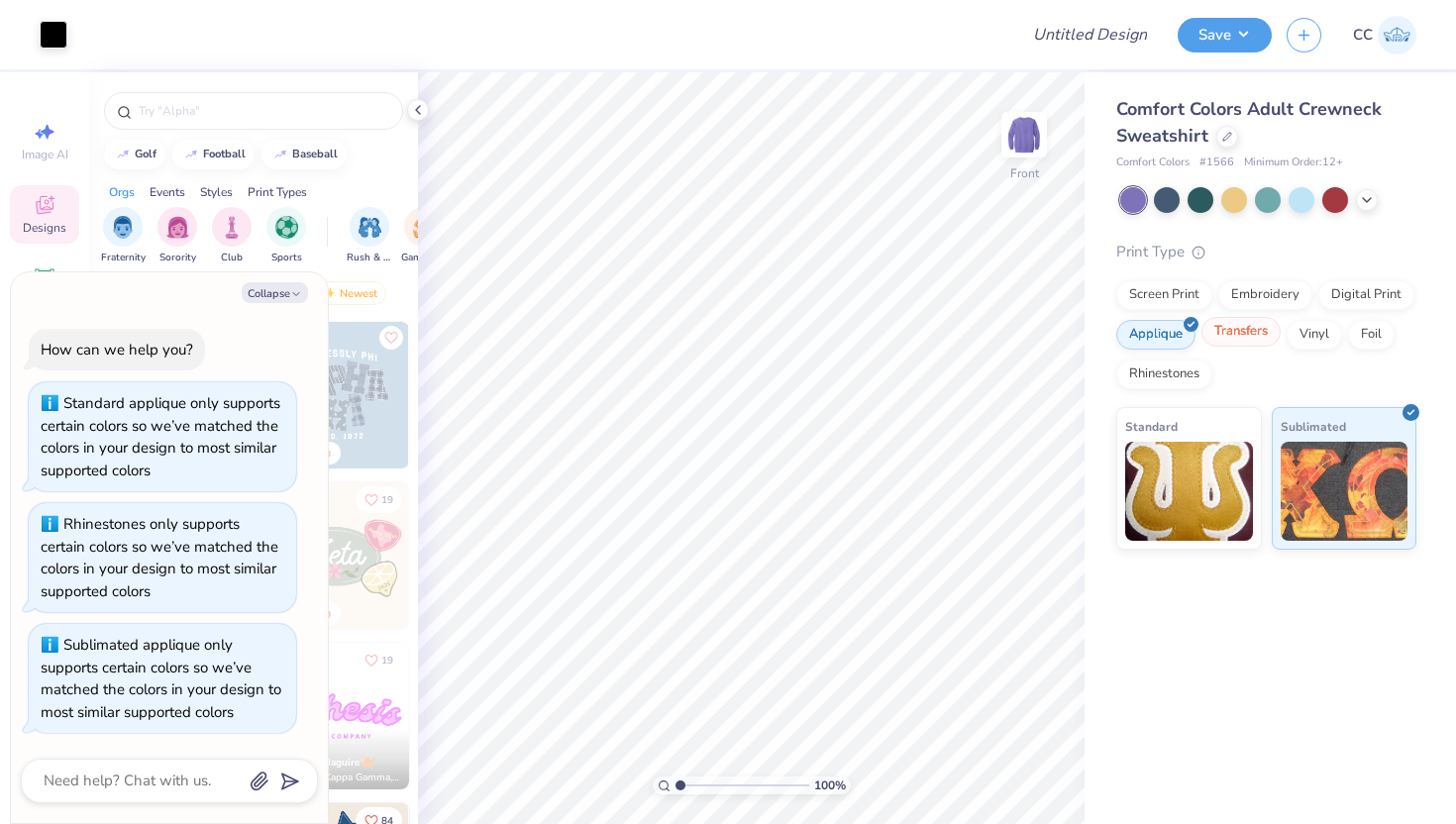 scroll, scrollTop: 77, scrollLeft: 0, axis: vertical 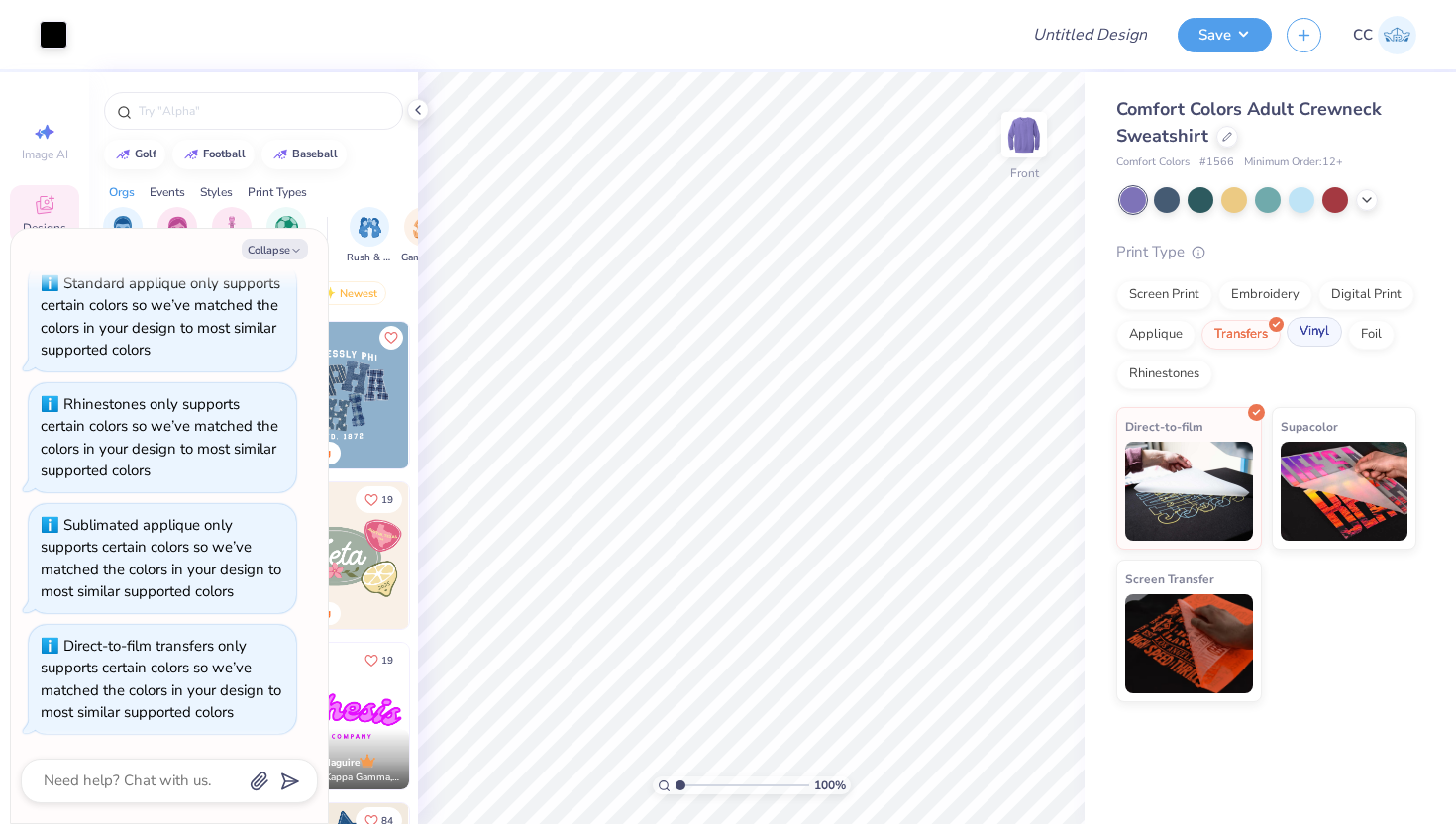 click on "Vinyl" at bounding box center [1314, 332] 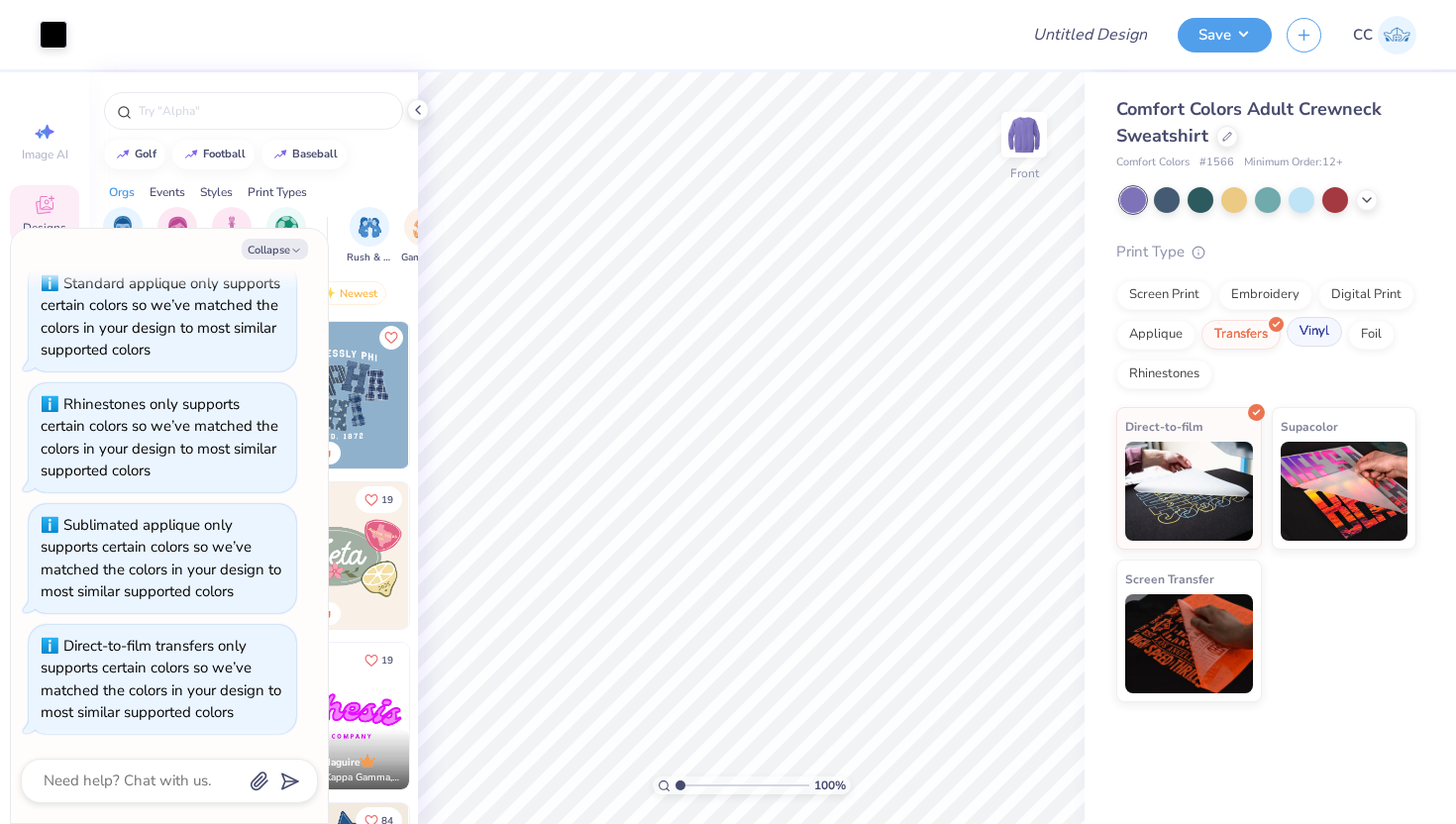 scroll, scrollTop: 198, scrollLeft: 0, axis: vertical 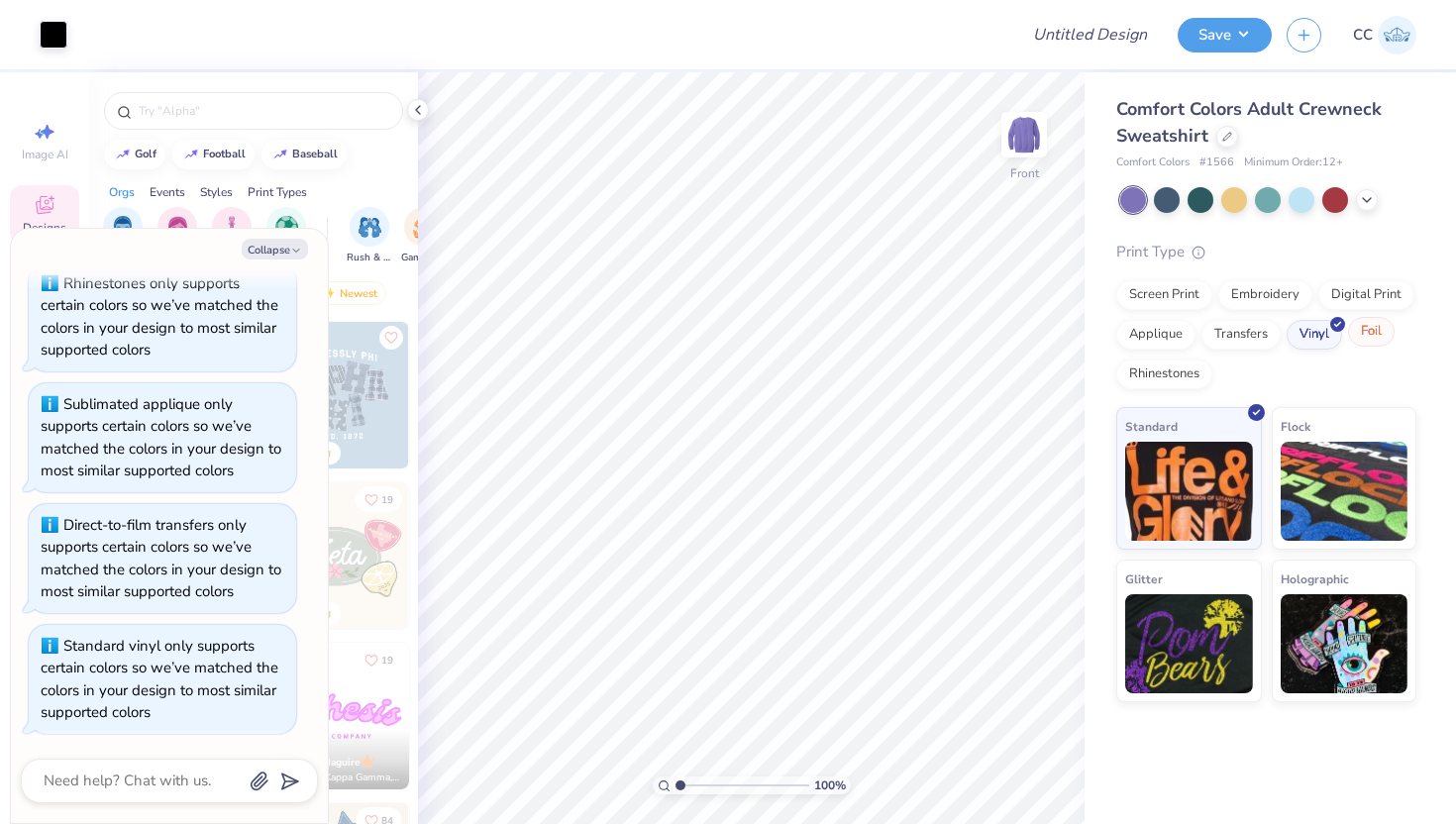 click on "Foil" at bounding box center (1371, 332) 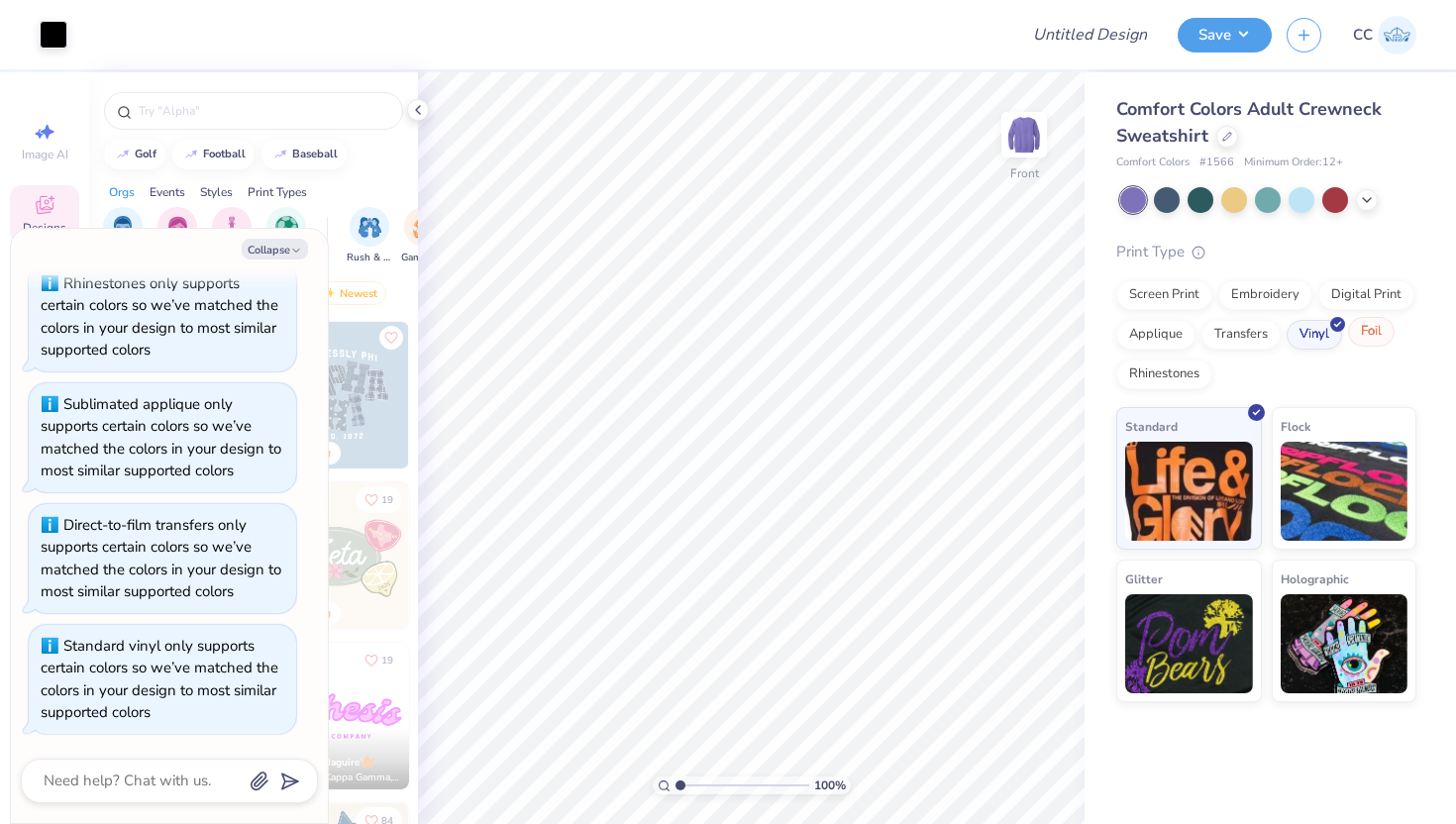 scroll, scrollTop: 319, scrollLeft: 0, axis: vertical 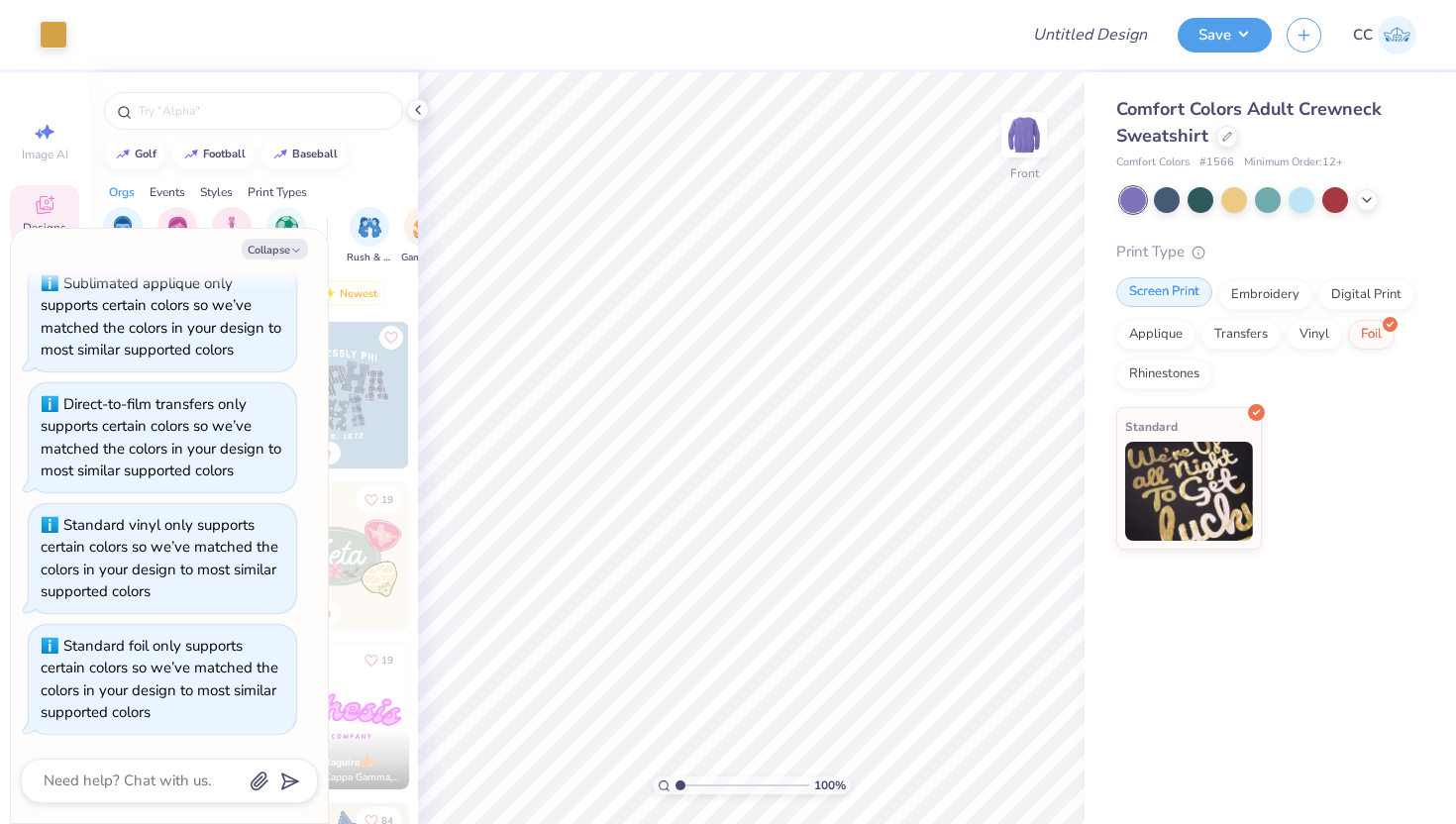 click on "Screen Print" at bounding box center [1164, 292] 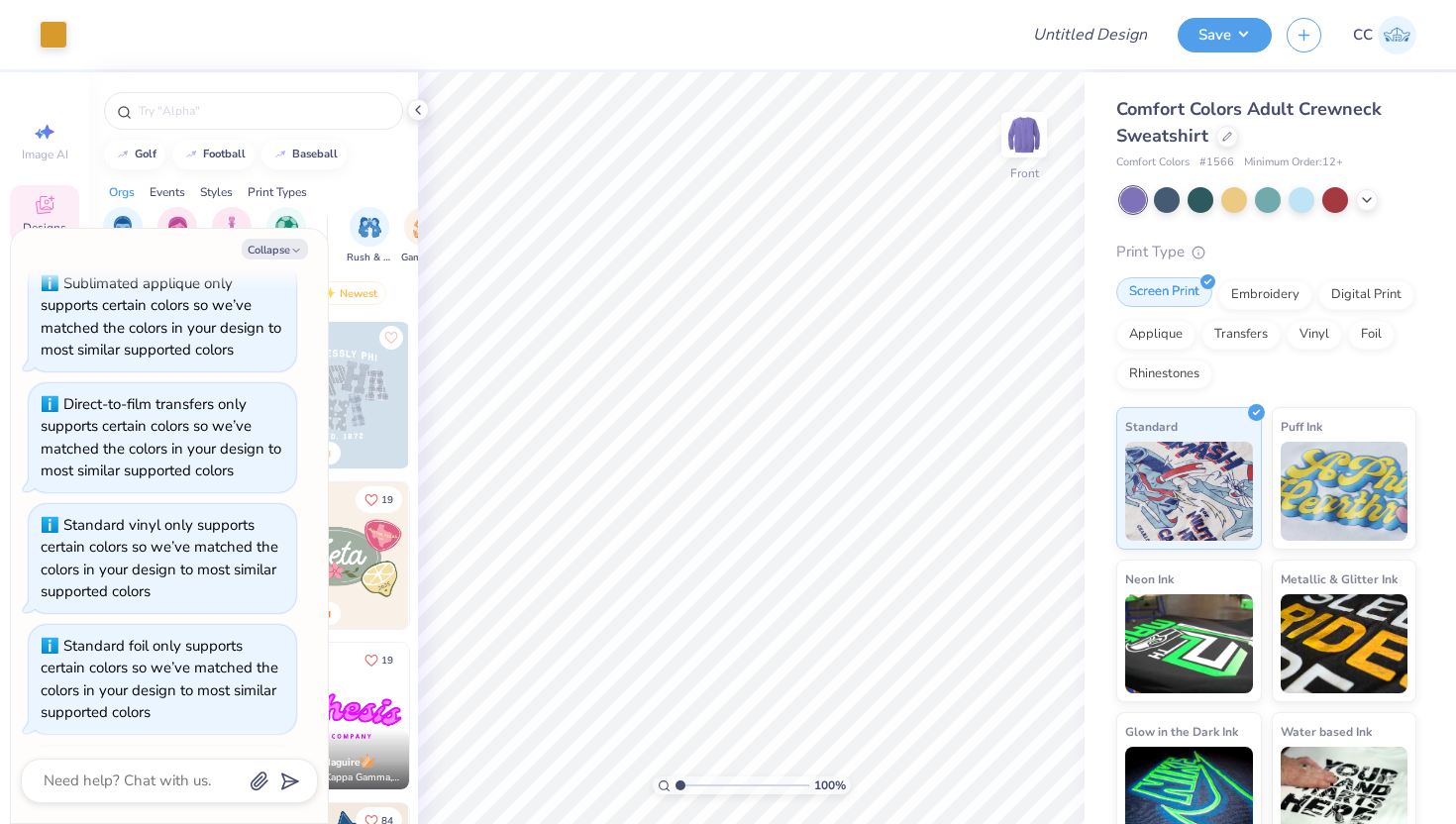 scroll, scrollTop: 440, scrollLeft: 0, axis: vertical 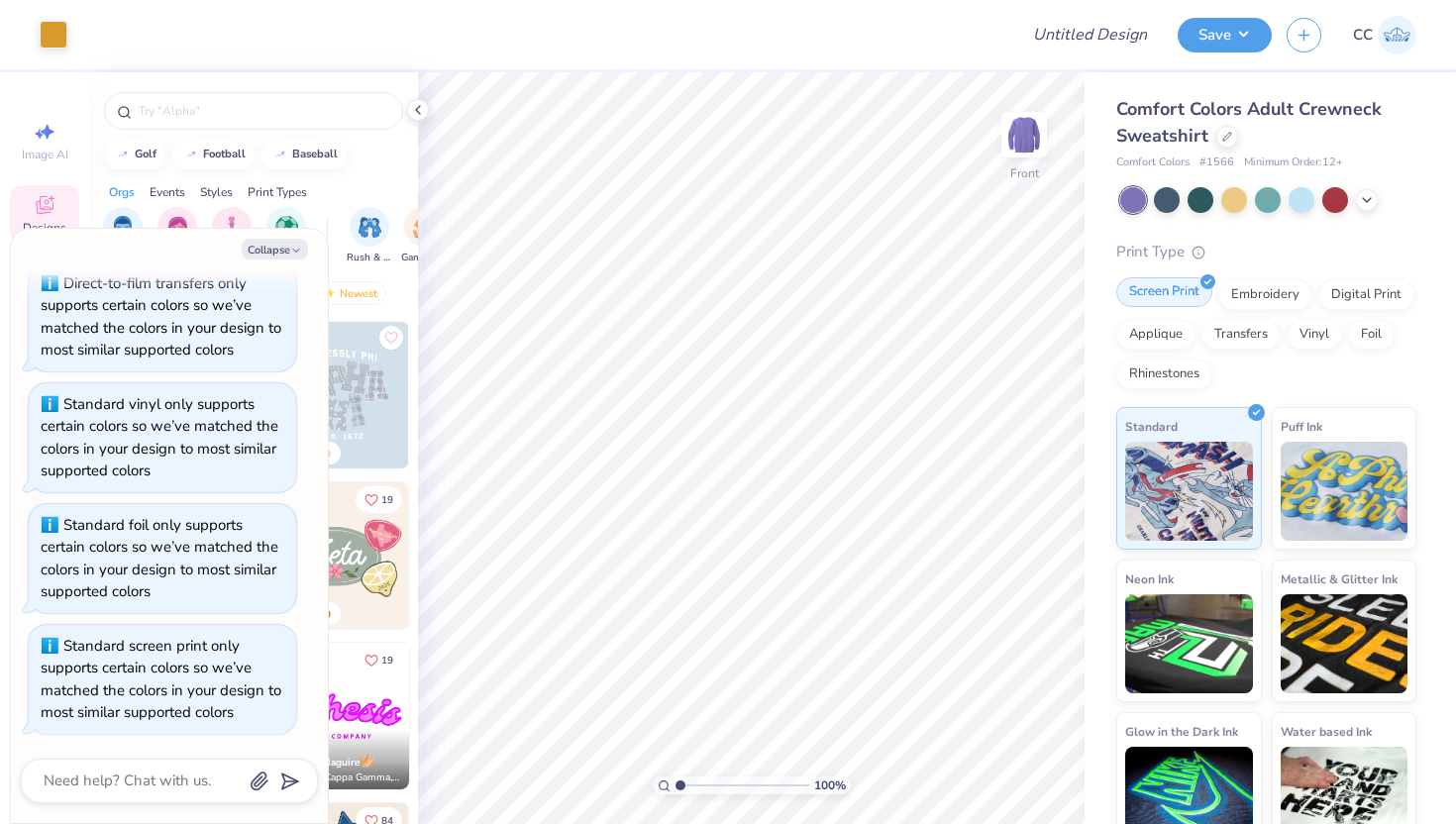 click on "Screen Print" at bounding box center [1164, 292] 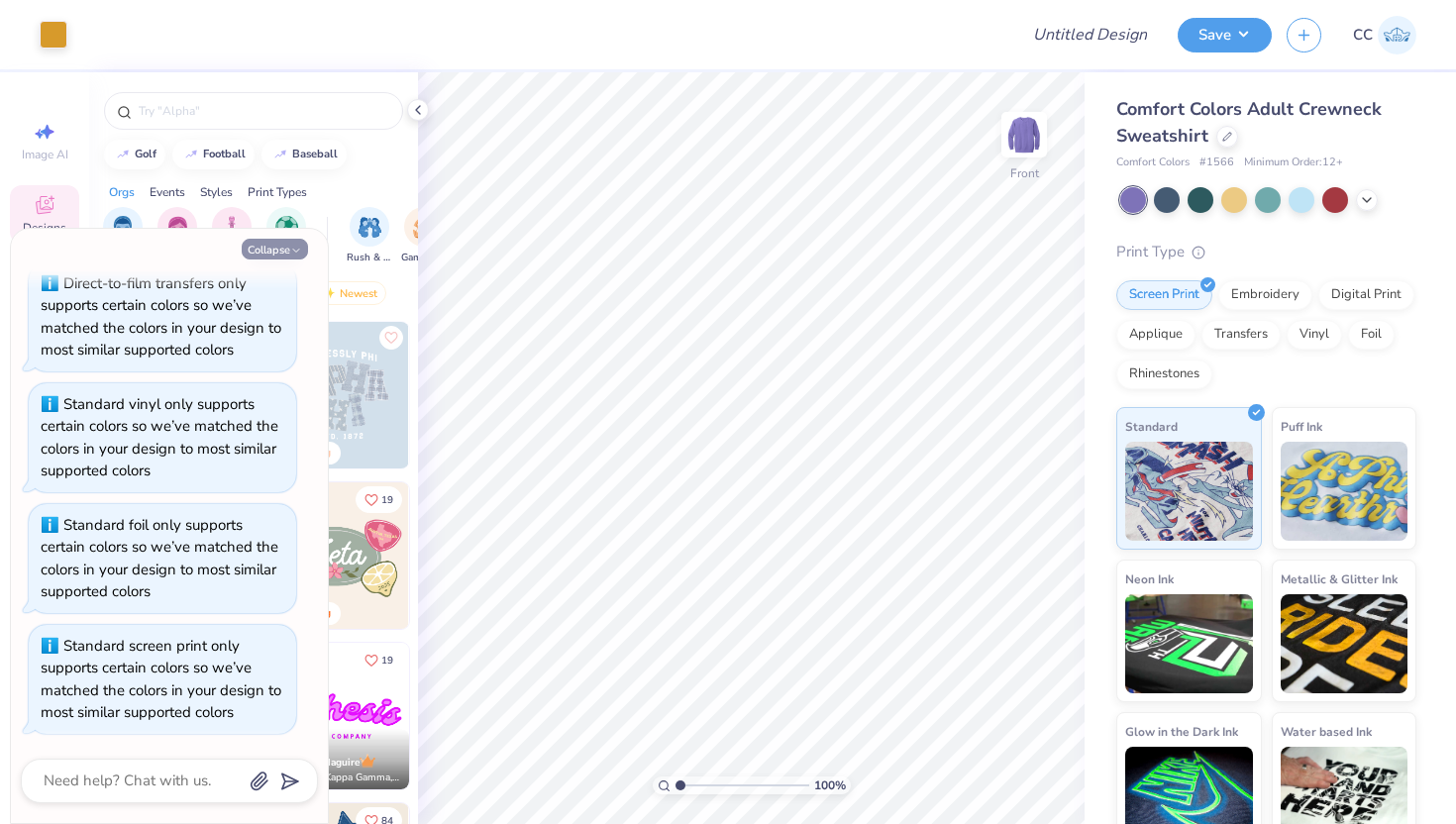 click 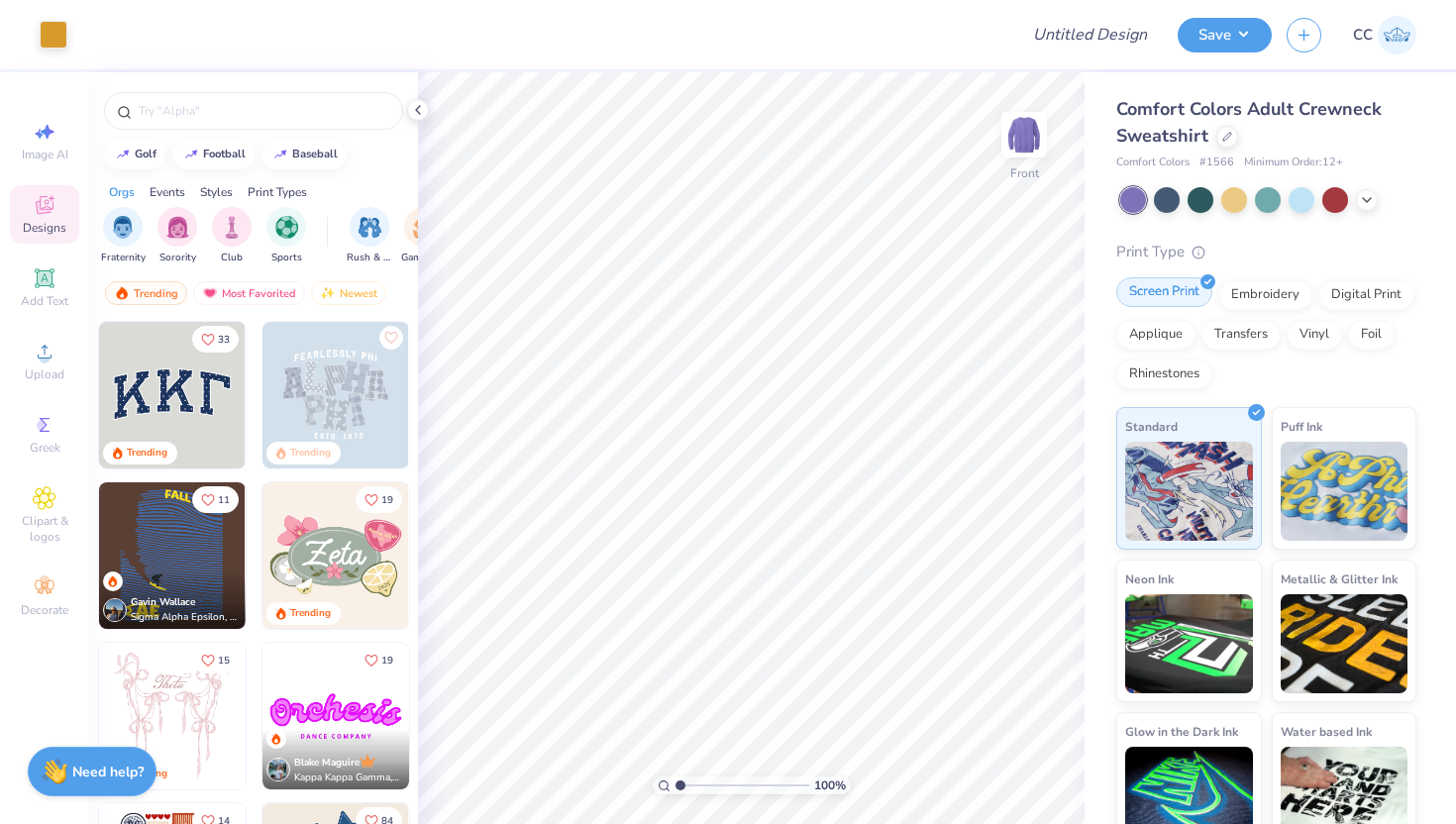 click on "Screen Print" at bounding box center (1164, 292) 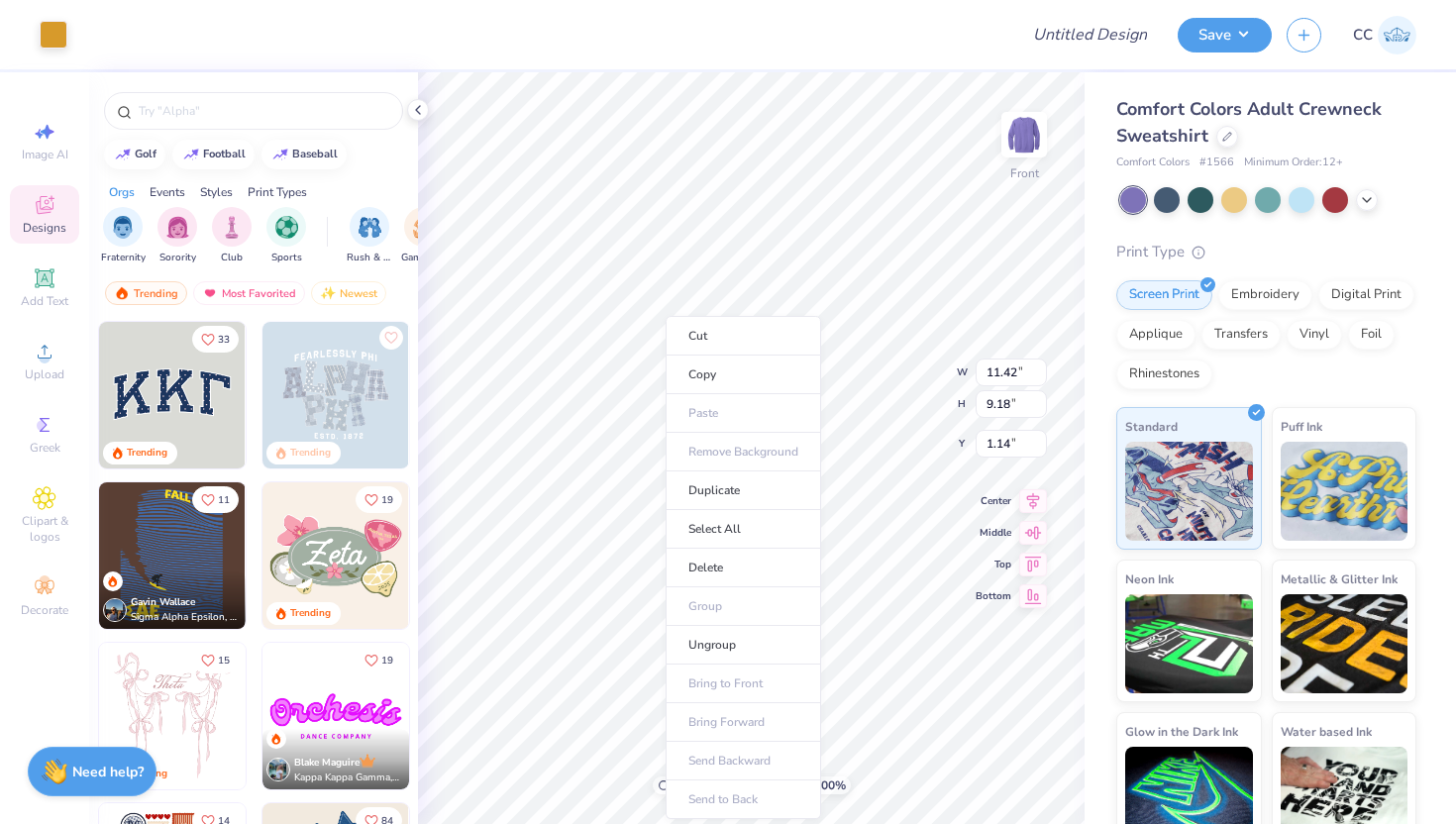 click on "Cut Copy Paste Remove Background Duplicate Select All Delete Group Ungroup Bring to Front Bring Forward Send Backward Send to Back" at bounding box center (743, 567) 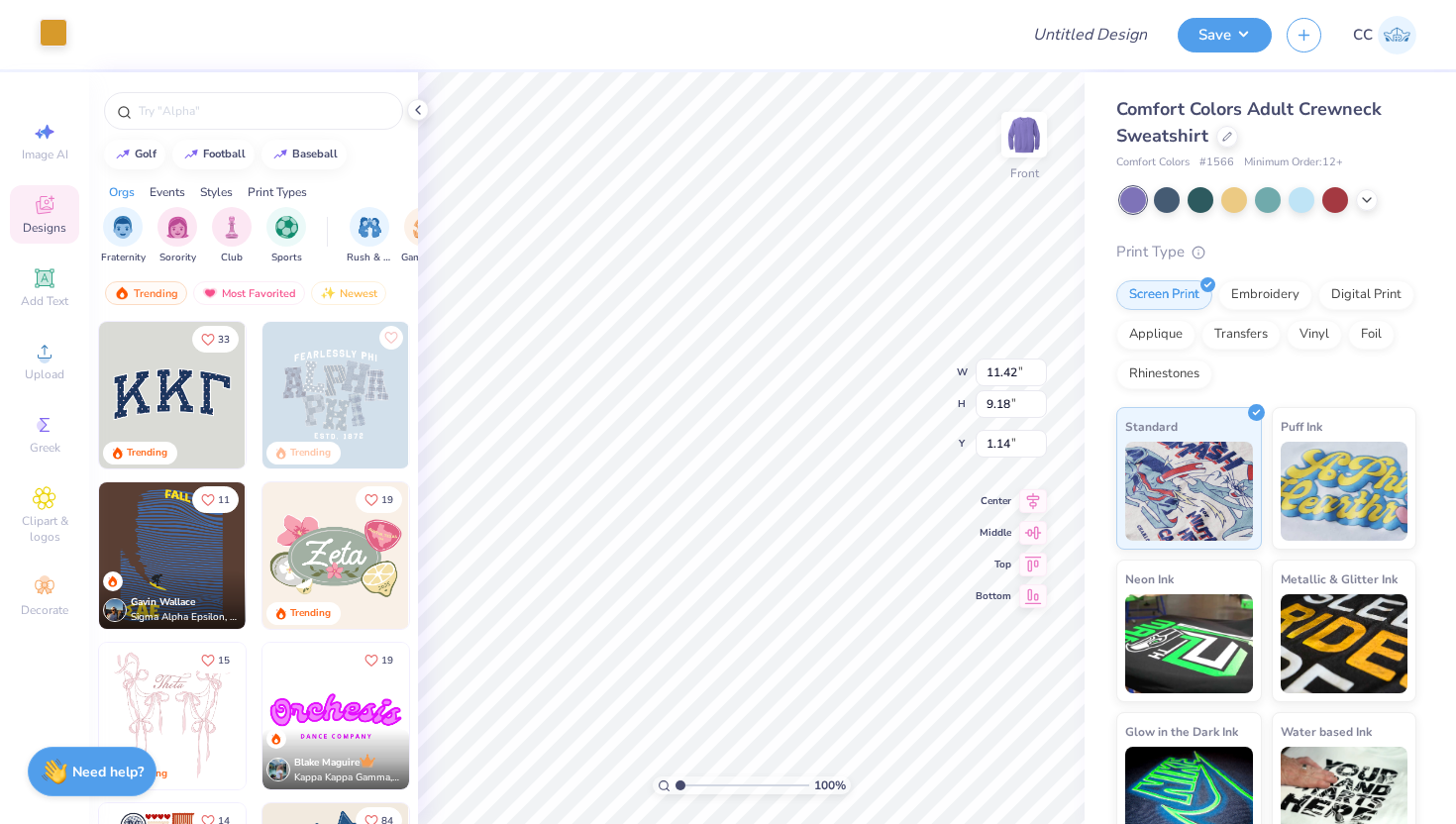 click at bounding box center [53, 33] 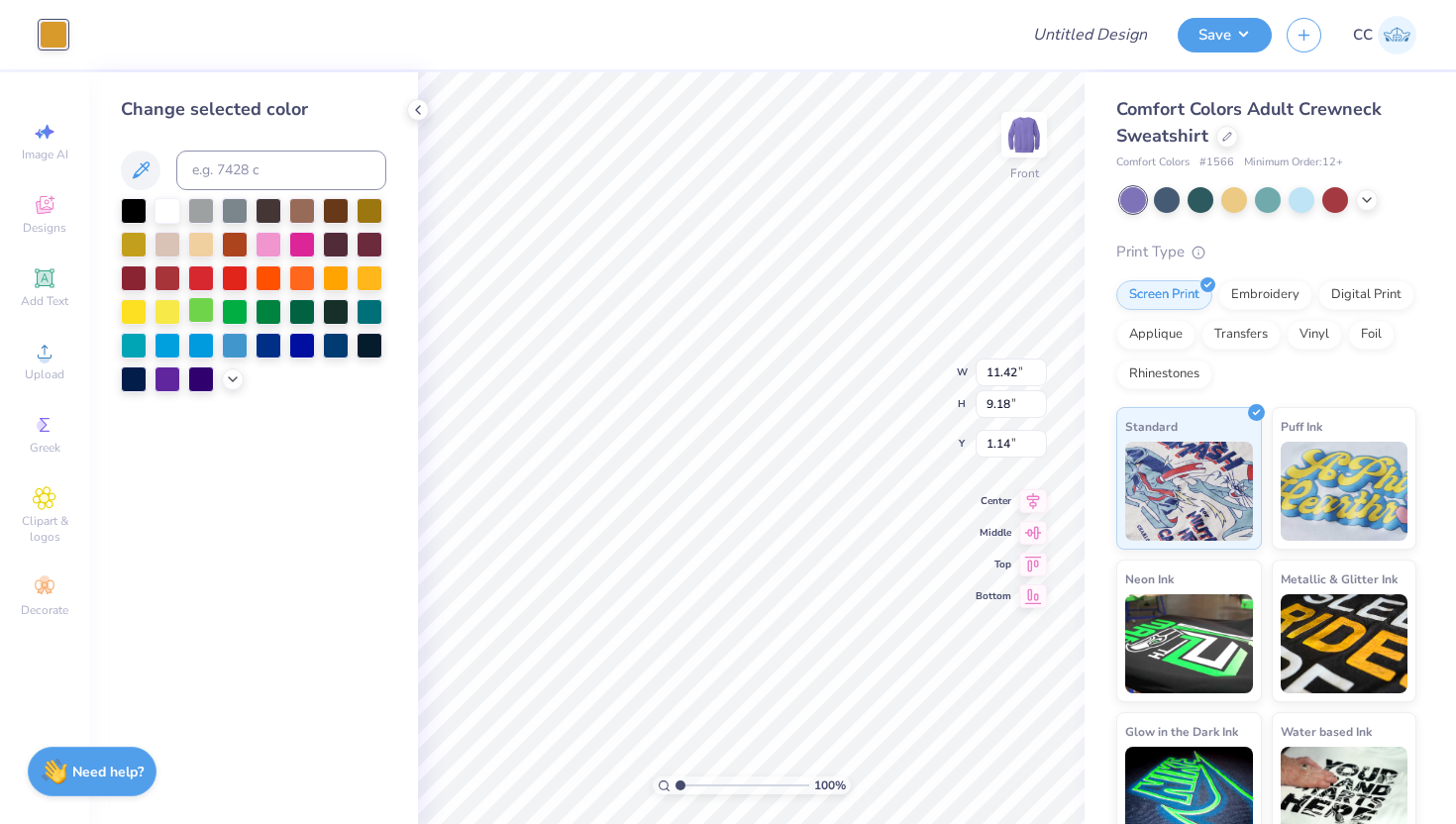 click at bounding box center (201, 310) 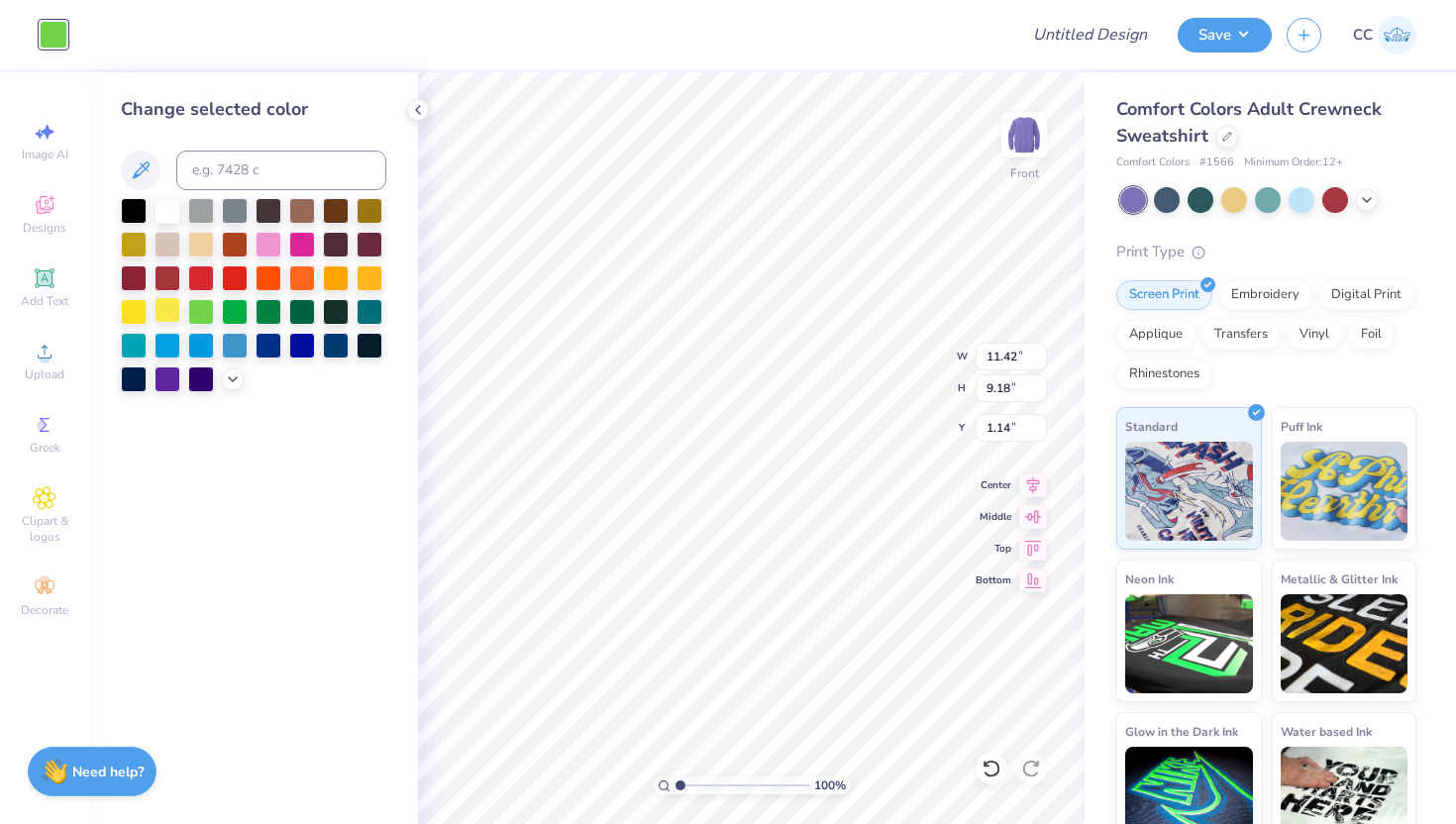 click at bounding box center (167, 310) 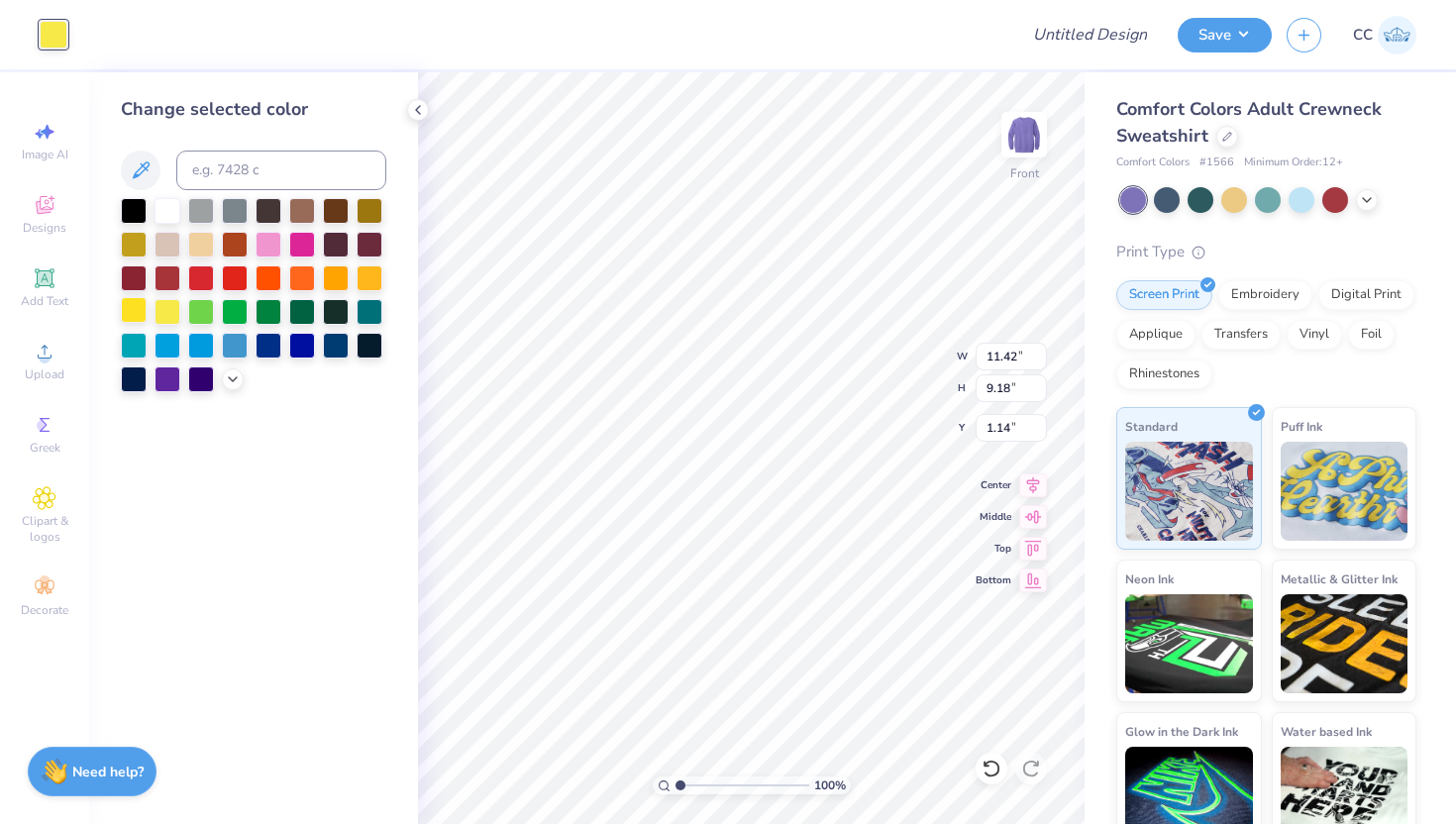 click at bounding box center (134, 310) 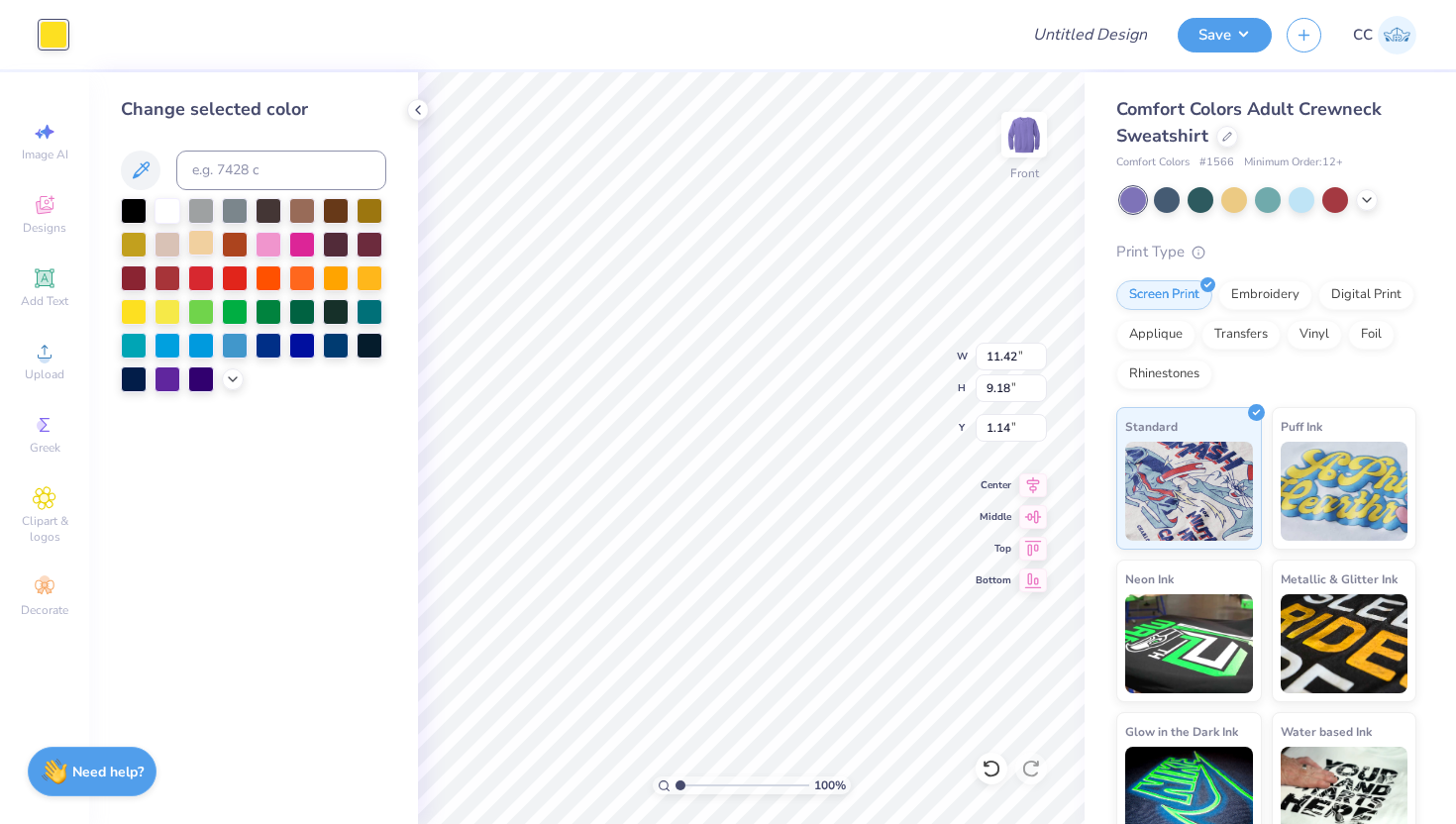 click at bounding box center (201, 243) 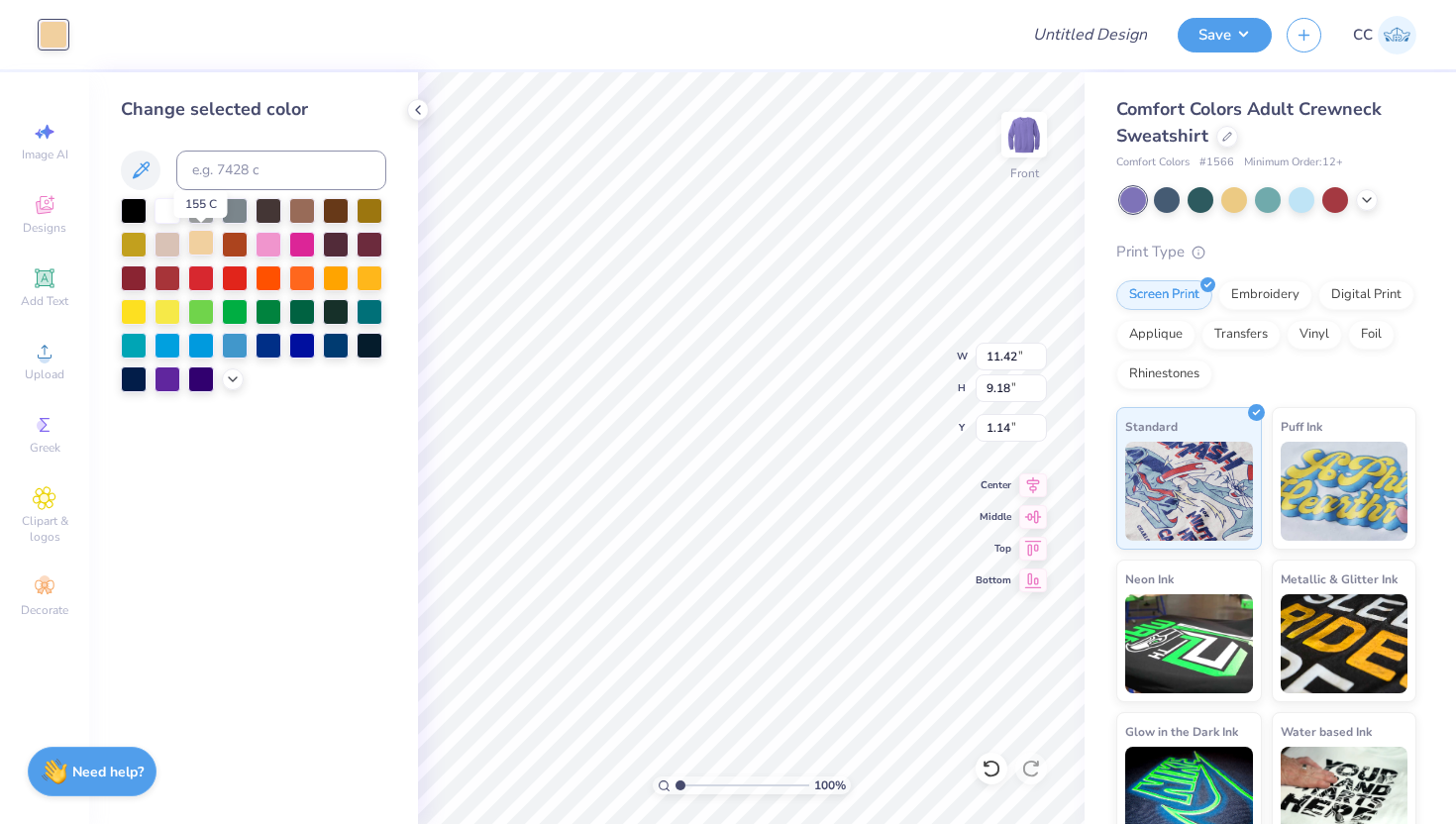 click at bounding box center [201, 243] 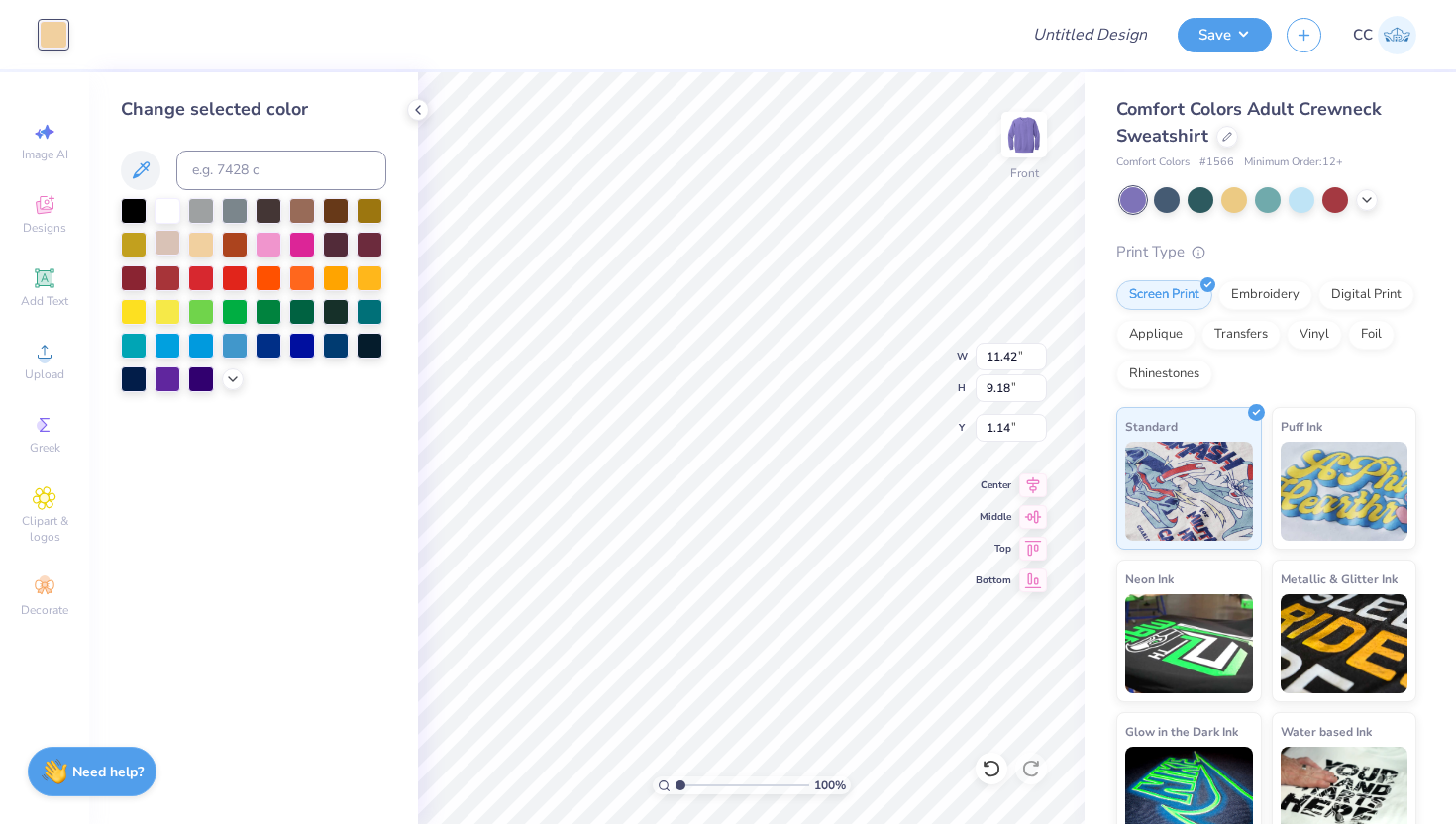 click at bounding box center [167, 243] 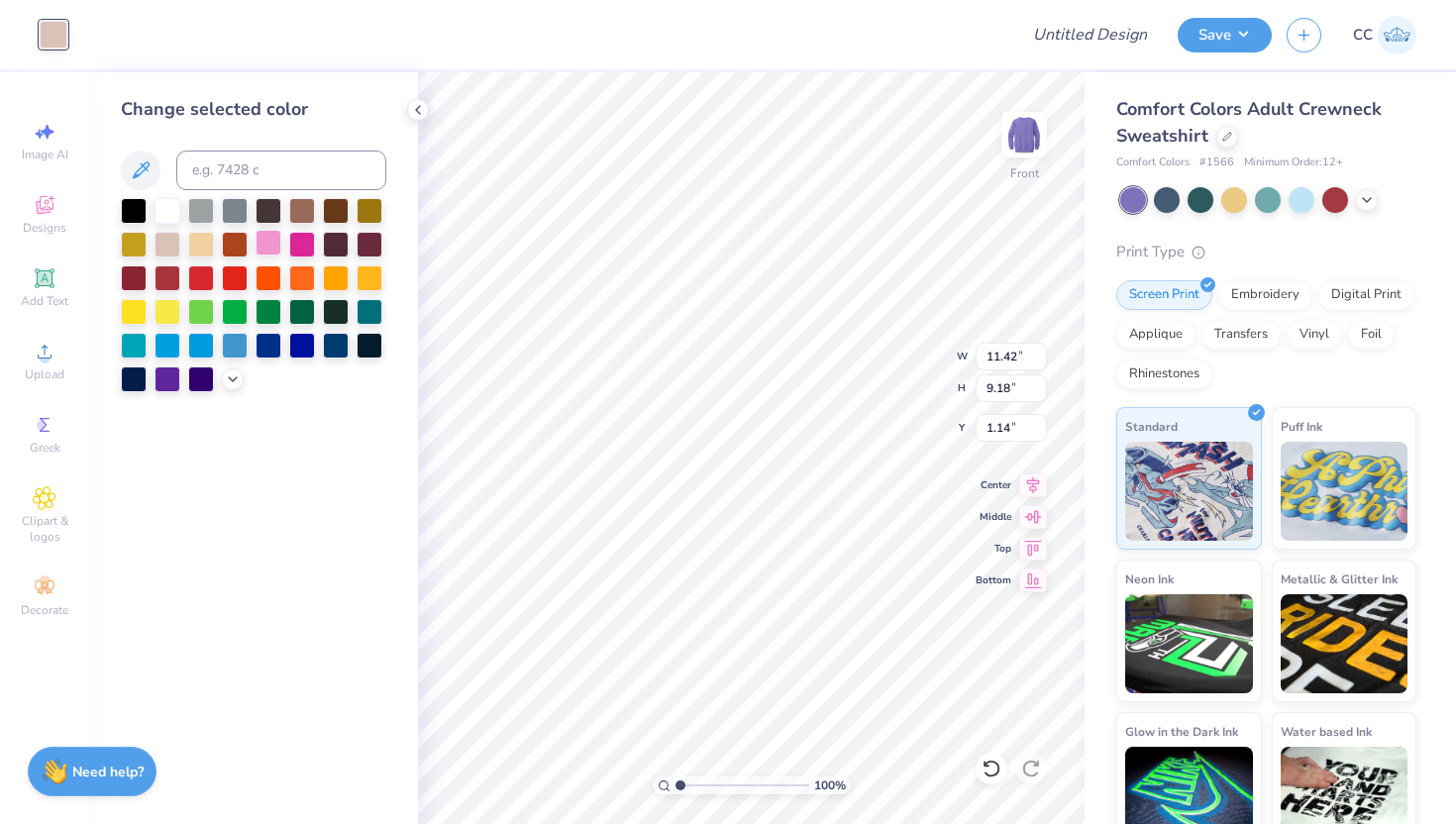 click at bounding box center (268, 243) 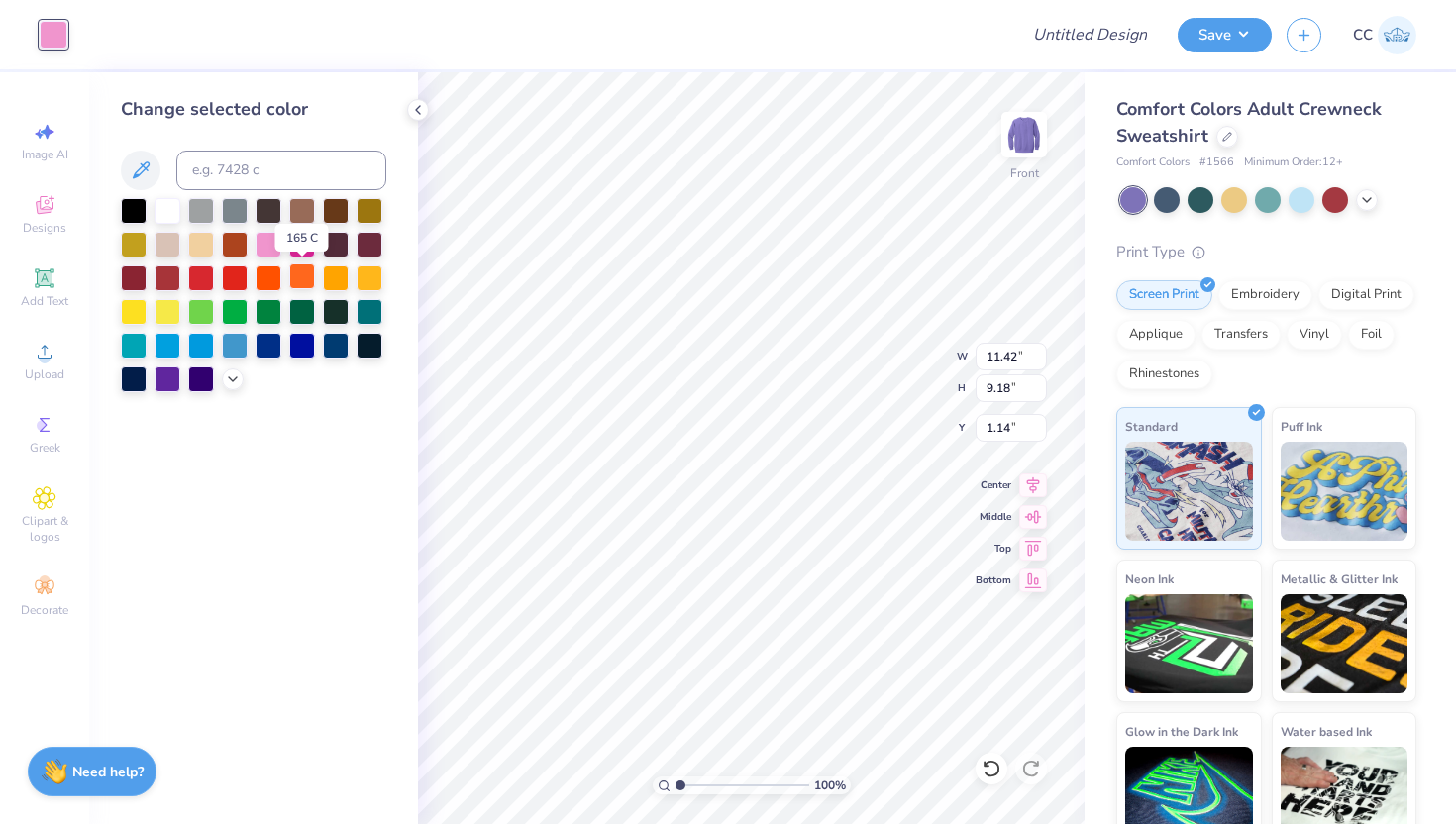 click at bounding box center (302, 276) 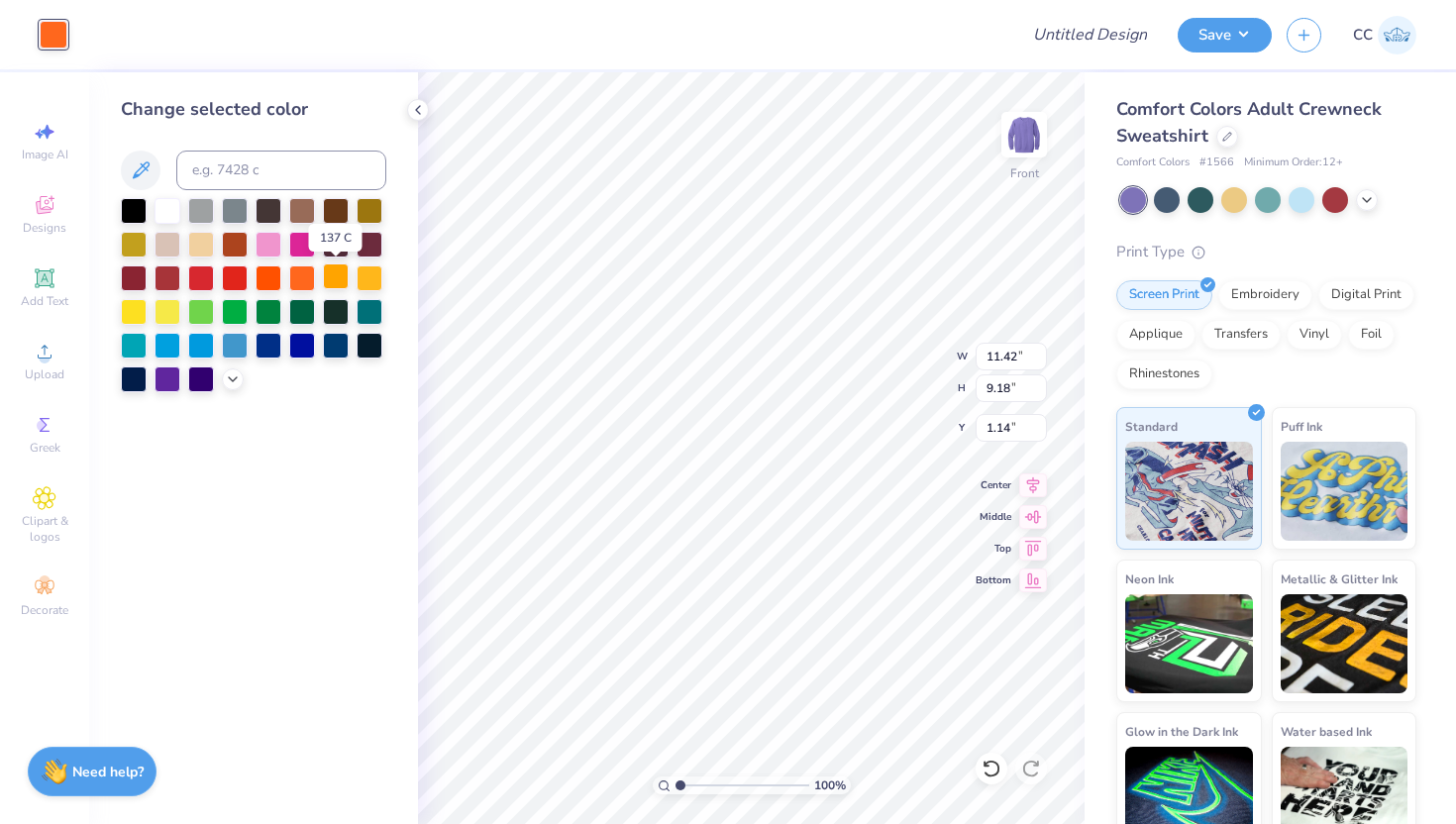 click at bounding box center [336, 276] 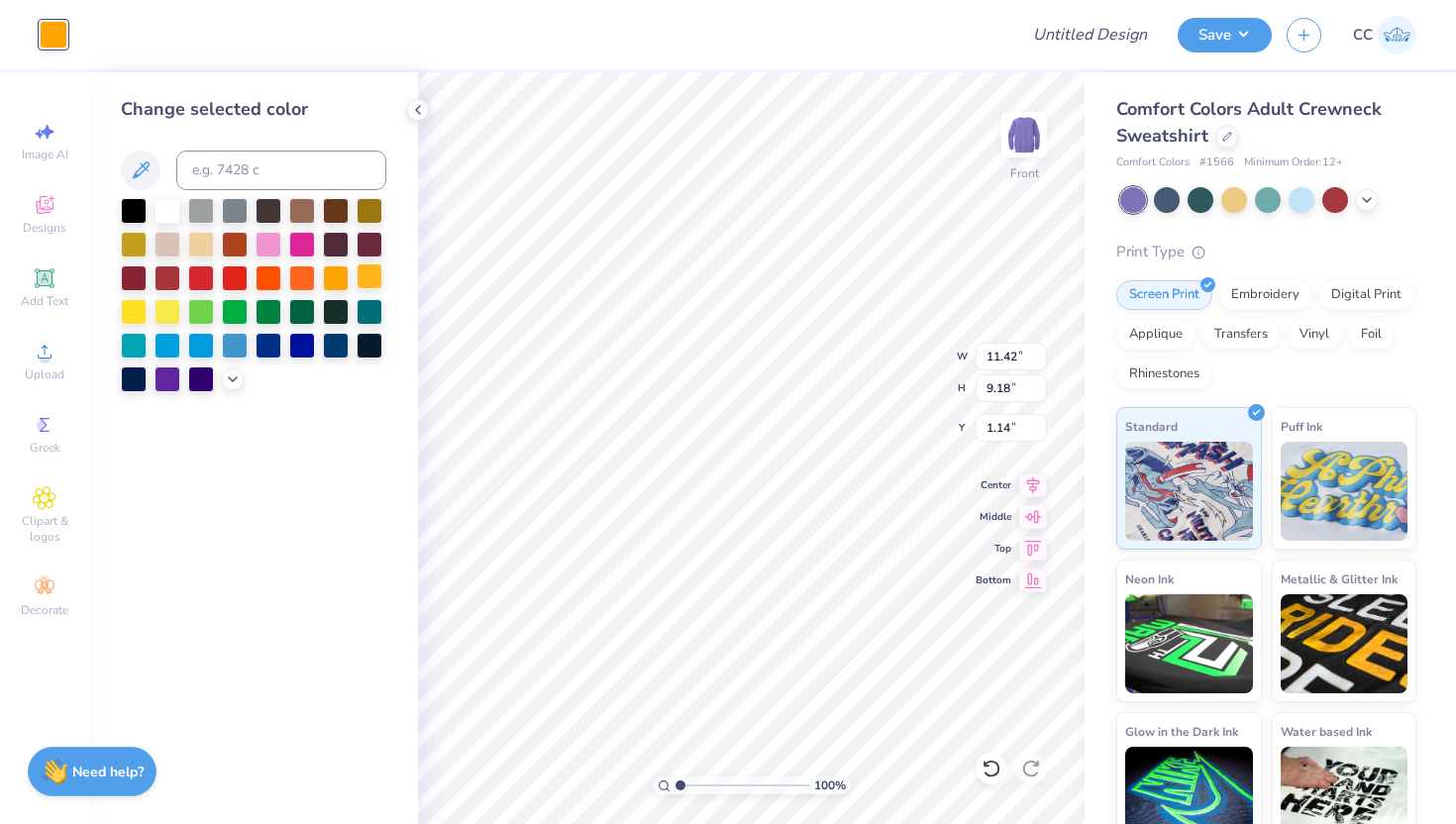 click at bounding box center (369, 276) 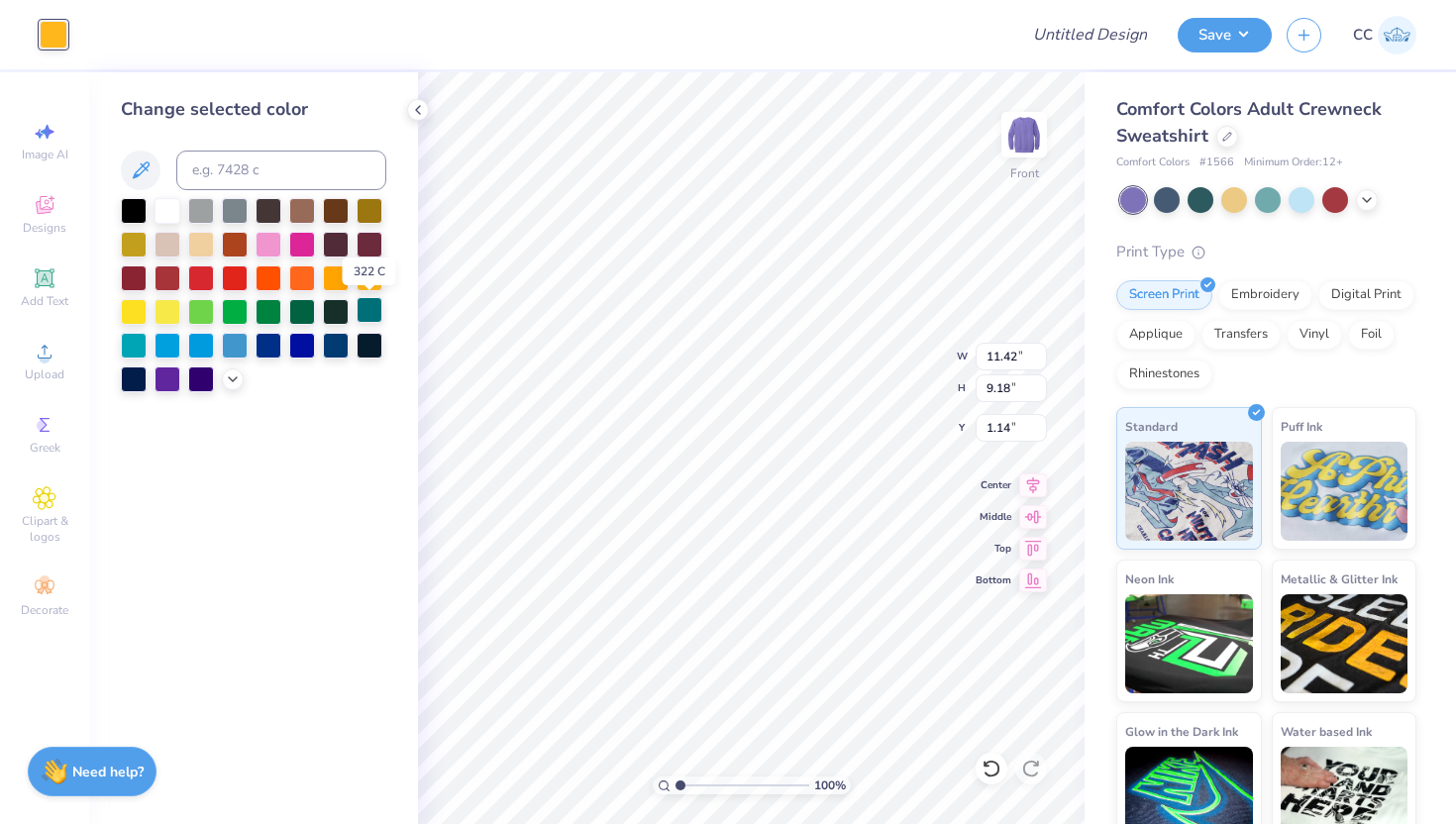 click at bounding box center [369, 310] 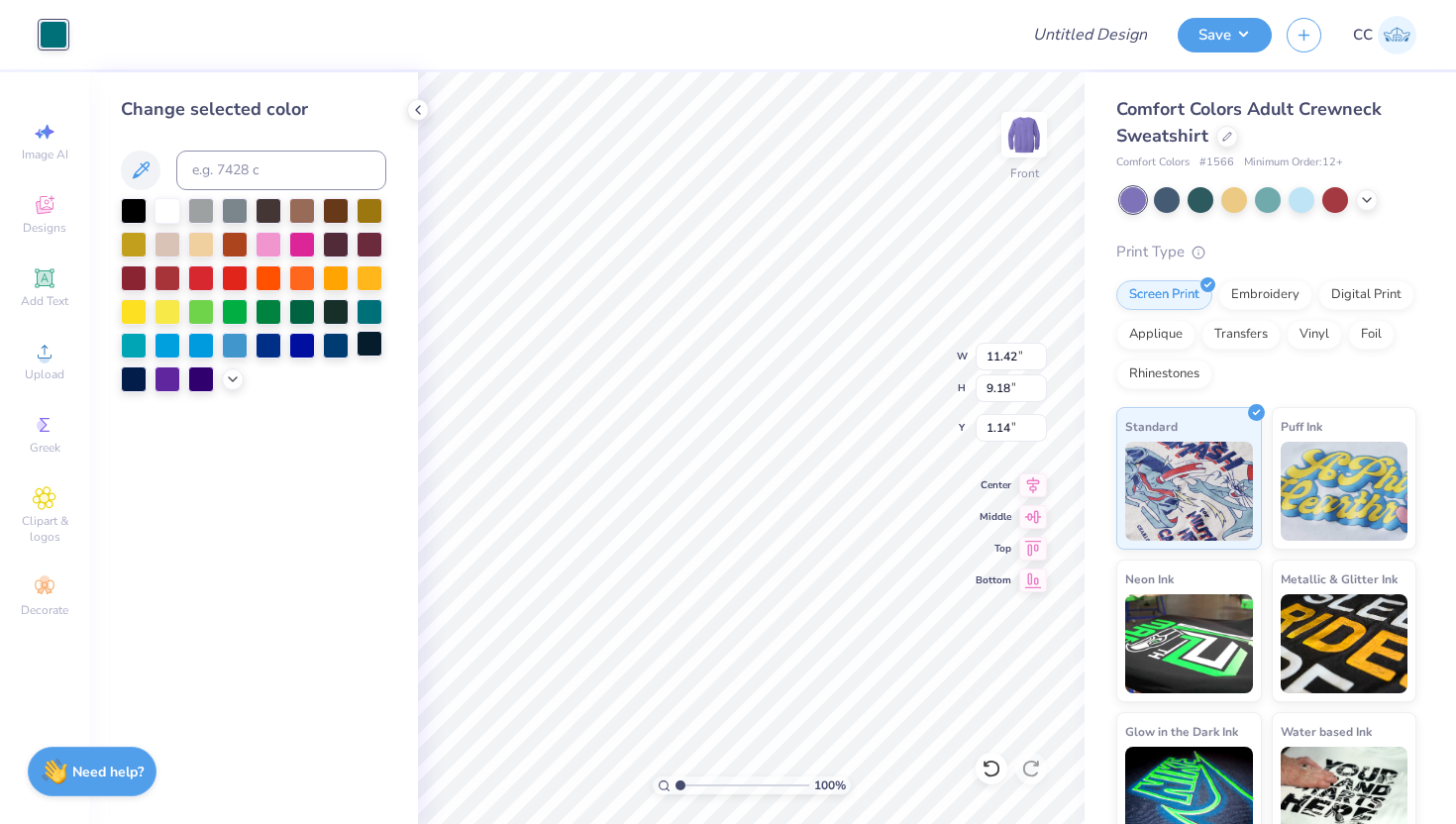 click at bounding box center [369, 344] 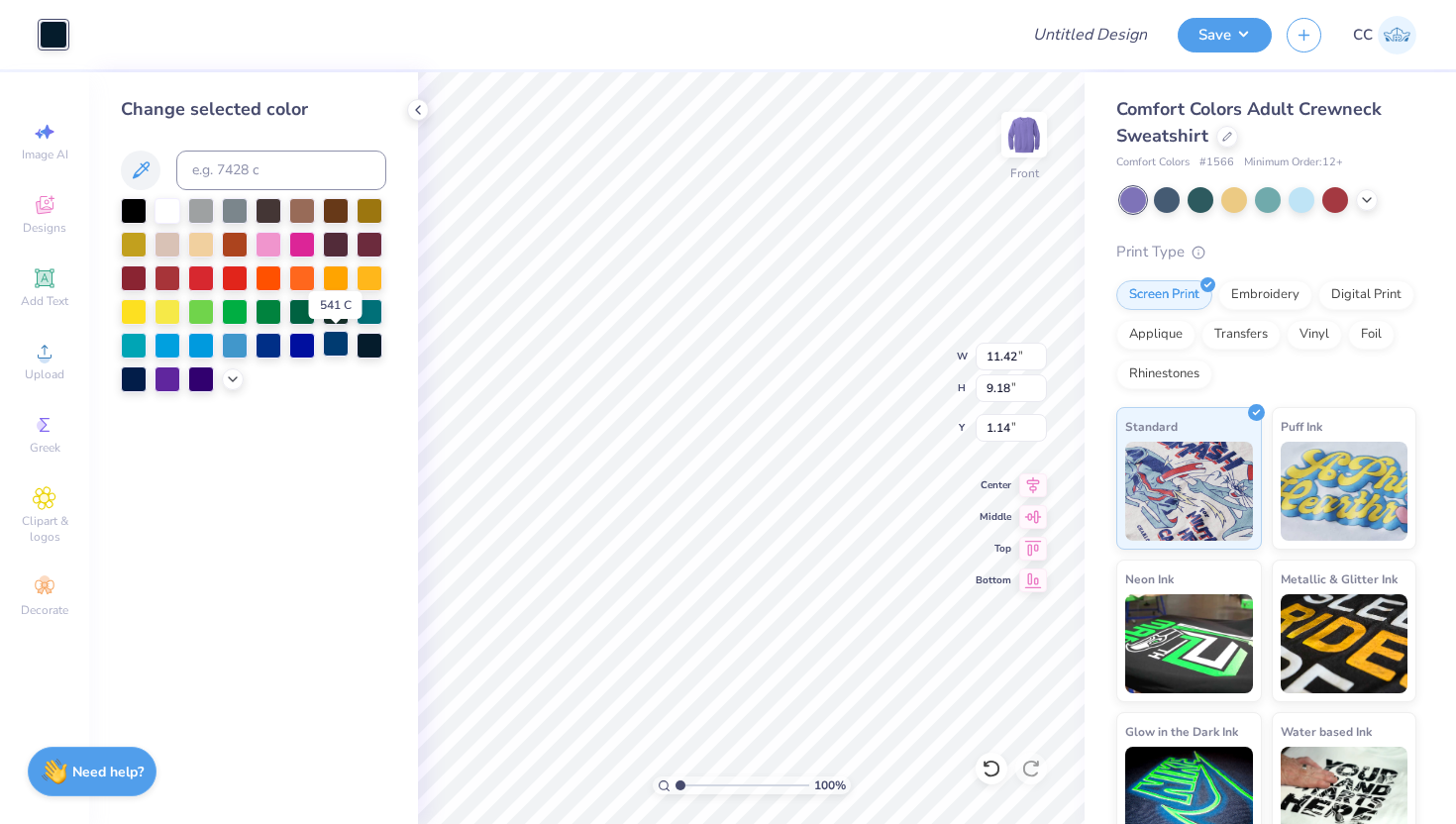 click at bounding box center (336, 344) 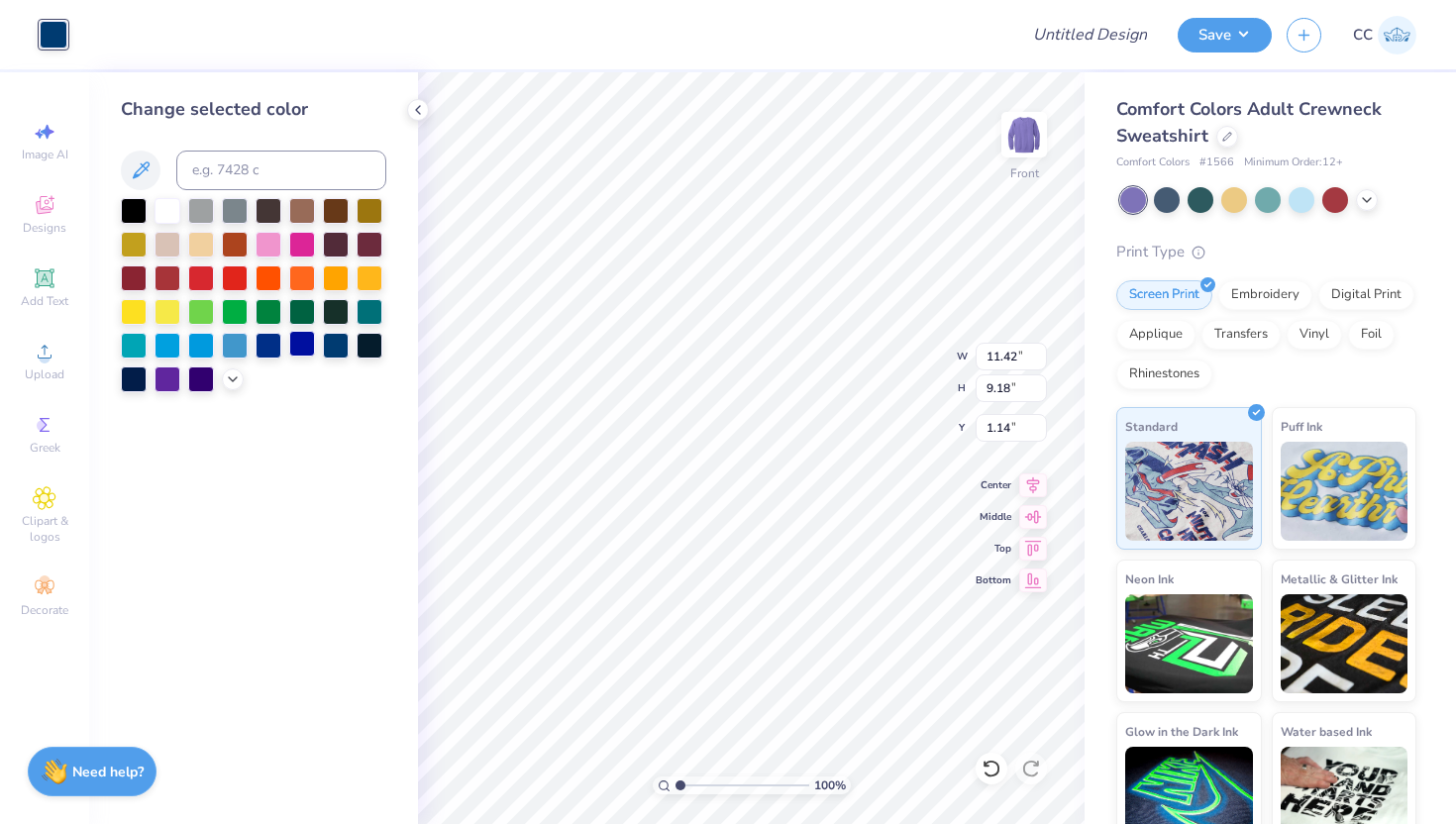 click at bounding box center (302, 344) 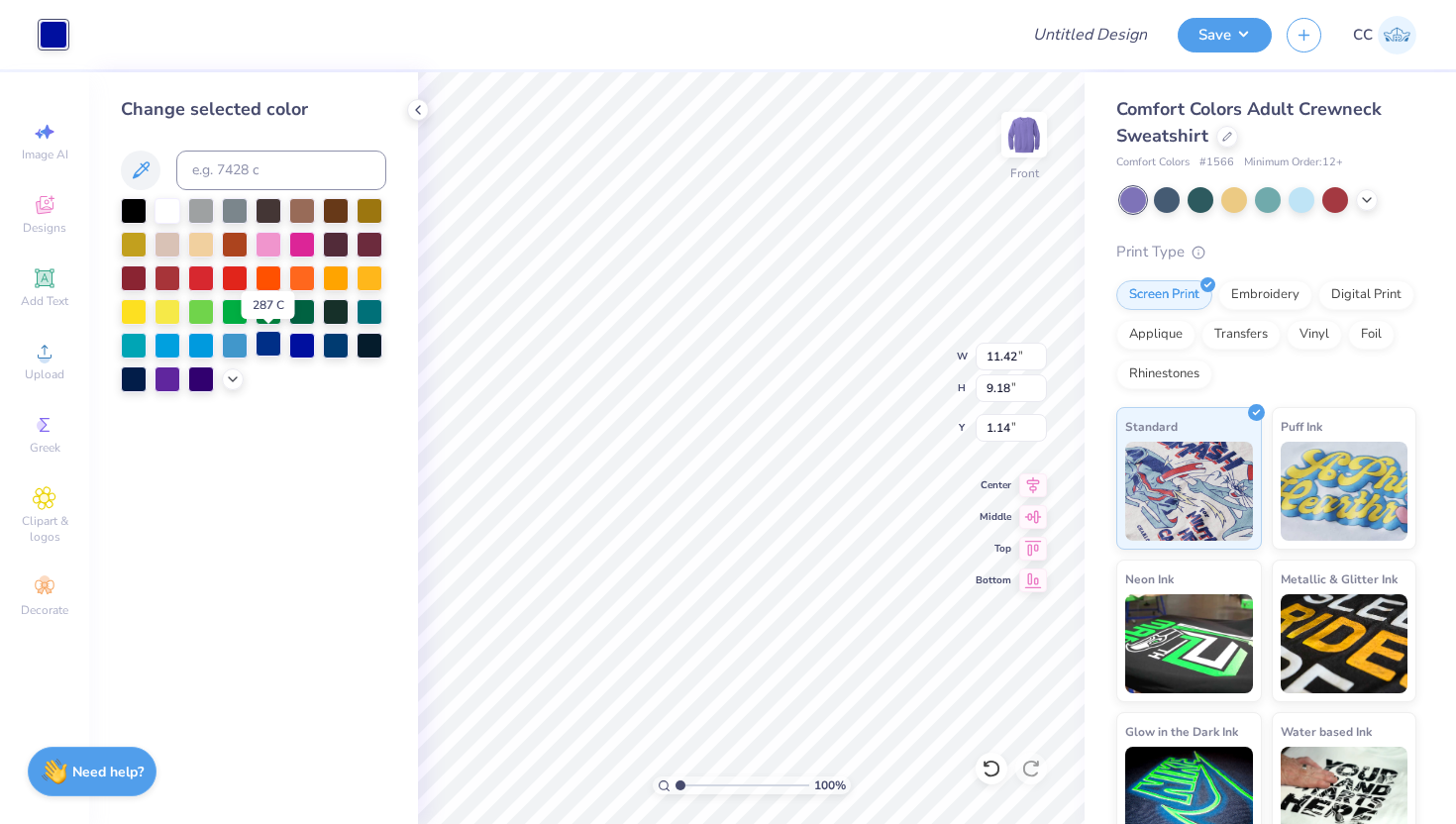 click at bounding box center [268, 344] 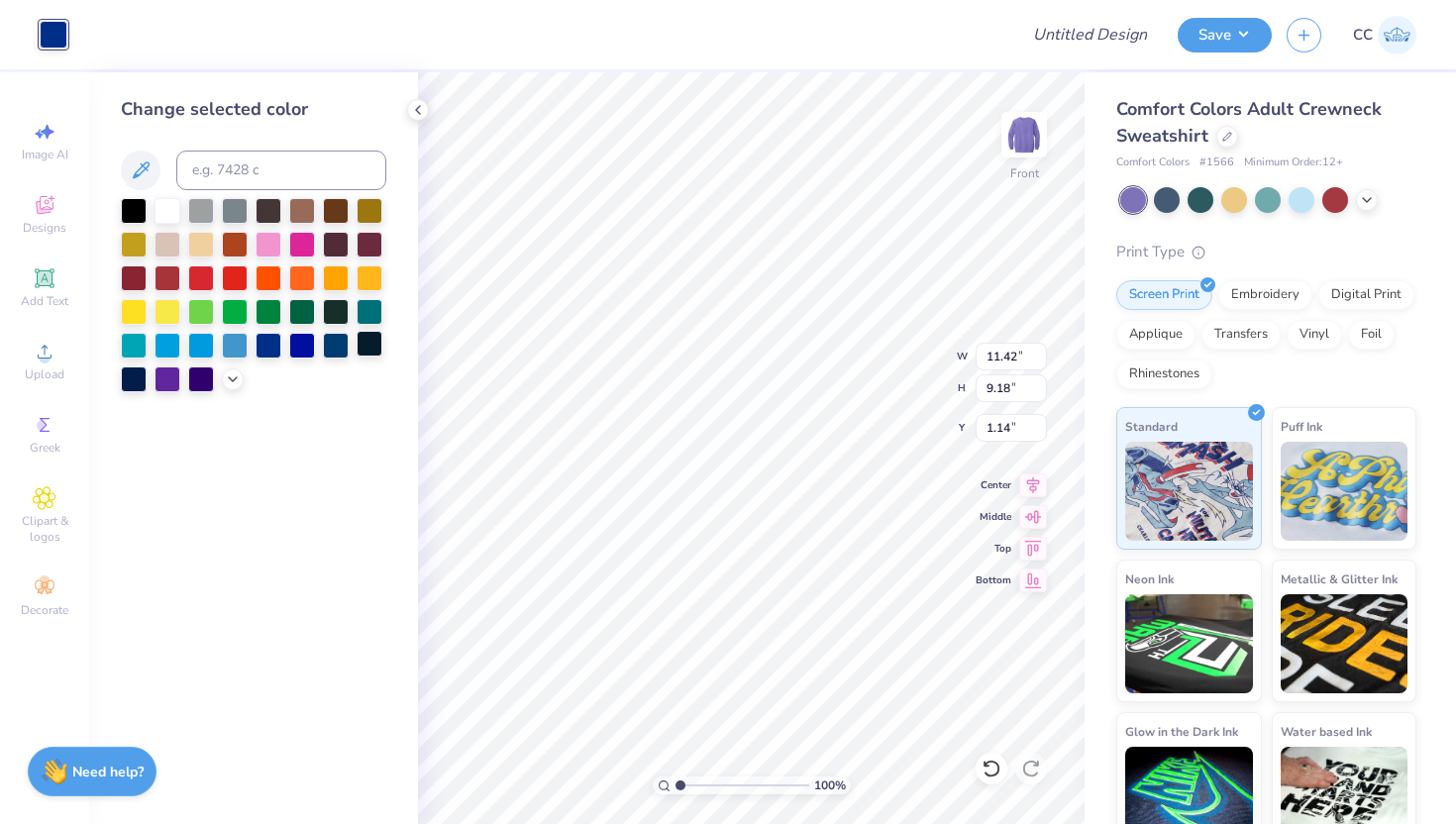 click at bounding box center (369, 344) 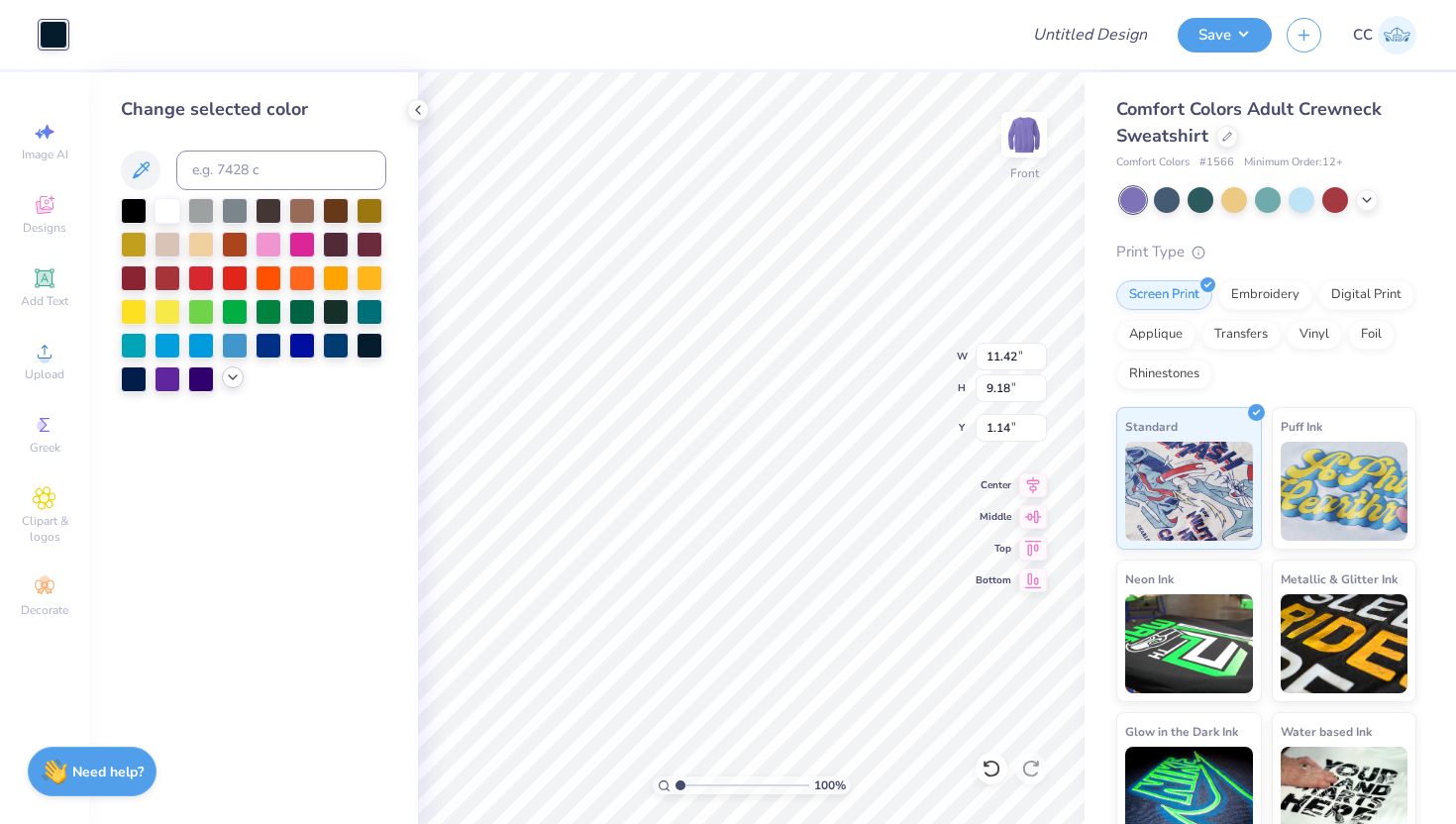 click 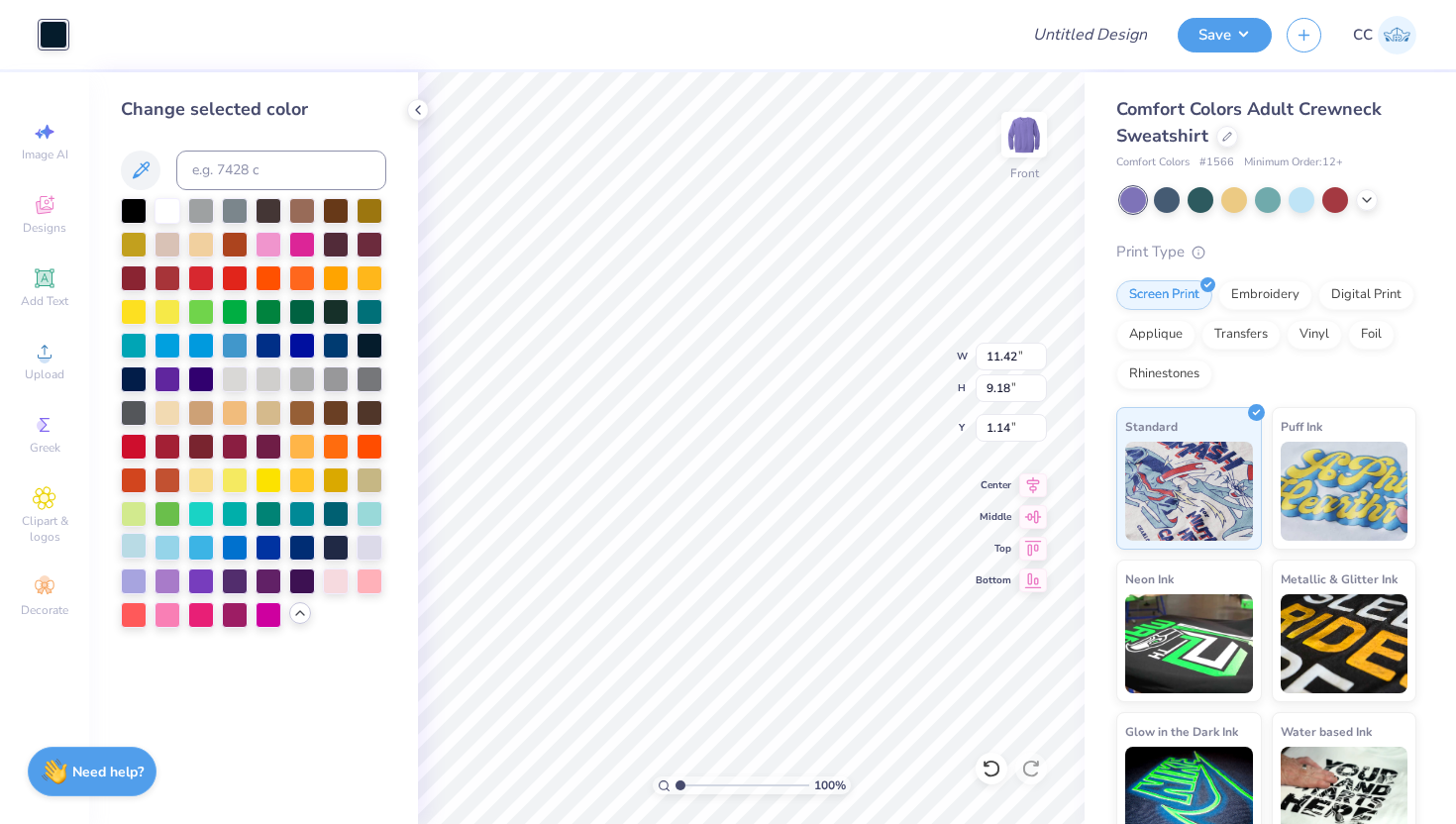 click at bounding box center (134, 546) 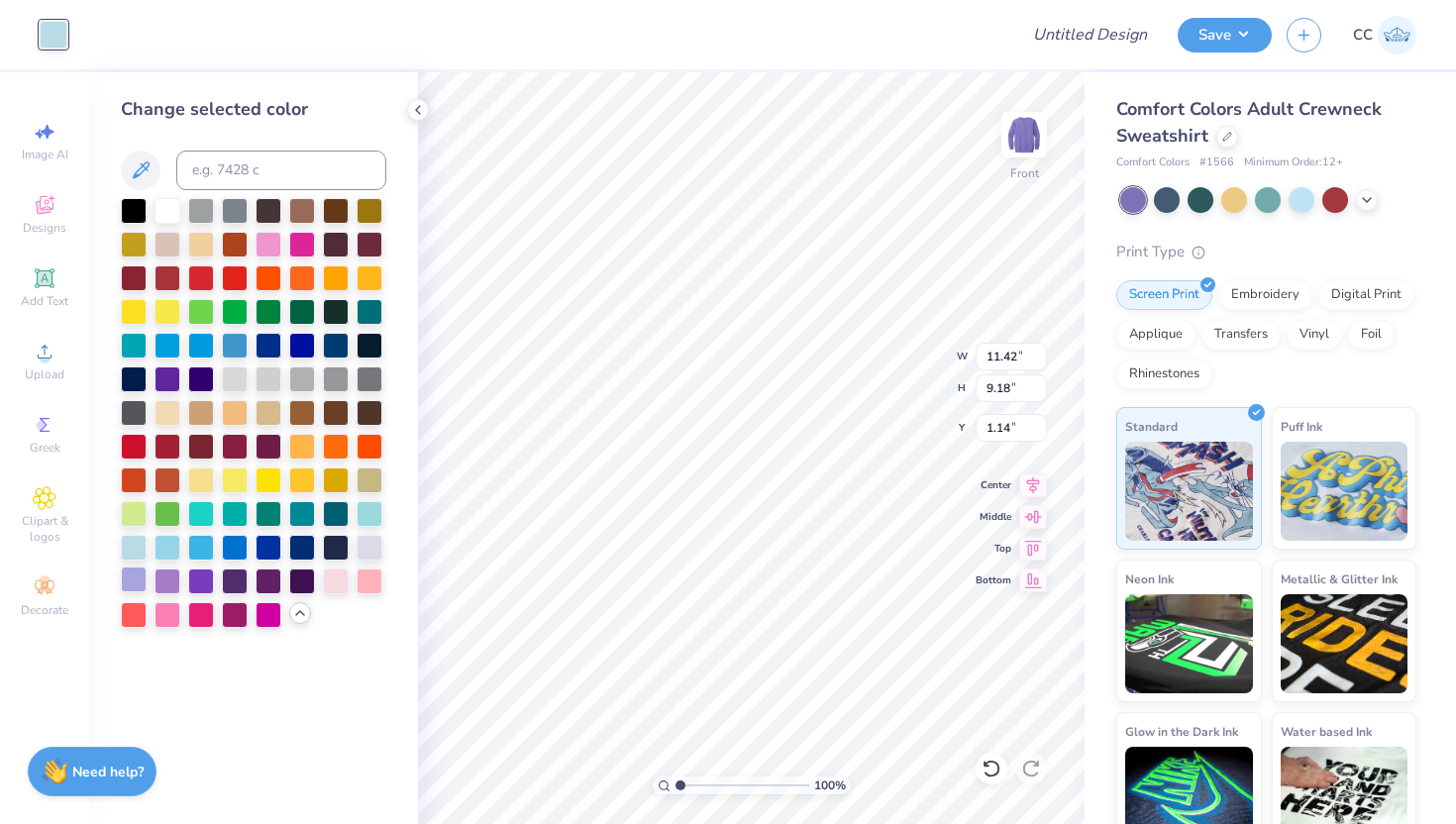 click at bounding box center (134, 579) 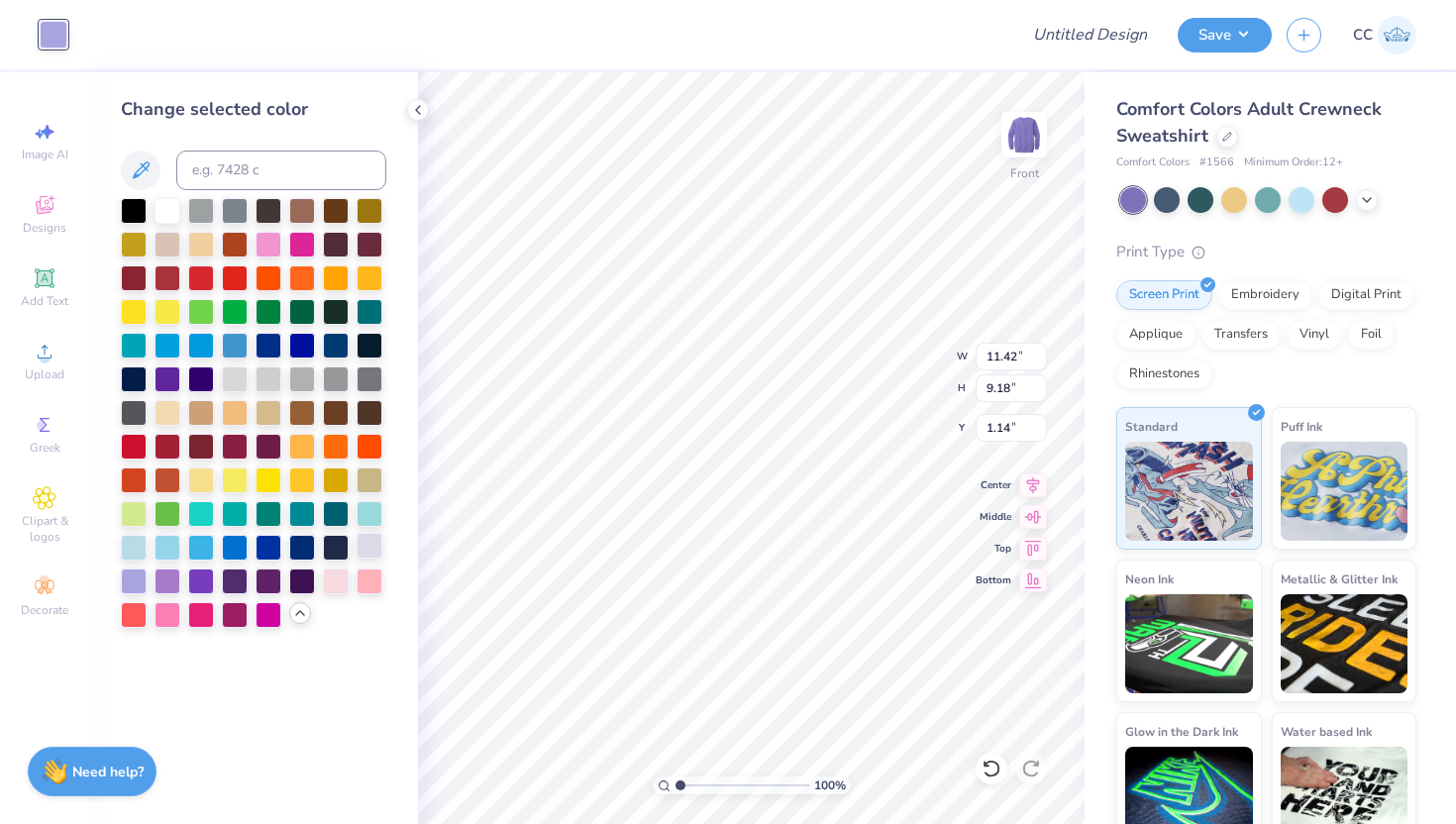 click at bounding box center [369, 546] 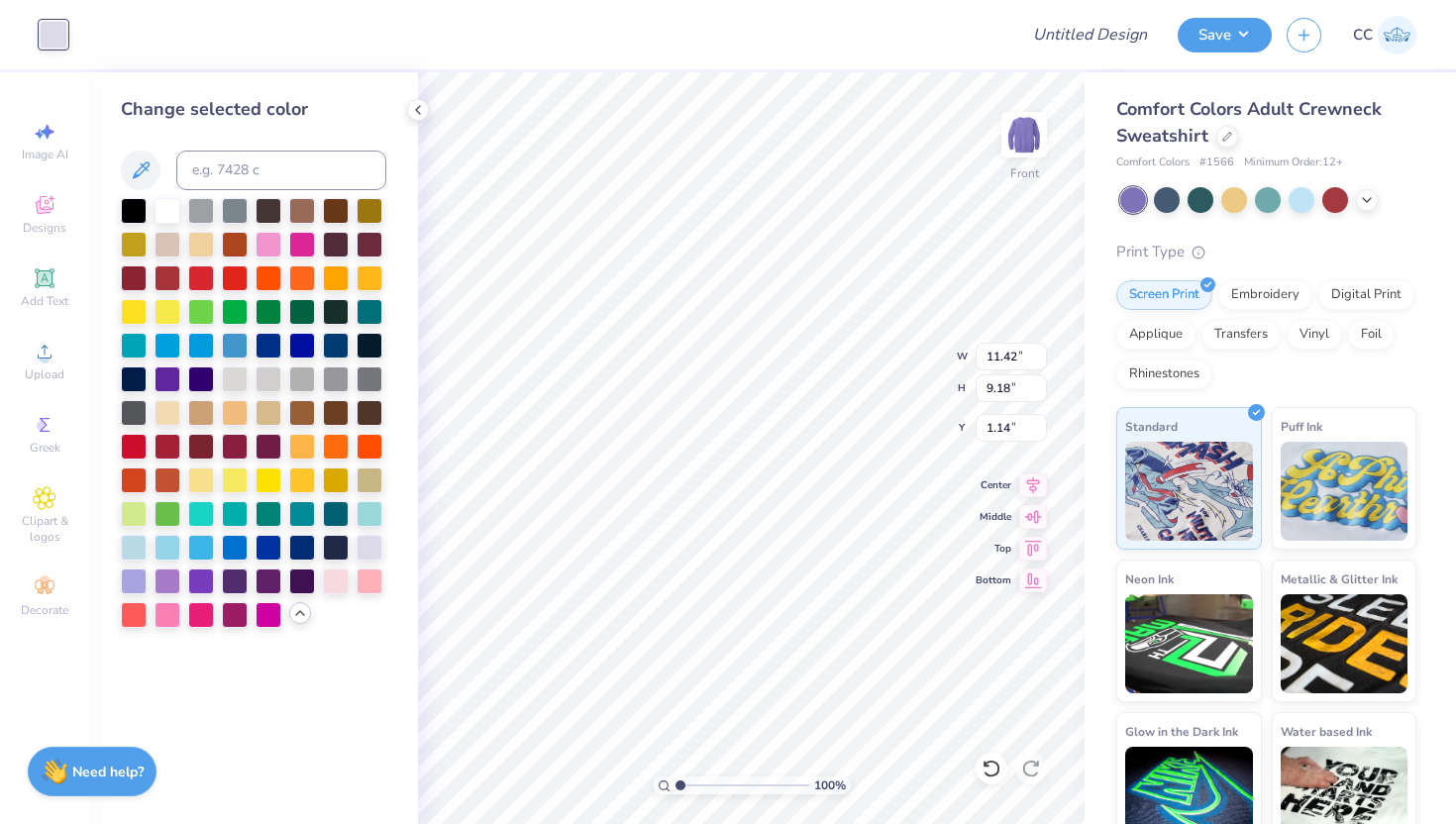 click on "Change selected color" at bounding box center [254, 448] 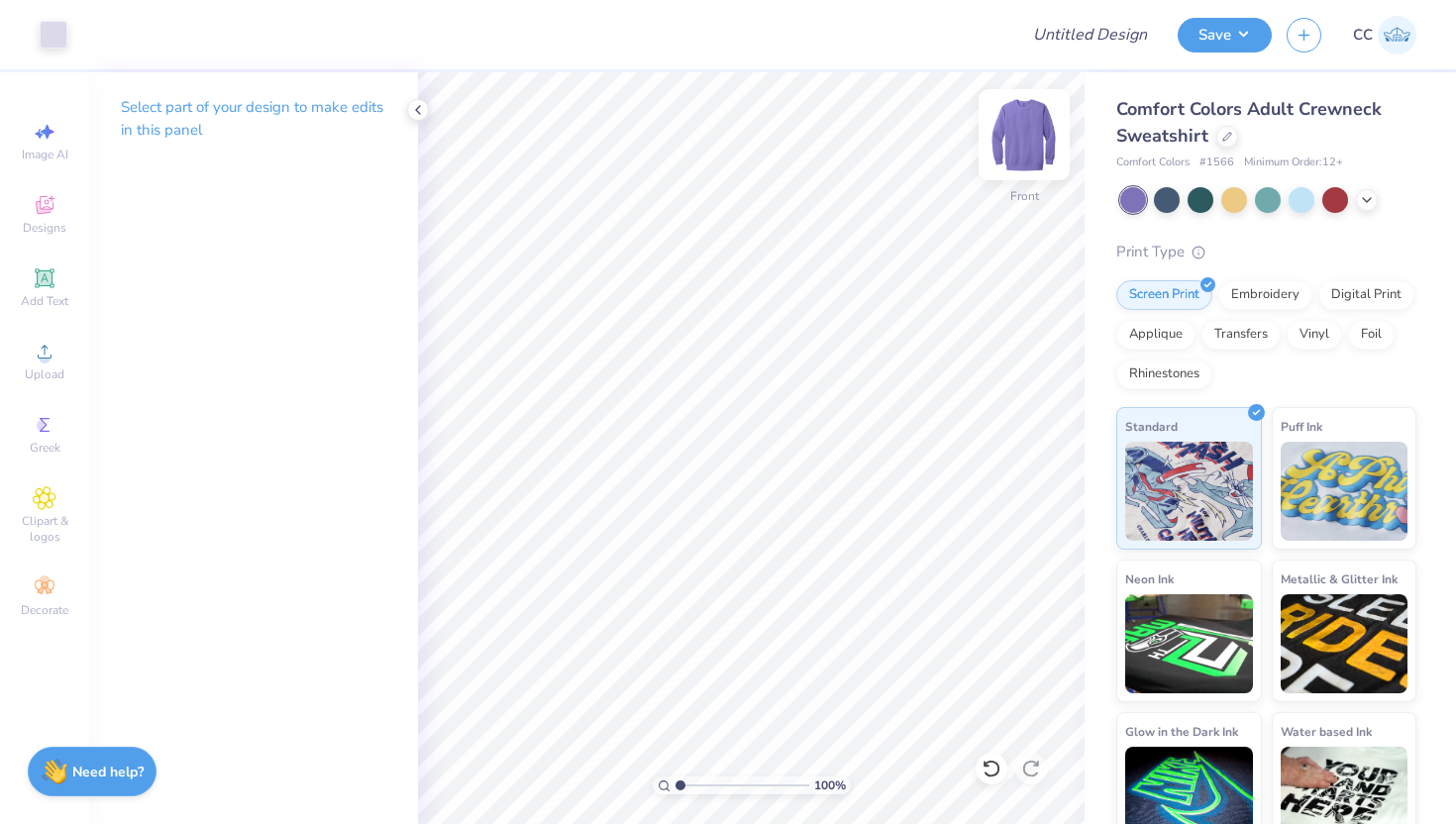 click at bounding box center (1024, 135) 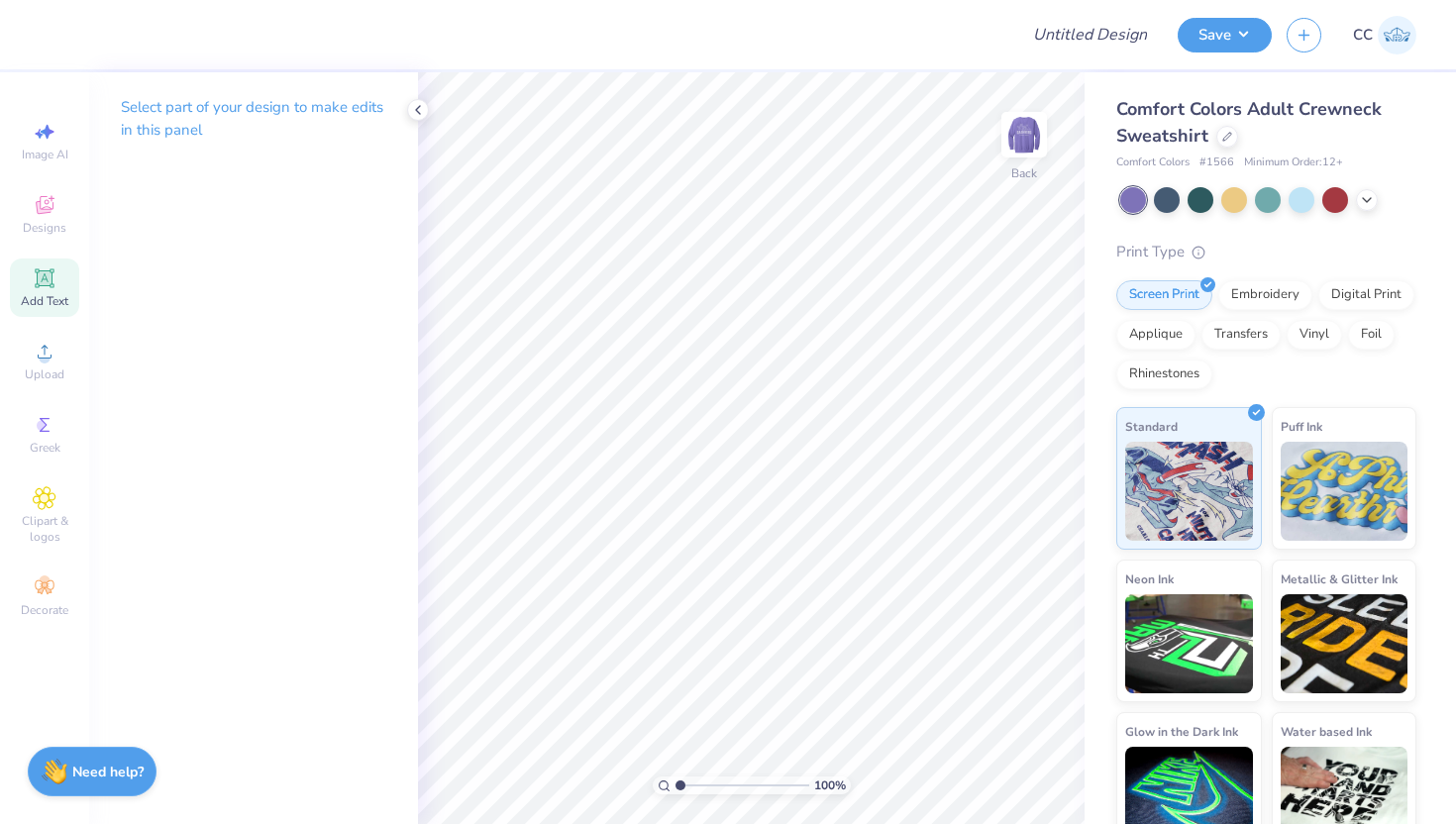 click on "Add Text" at bounding box center [45, 301] 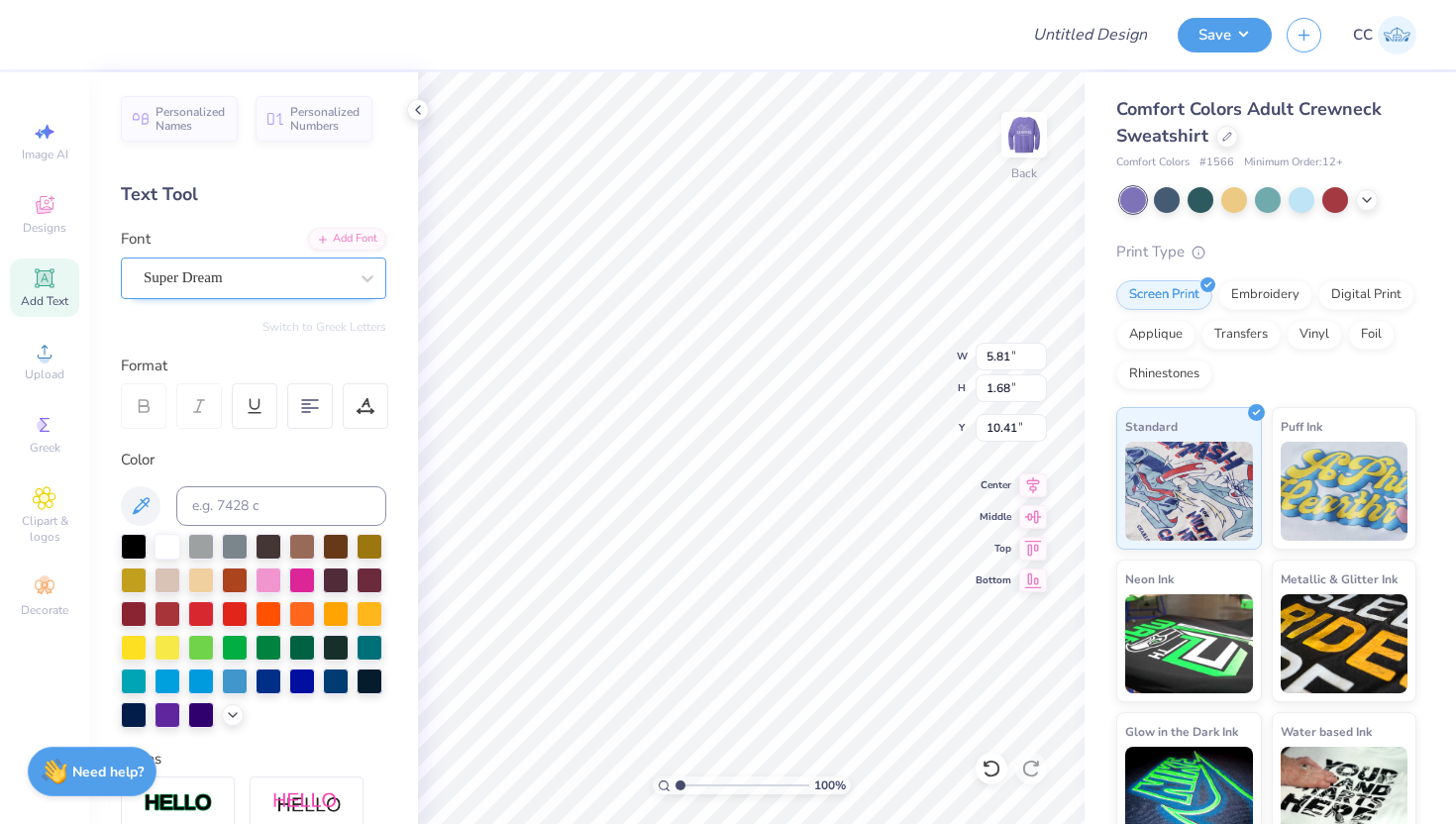 click on "Super Dream" at bounding box center [246, 277] 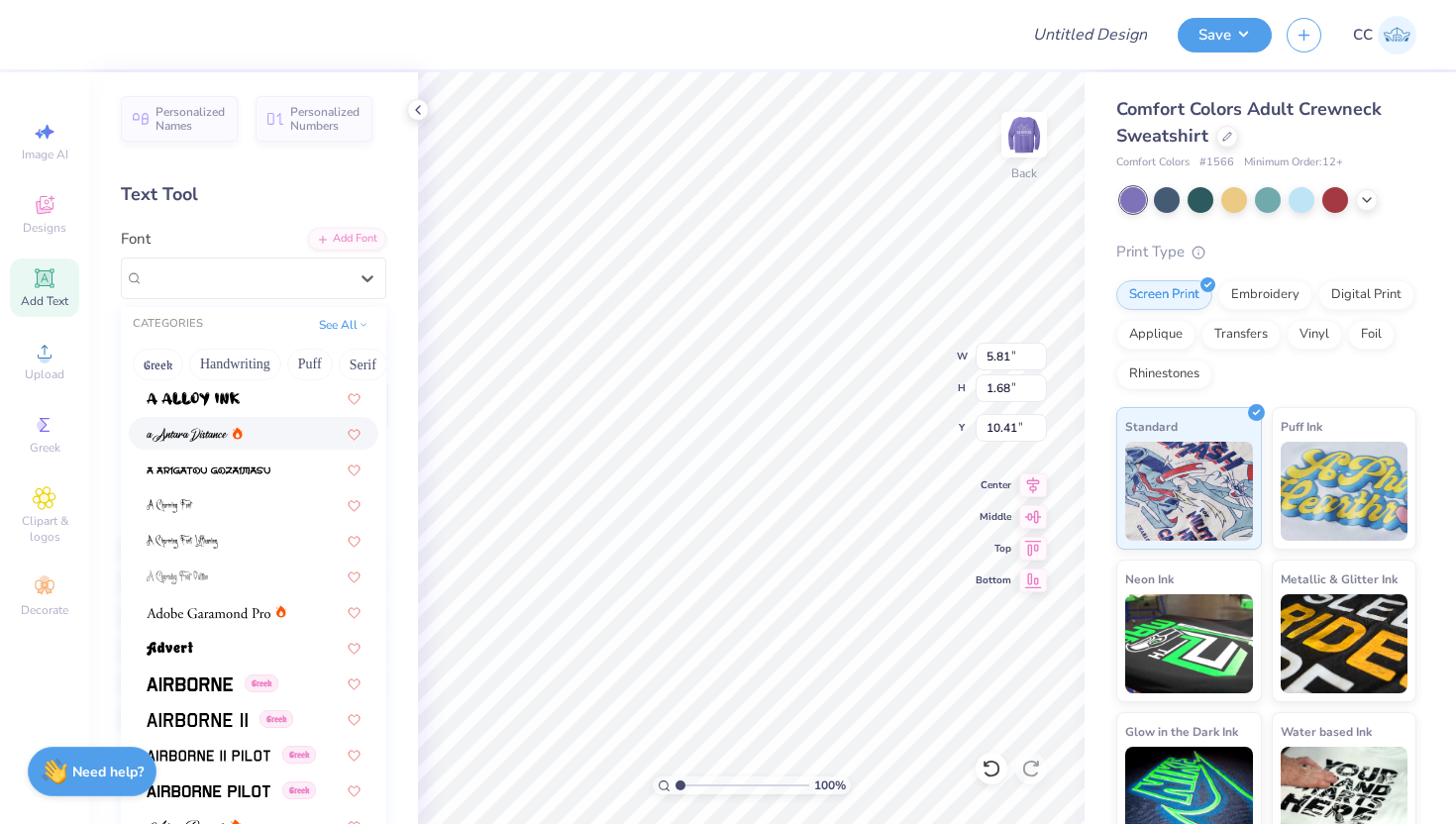 scroll, scrollTop: 76, scrollLeft: 0, axis: vertical 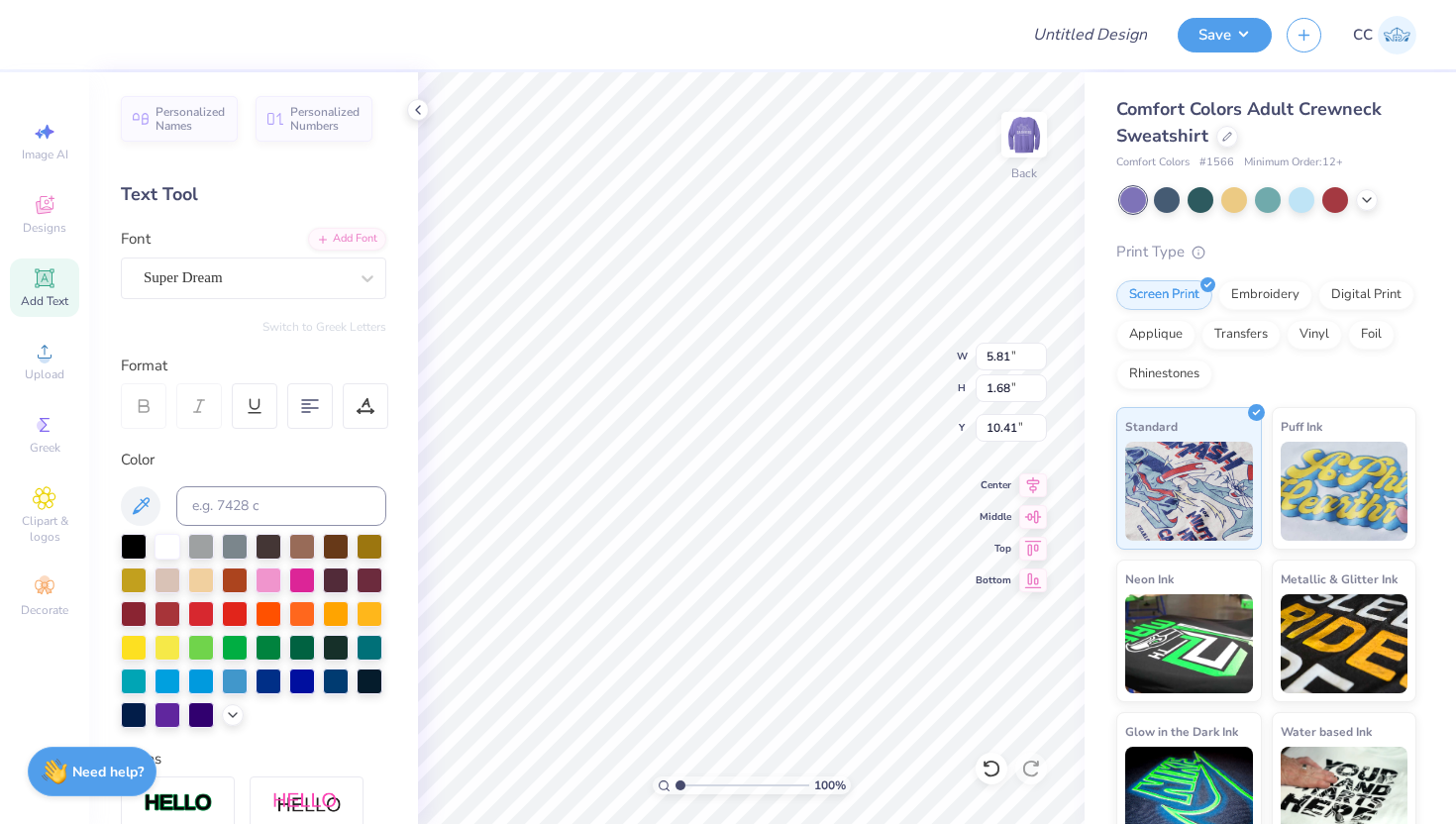 click on "Font Super Dream" at bounding box center [254, 263] 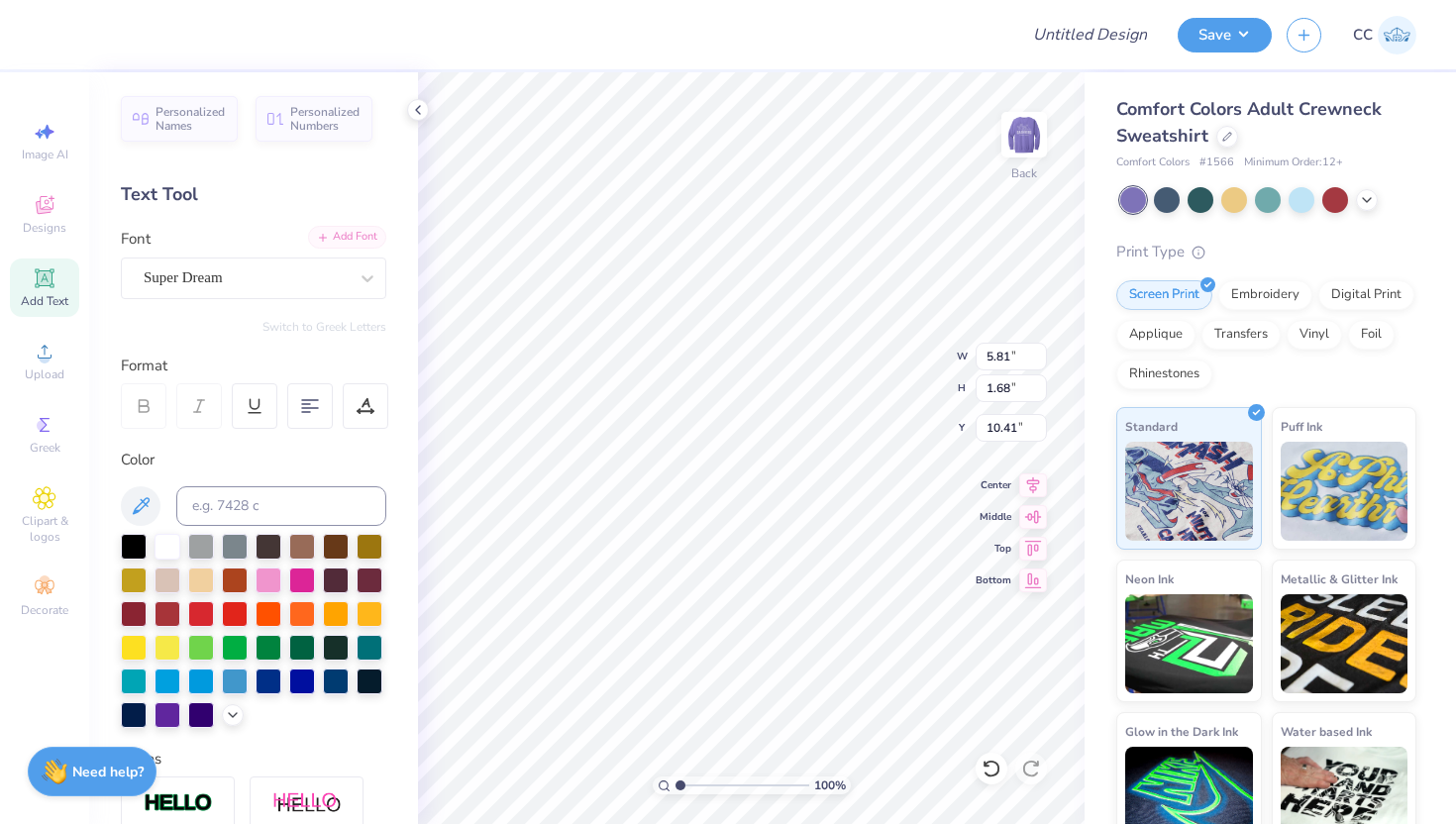 click on "Add Font" at bounding box center (347, 237) 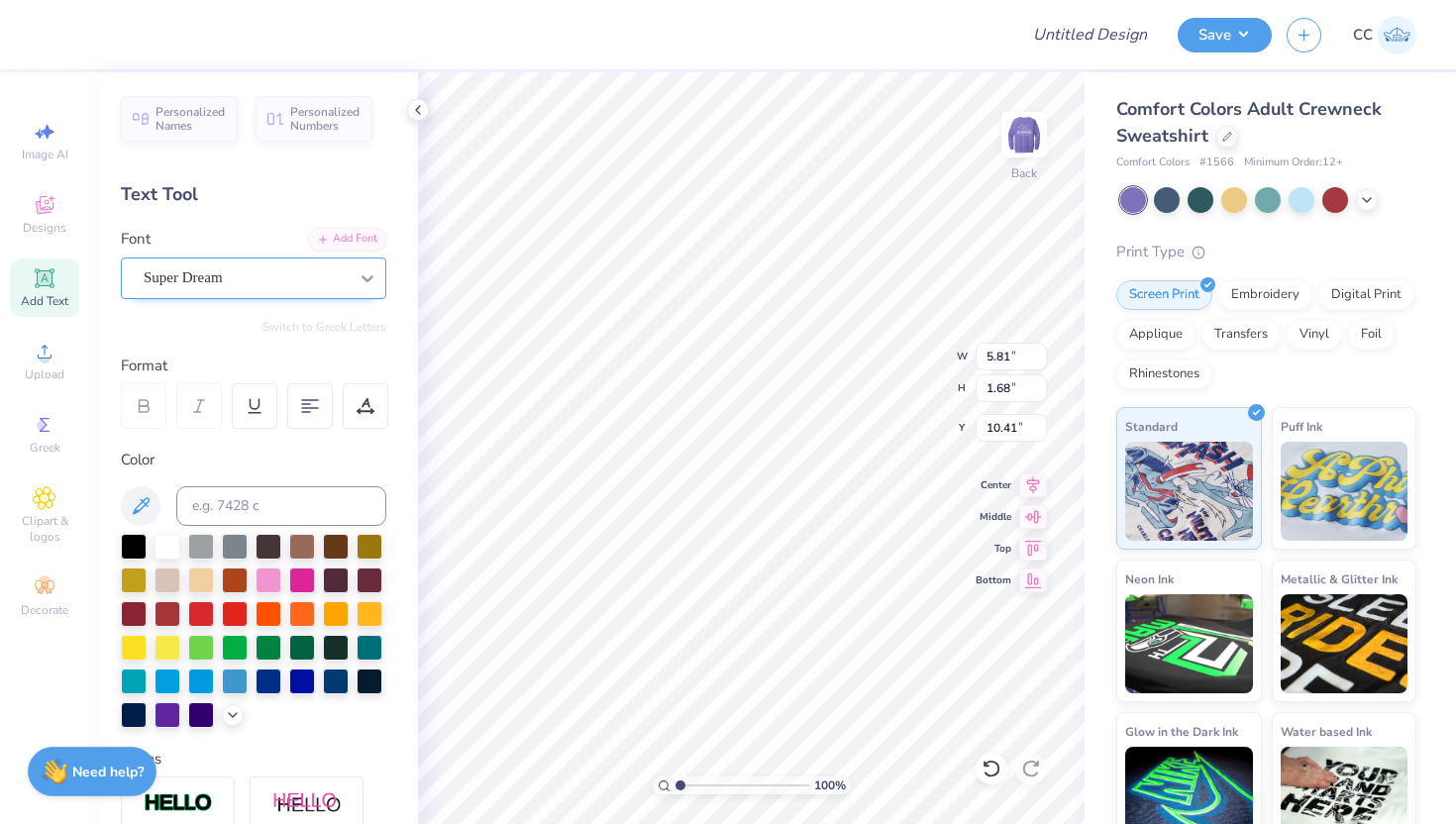 click 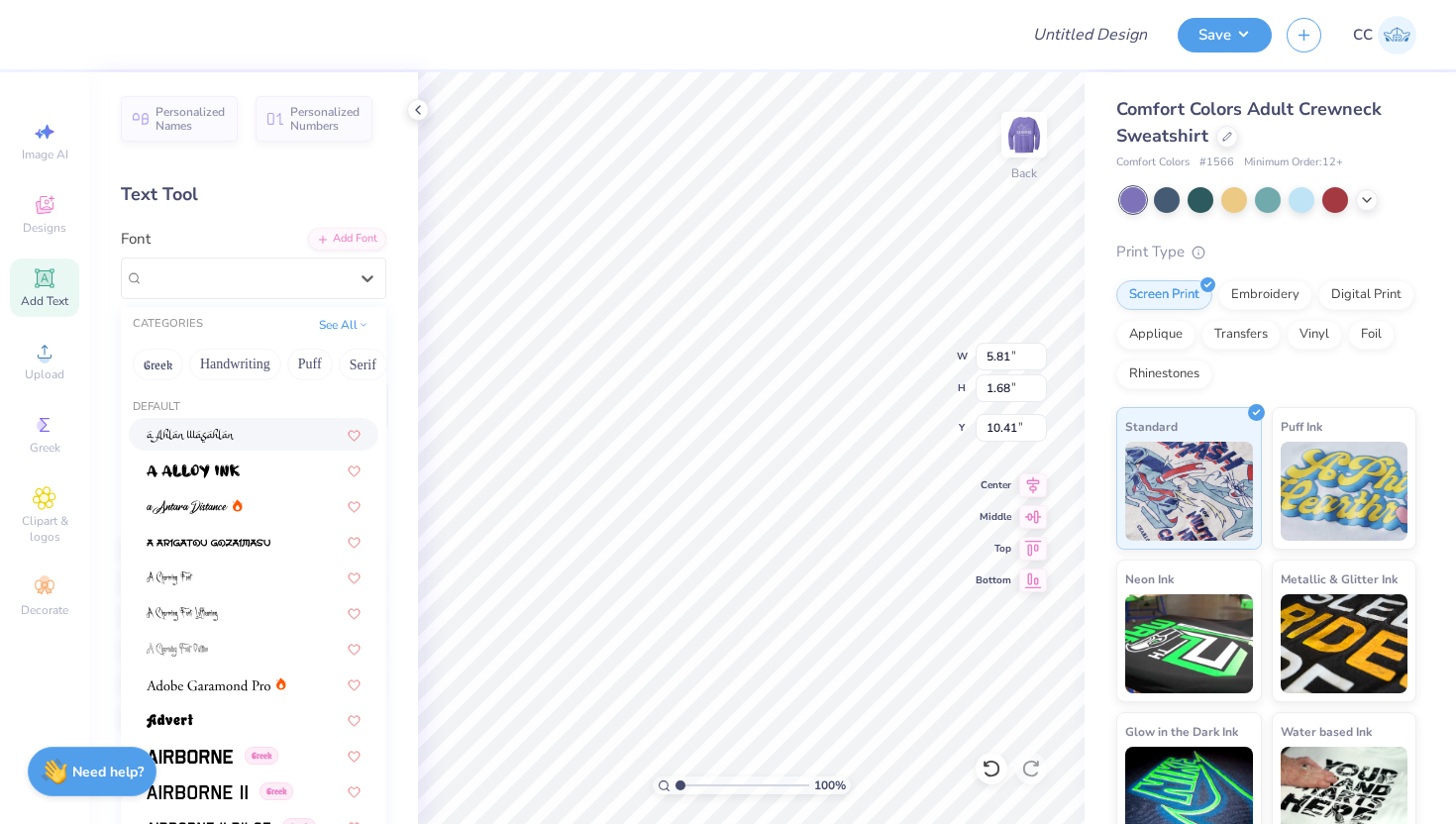 click on "Design Title Save CC Image AI Designs Add Text Upload Greek Clipart & logos Decorate Personalized Names Personalized Numbers Text Tool Add Font Font option a Ahlan Wasahlan focused, 1 of 311. 311 results available. Use Up and Down to choose options, press Enter to select the currently focused option, press Escape to exit the menu, press Tab to select the option and exit the menu. Super Dream CATEGORIES See All Greek Handwriting Puff Serif Bold Calligraphy Retro Sans Serif Minimal Fantasy Techno Others Default Greek Greek Greek Greek Greek Greek Greek Greek Greek Greek Greek Greek Greek Greek Greek Greek Greek Greek Greek Greek Greek Greek Greek Greek Greek Greek Greek Greek Greek Greek Greek Greek Greek Greek Greek Greek Greek Greek Greek Super Dream Greek Greek Greek Greek Times New Roman Greek Varsity Team Greek Greek Greek Greek Switch to Greek Letters Format Color Styles Text Shape 100 % Back W 5.81 5.81 " H 1.68 1.68 " Y 10.41 10.41 " Center Middle Top Bottom Comfort Colors # 1566 Minimum Order:" at bounding box center (728, 412) 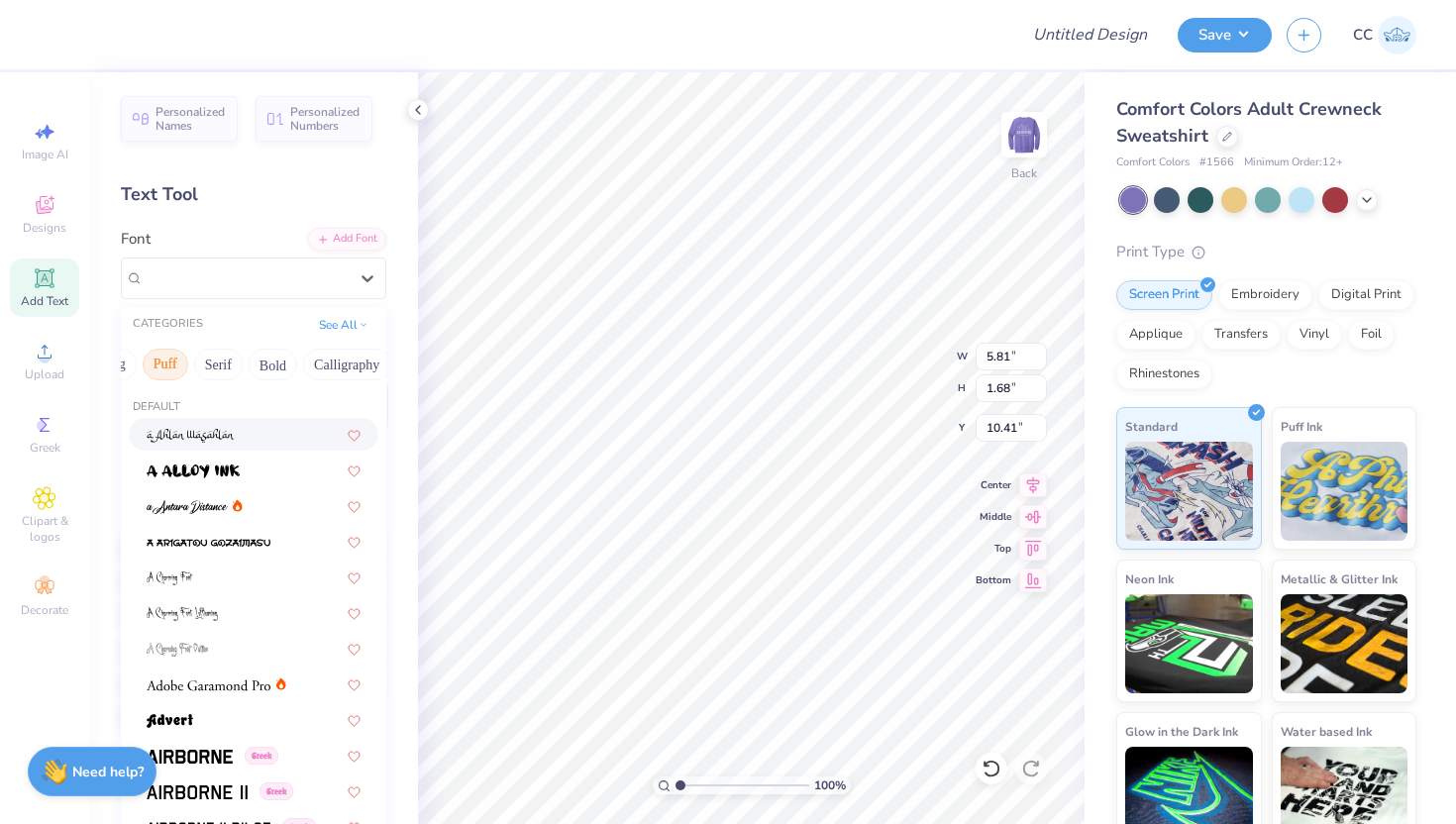 scroll, scrollTop: 0, scrollLeft: 176, axis: horizontal 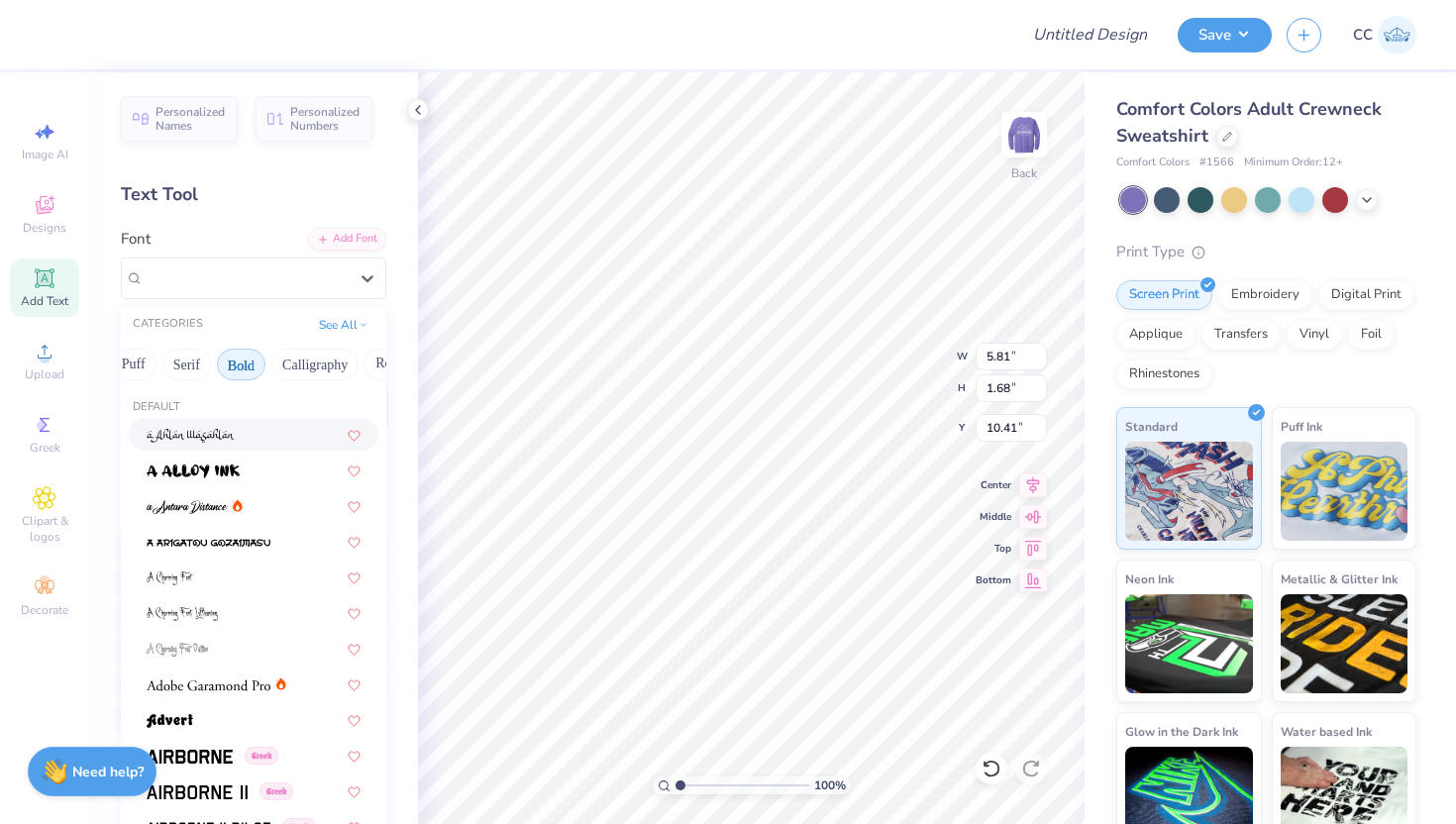 click on "Bold" at bounding box center [241, 364] 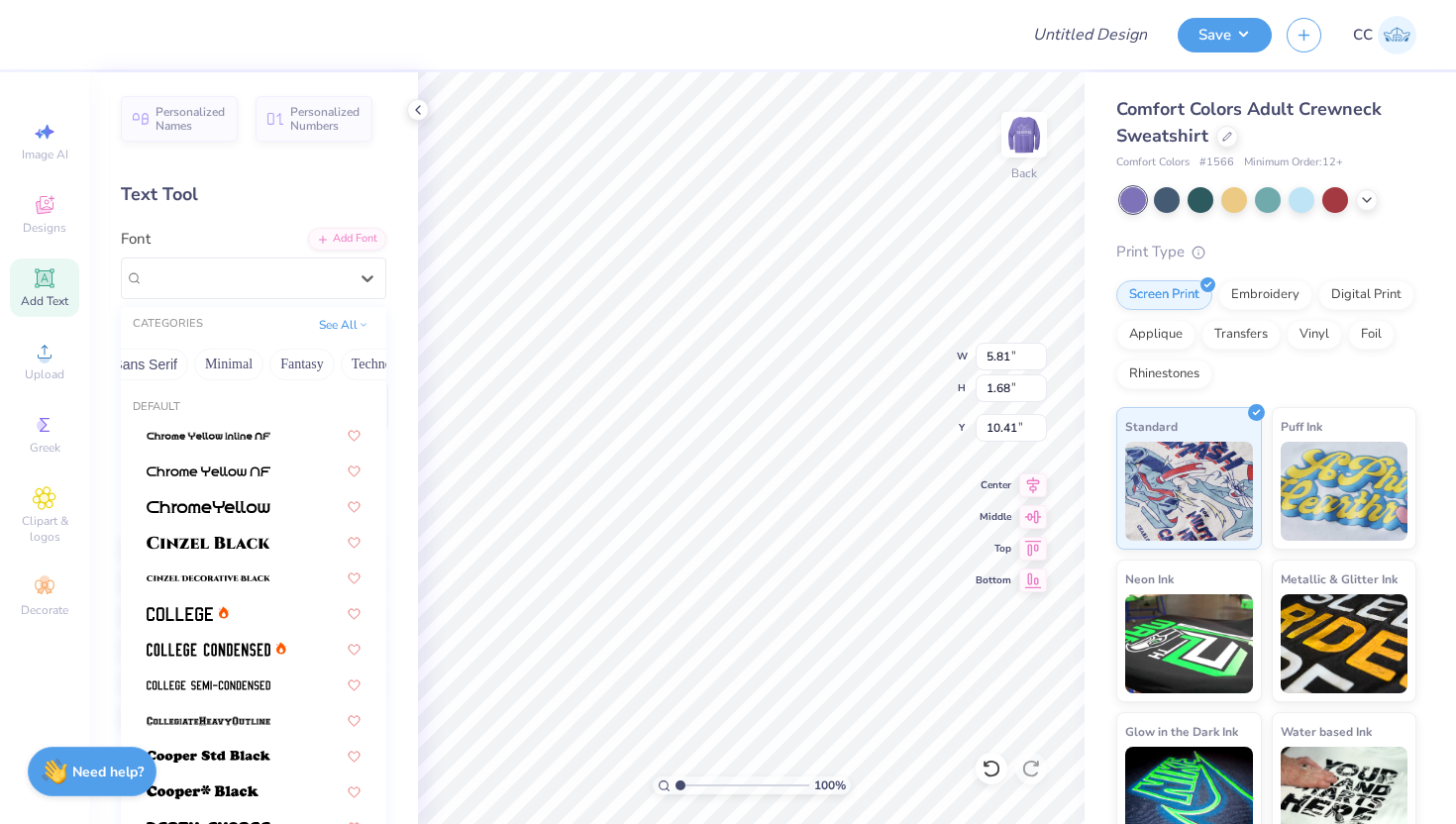 scroll, scrollTop: 0, scrollLeft: 582, axis: horizontal 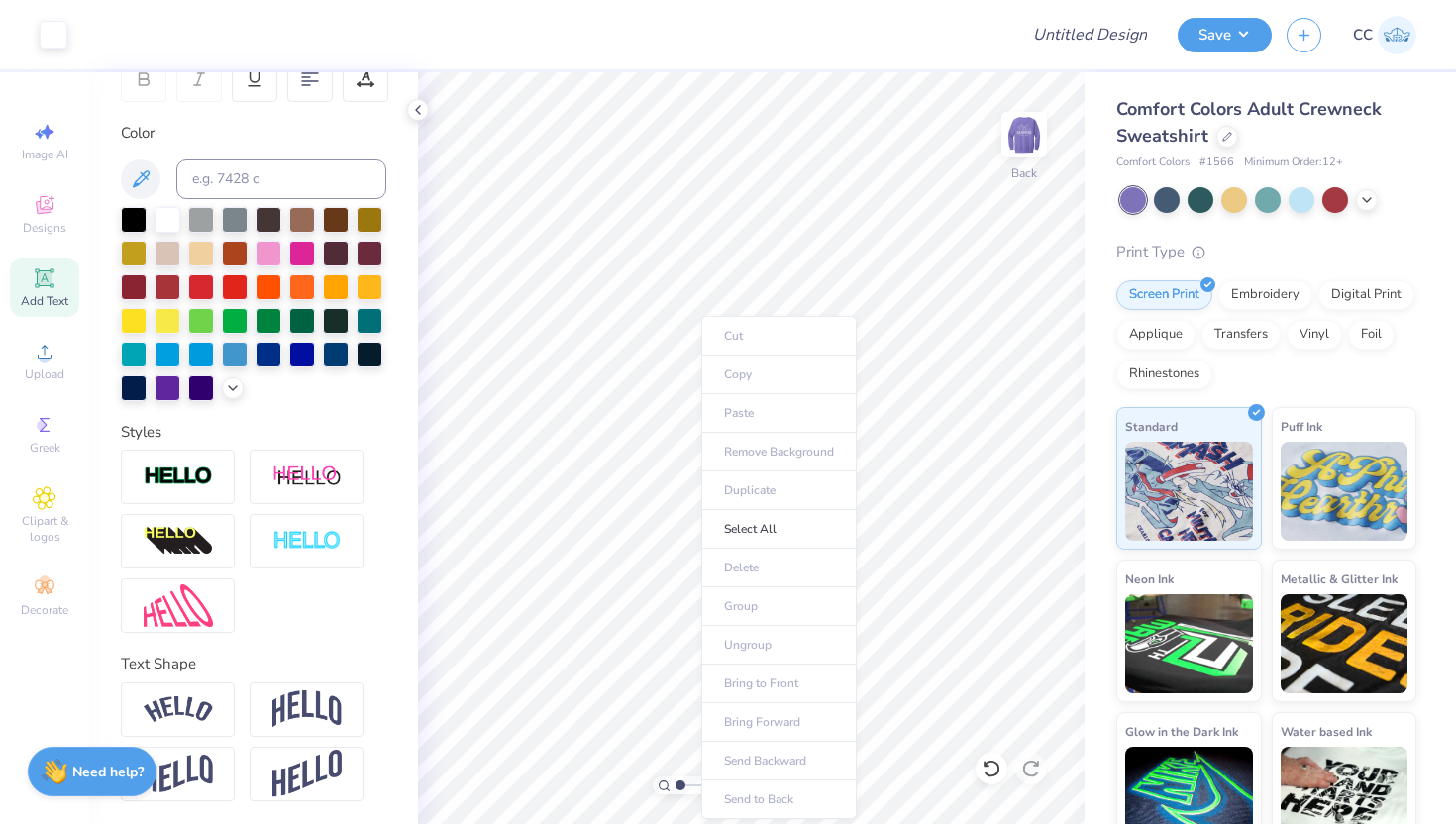 click on "Cut Copy Paste Remove Background Duplicate Select All Delete Group Ungroup Bring to Front Bring Forward Send Backward Send to Back" at bounding box center (779, 567) 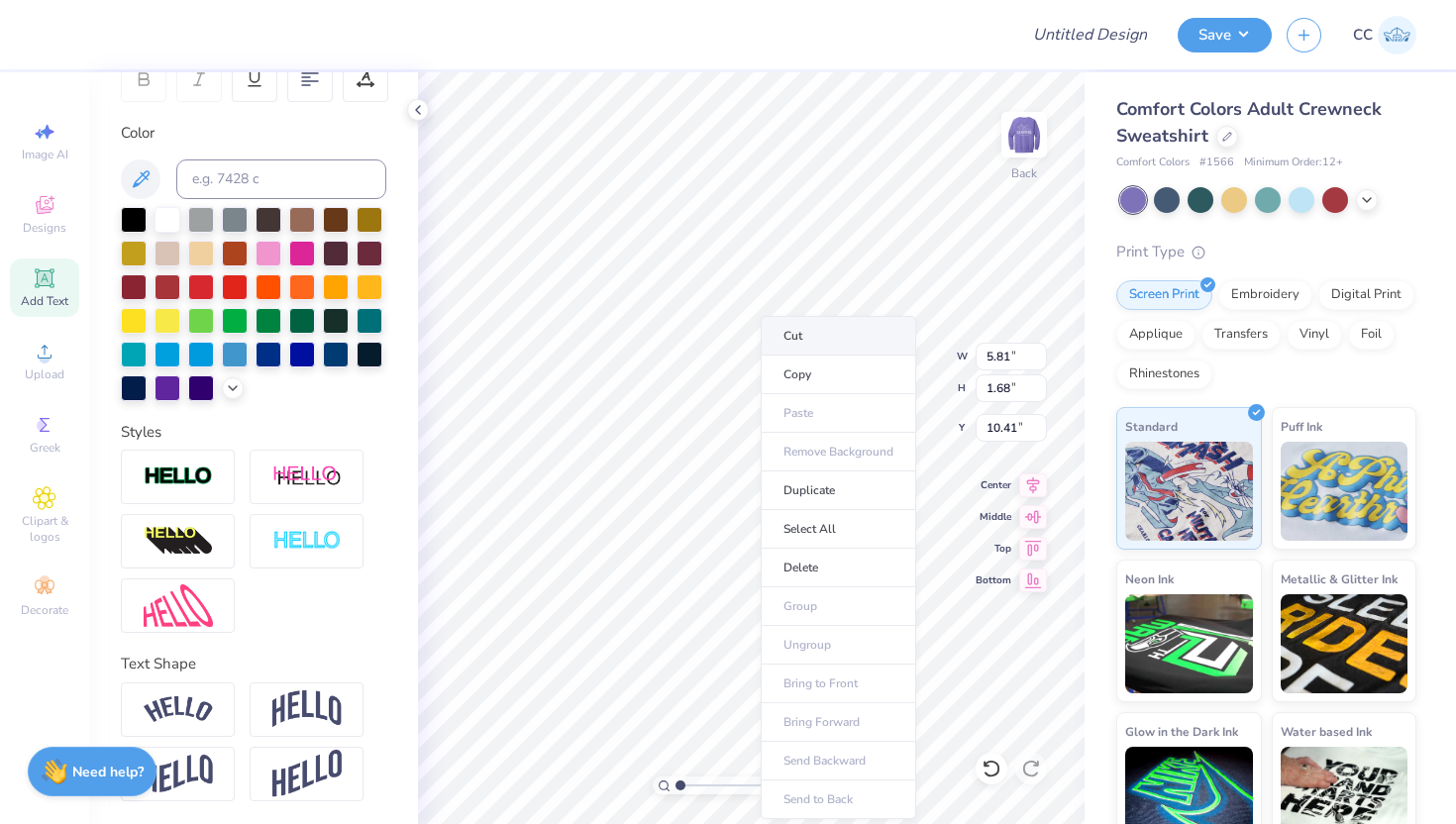 click on "Cut" at bounding box center [838, 336] 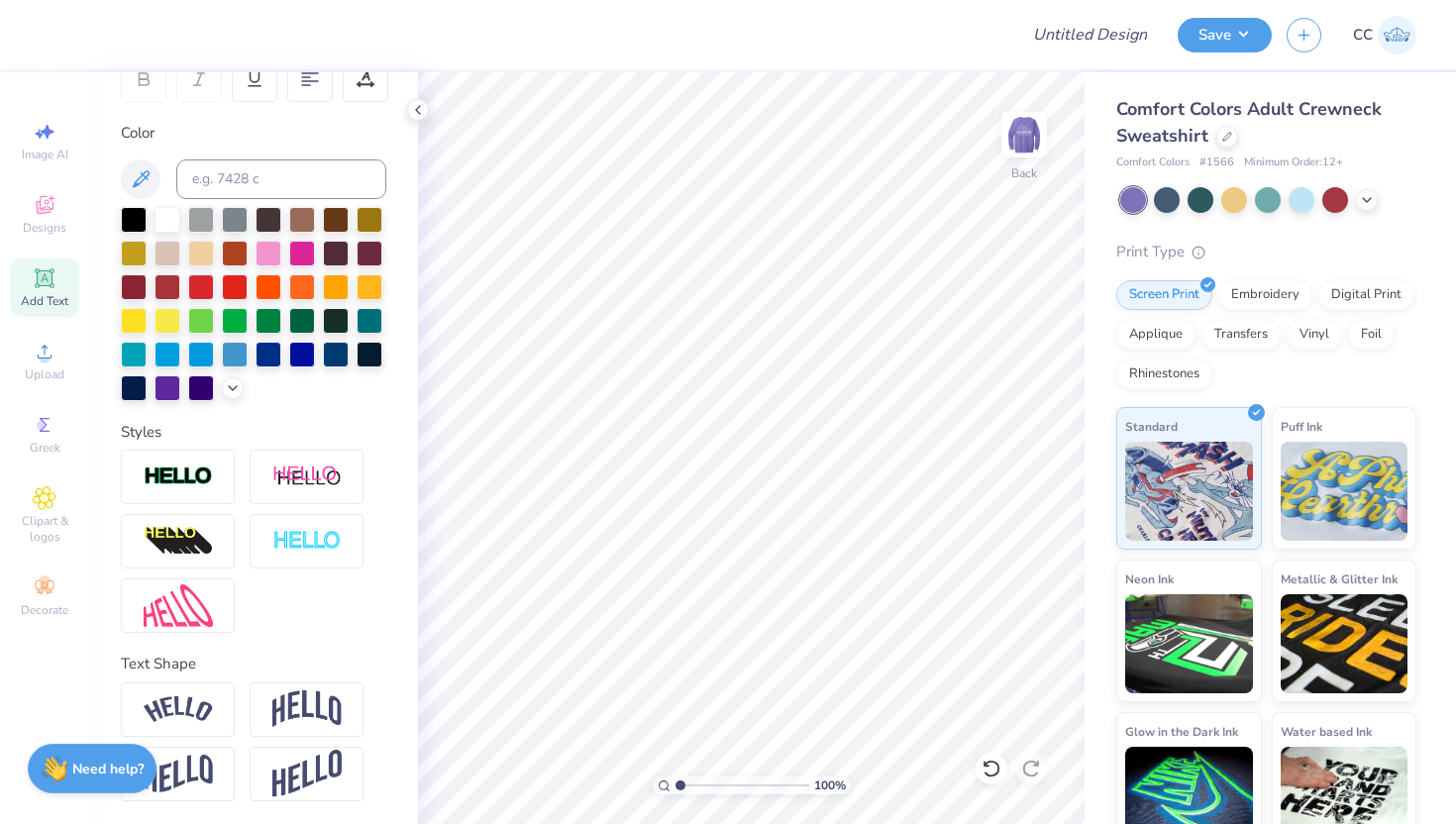 click on "Need help?  Chat with us." at bounding box center [92, 769] 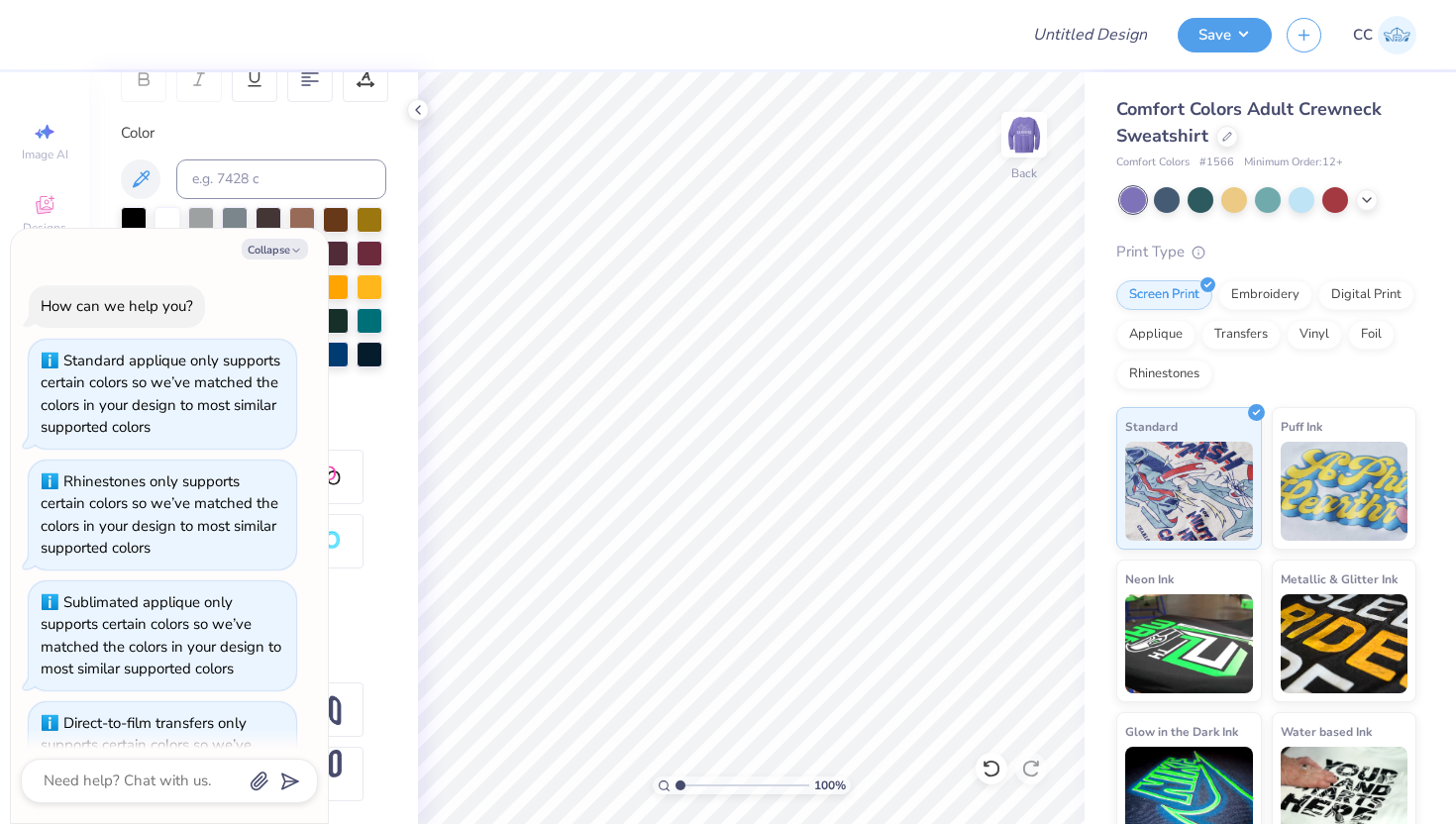 scroll, scrollTop: 440, scrollLeft: 0, axis: vertical 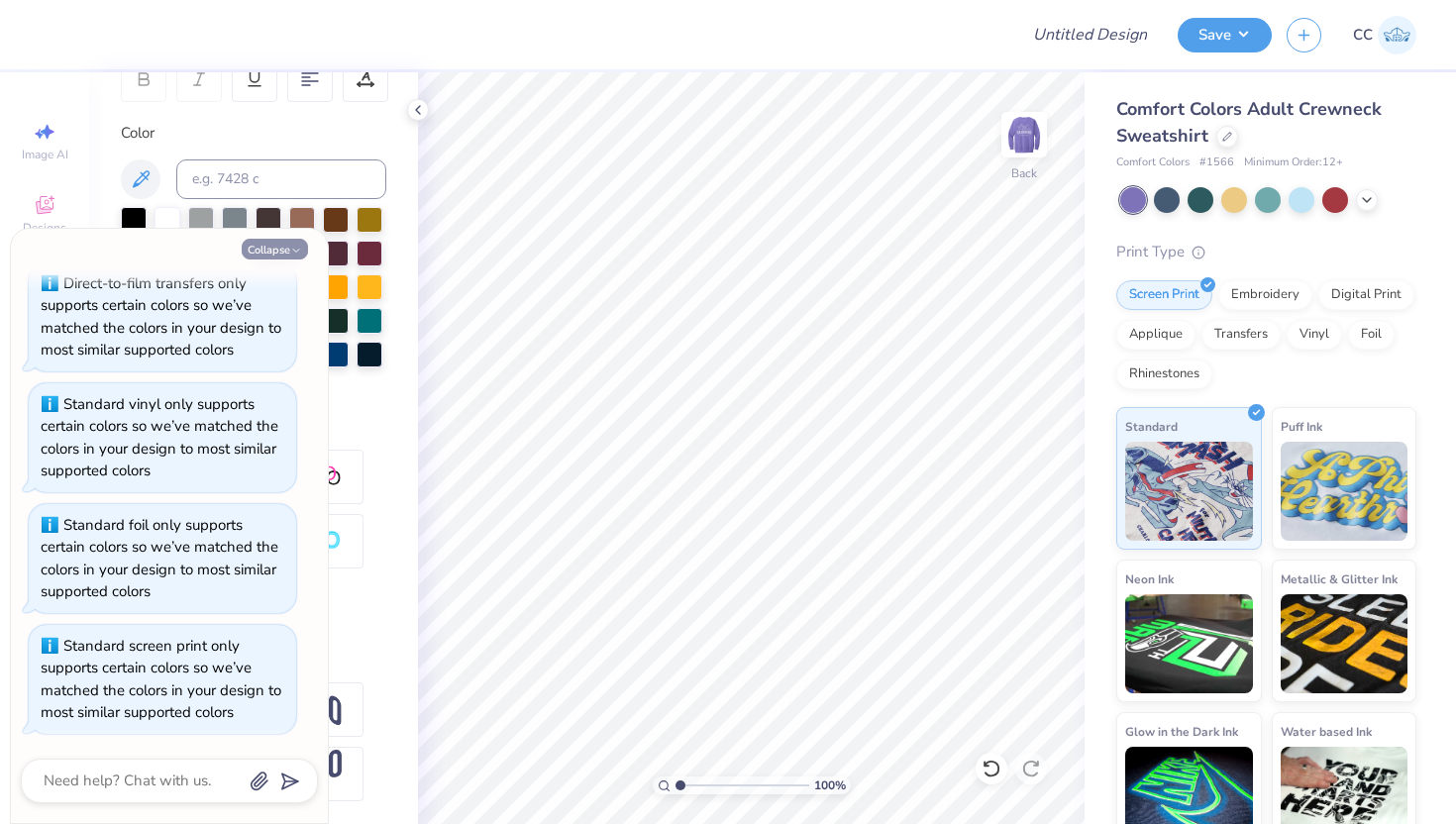click 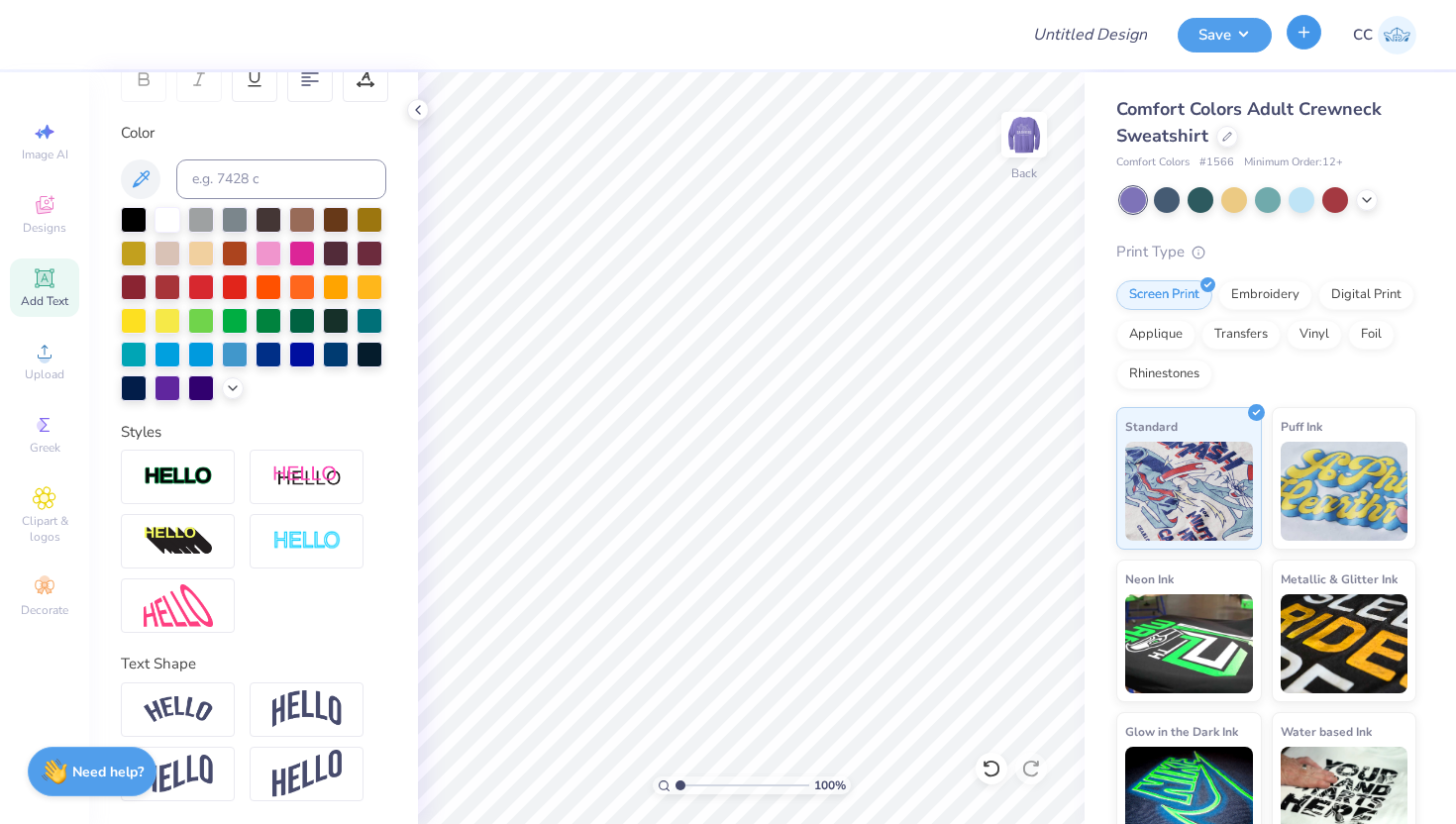 click 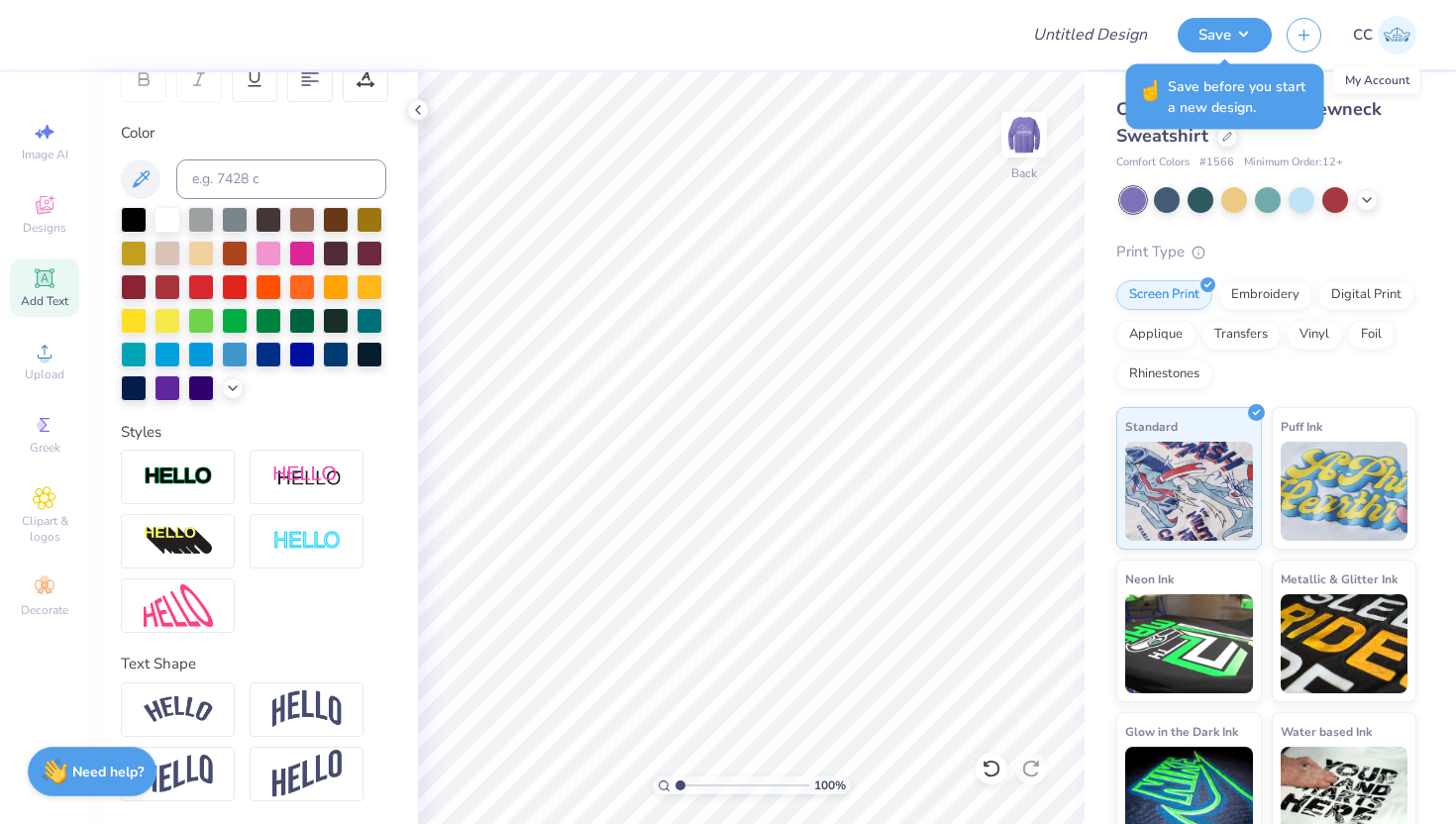 click at bounding box center [1397, 35] 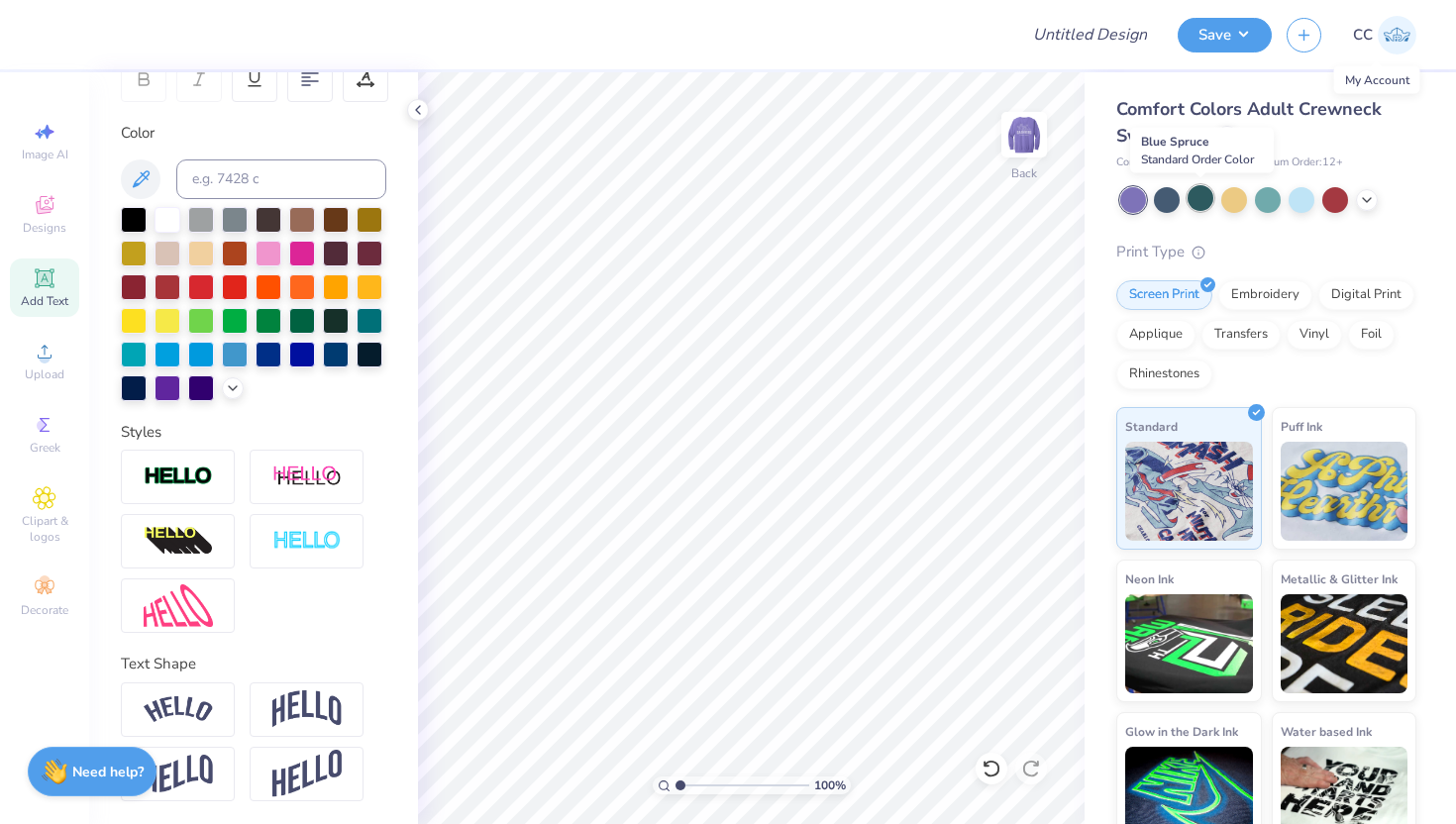 click at bounding box center [1200, 198] 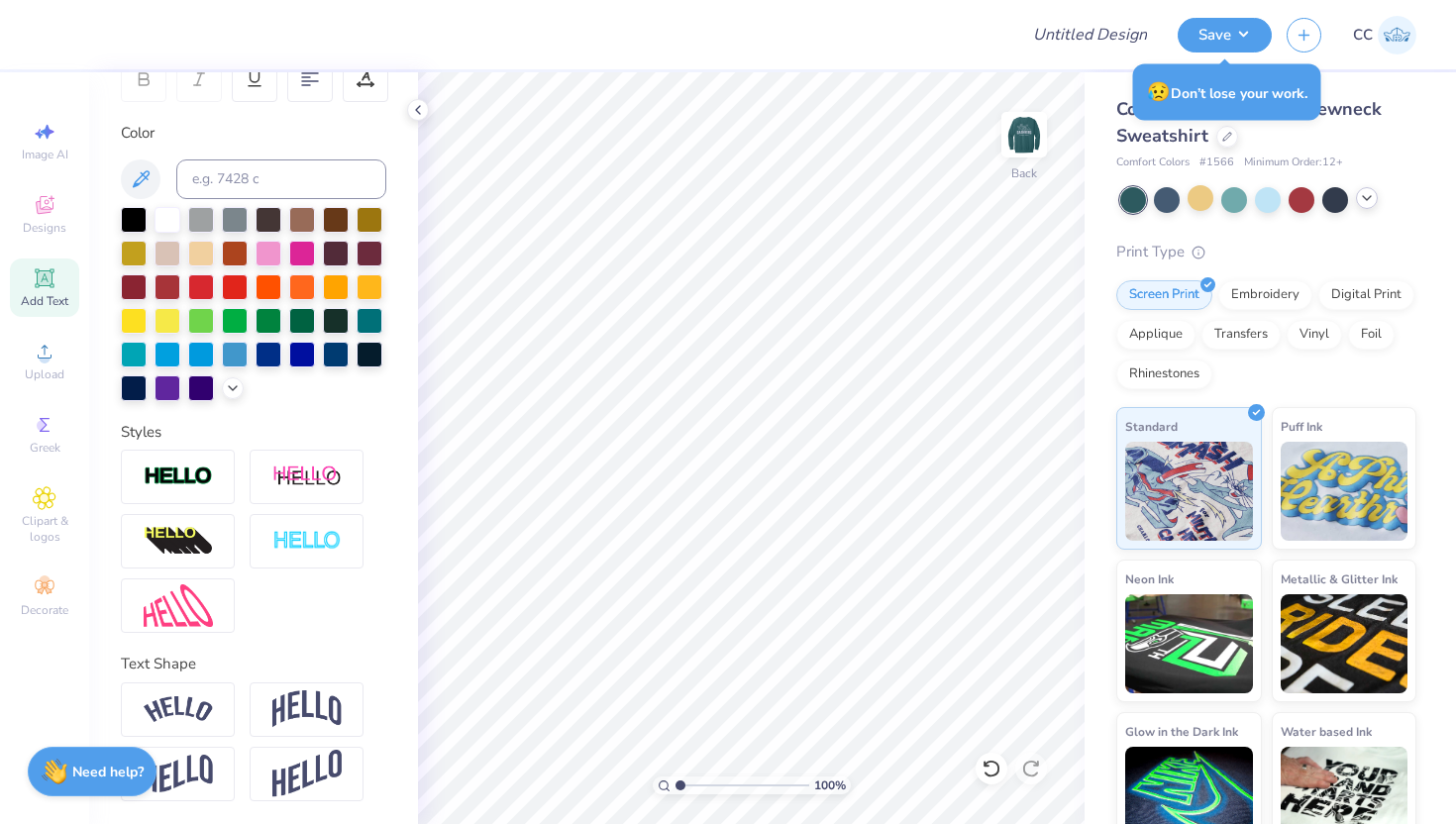 click 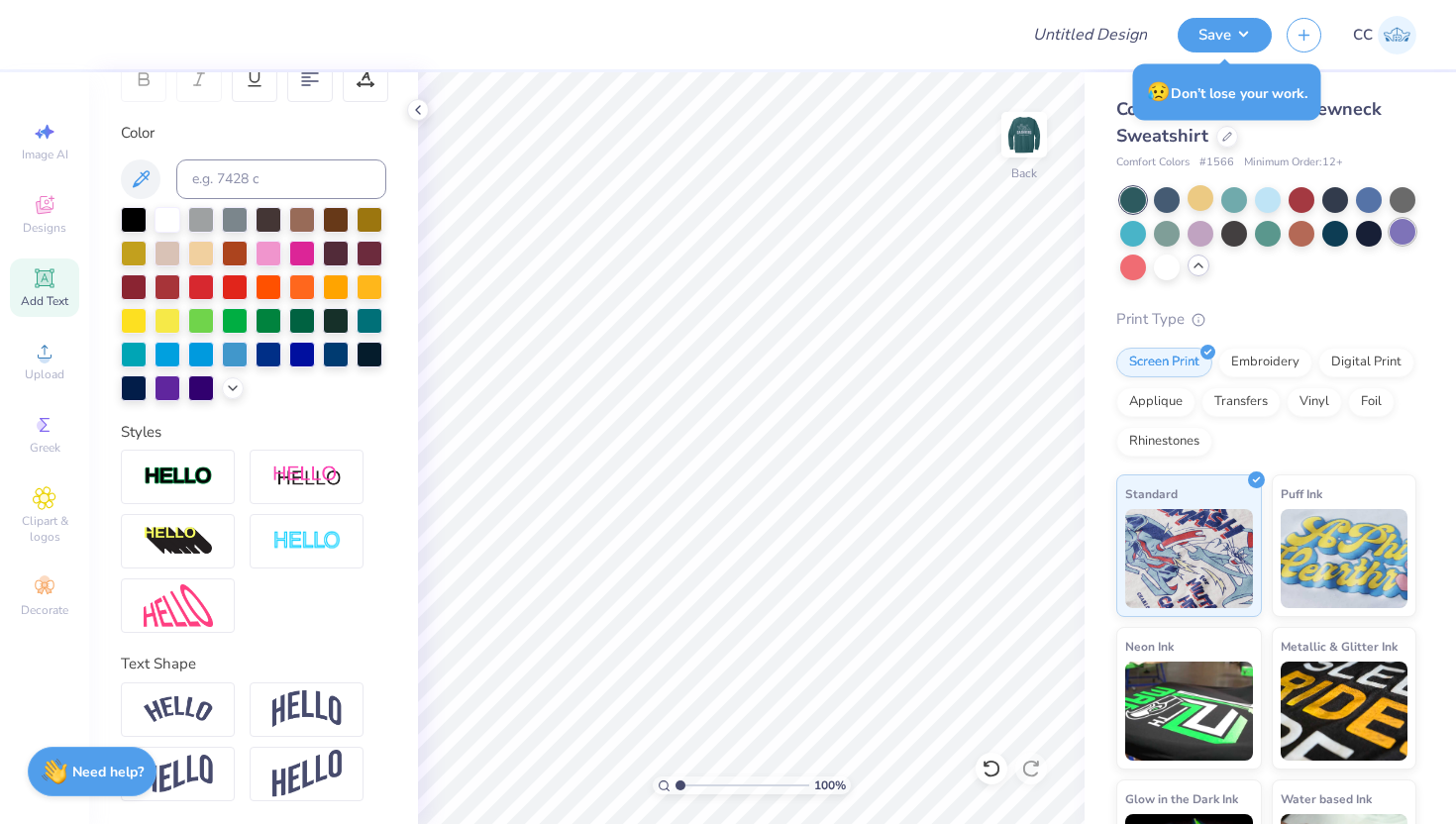 click at bounding box center [1403, 232] 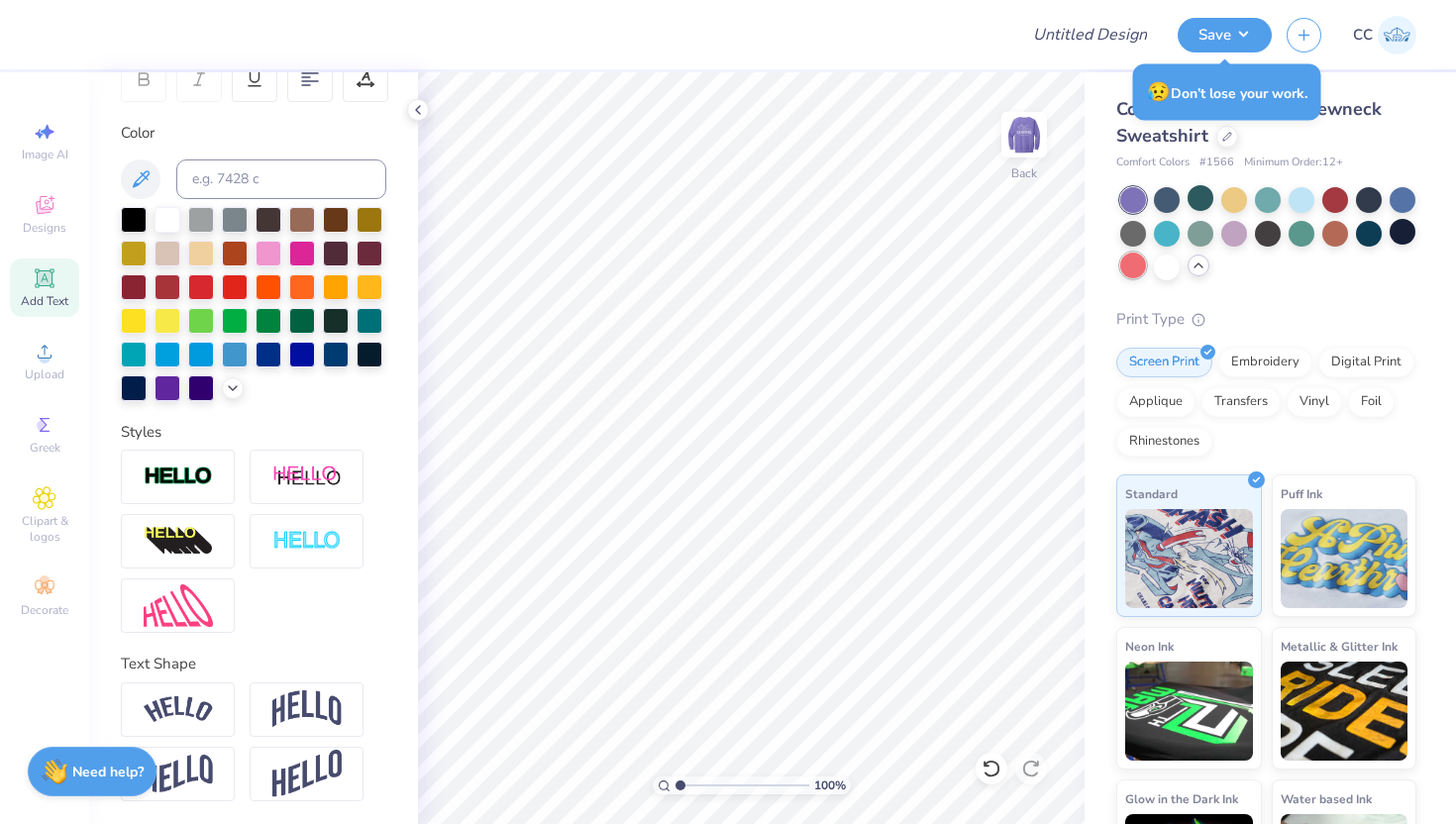 click at bounding box center [1133, 265] 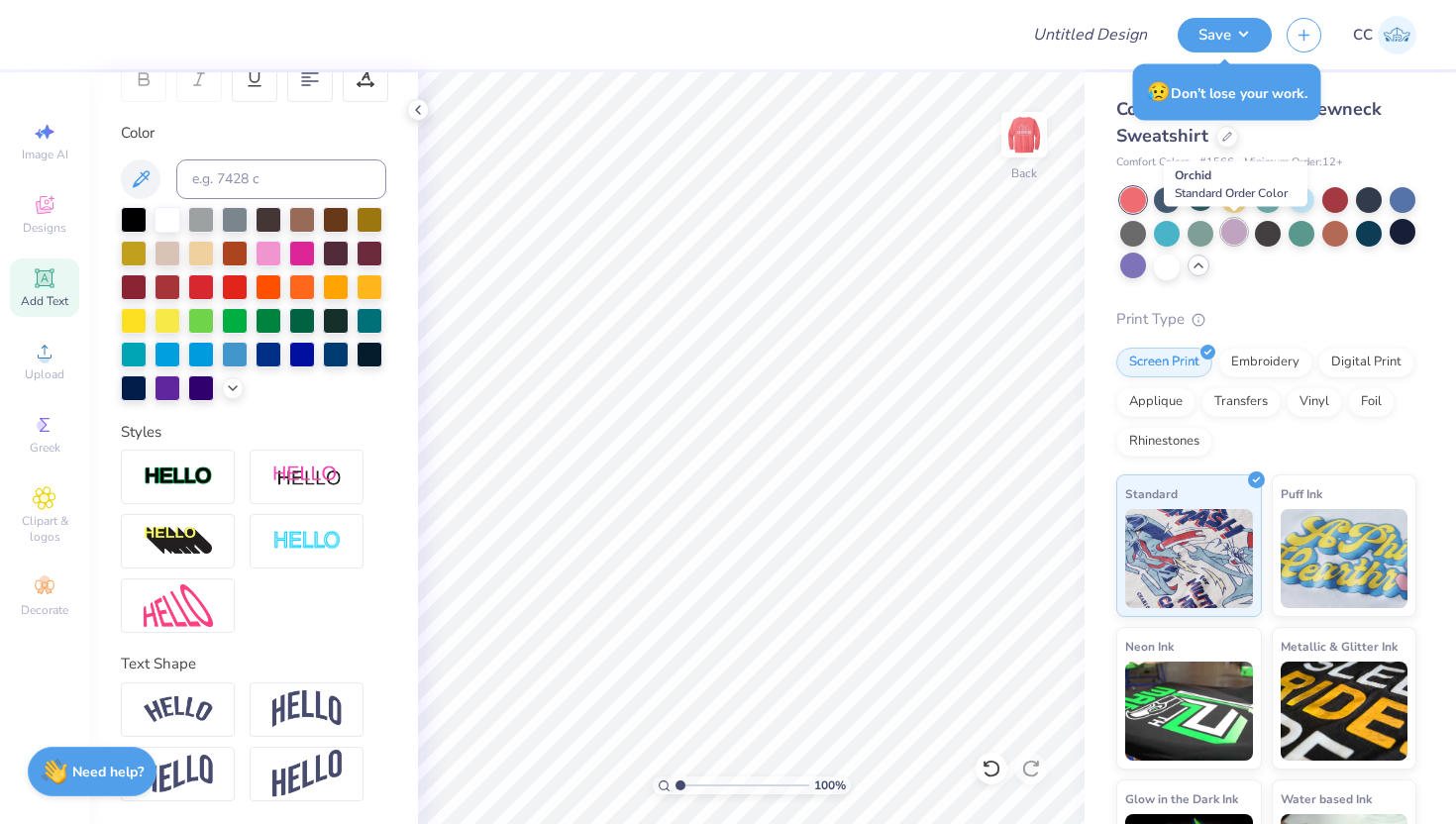 click at bounding box center [1234, 232] 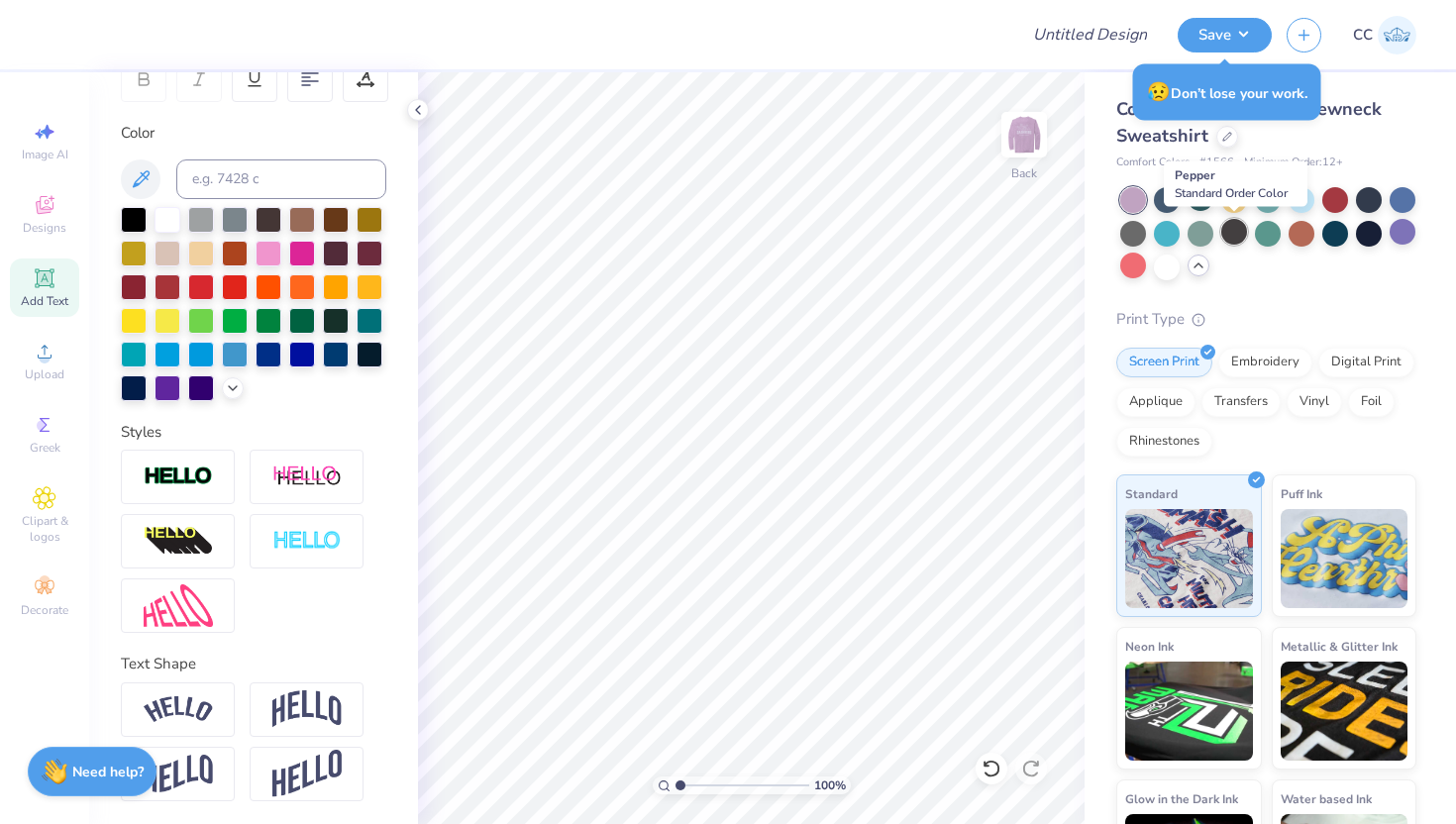 click at bounding box center (1234, 232) 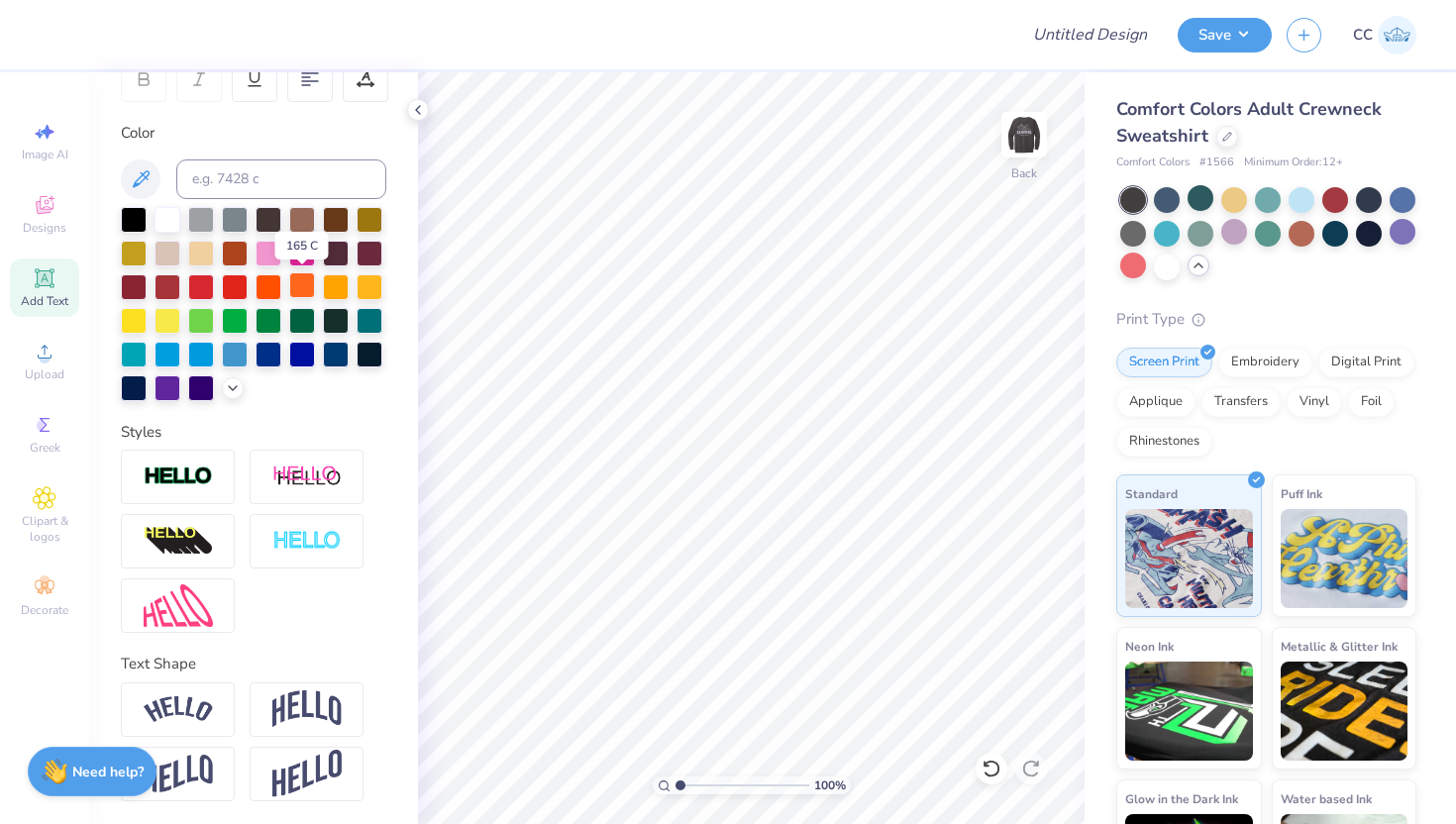 click at bounding box center [302, 285] 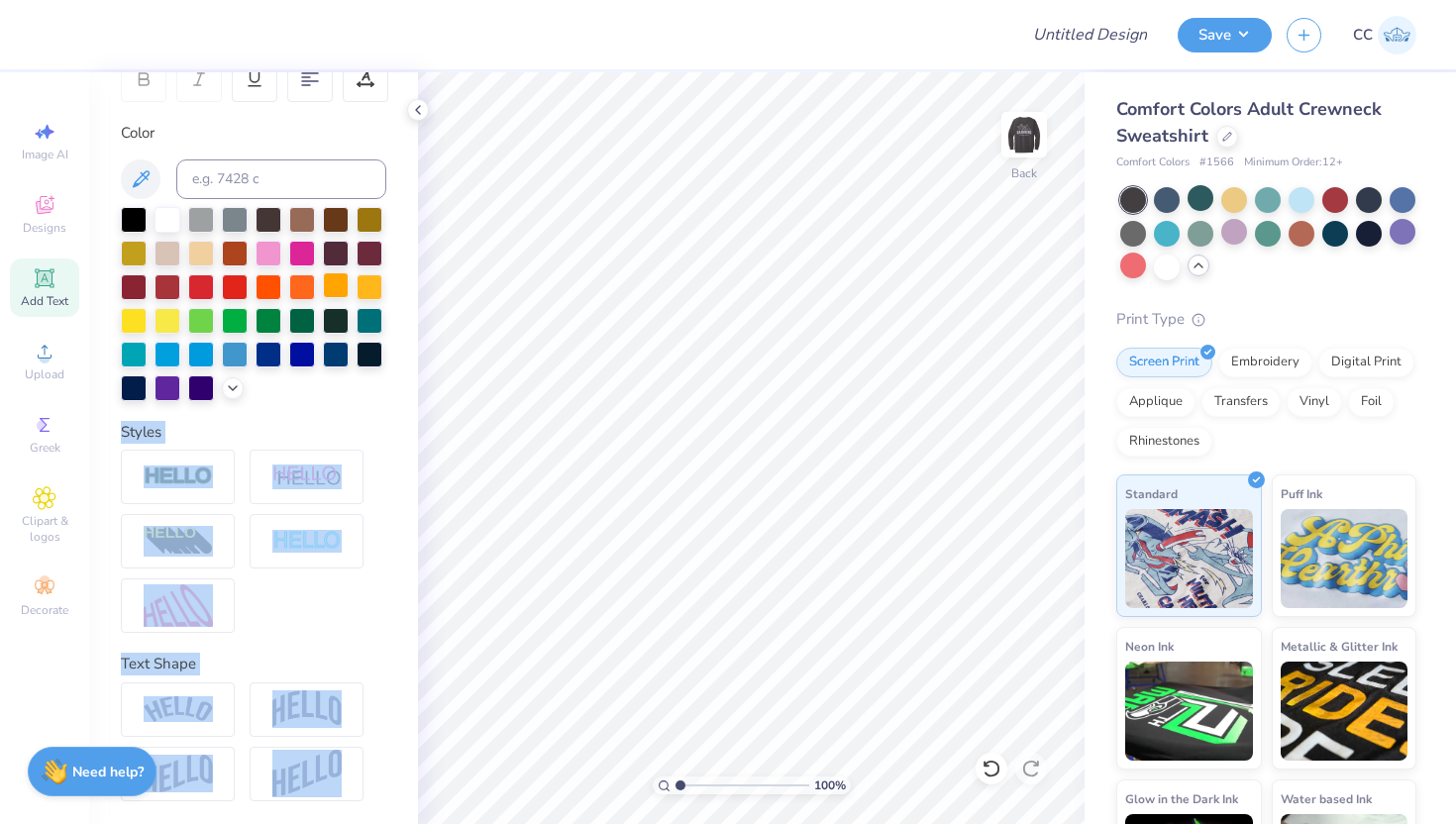 click on "Design Title Save CC Image AI Designs Add Text Upload Greek Clipart & logos Decorate Personalized Names Personalized Numbers Text Tool Add Font Font Super Dream Switch to Greek Letters Format Color Styles Text Shape 100 % Back Comfort Colors Adult Crewneck Sweatshirt Comfort Colors # 1566 Minimum Order: 12 + Print Type Screen Print Embroidery Digital Print Applique Transfers Vinyl Foil Rhinestones Standard Puff Ink Neon Ink Metallic & Glitter Ink Glow in the Dark Ink Water based Ink Need help? Chat with us." at bounding box center (728, 412) 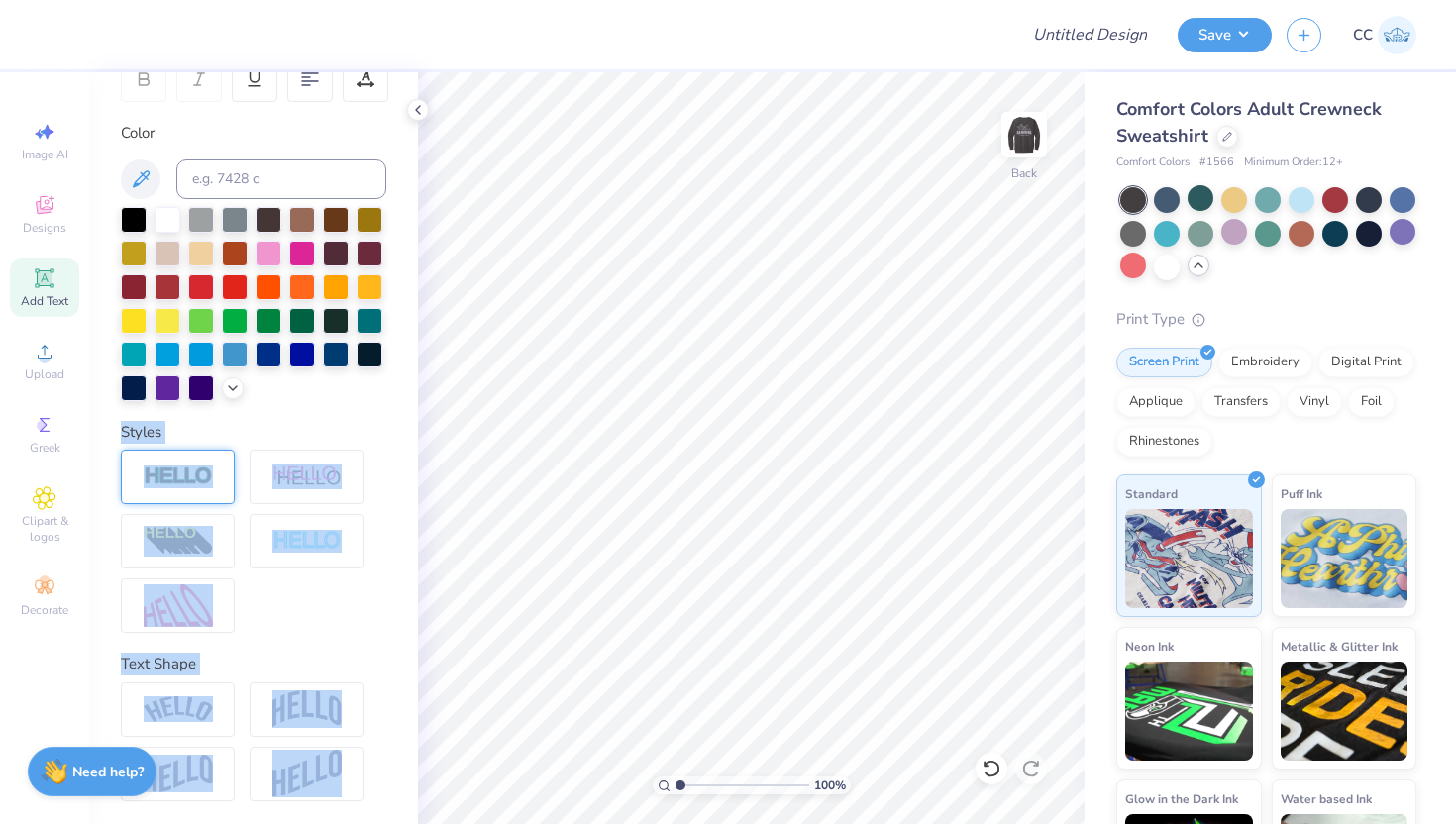 click at bounding box center [178, 476] 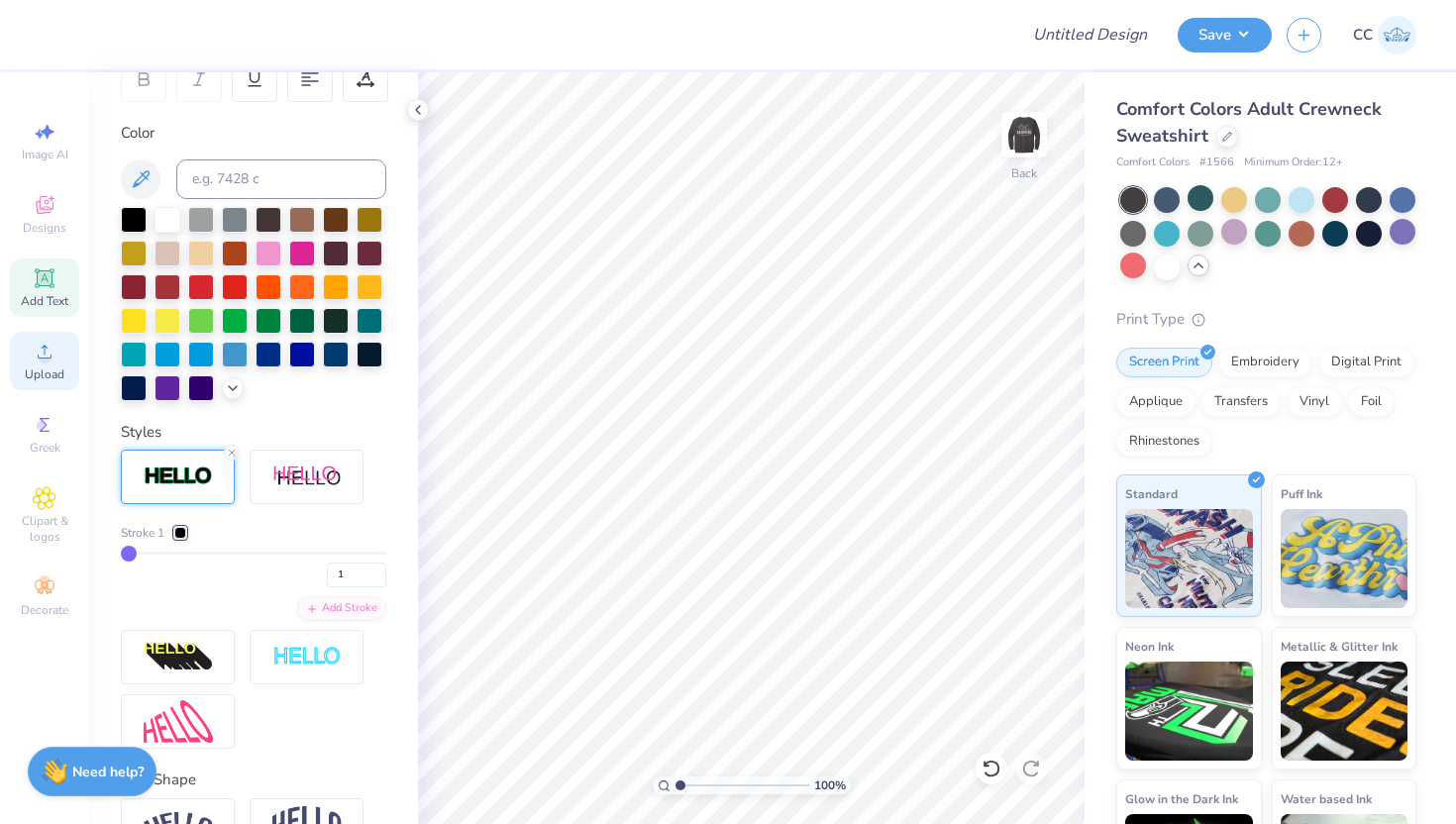click on "Upload" at bounding box center (45, 360) 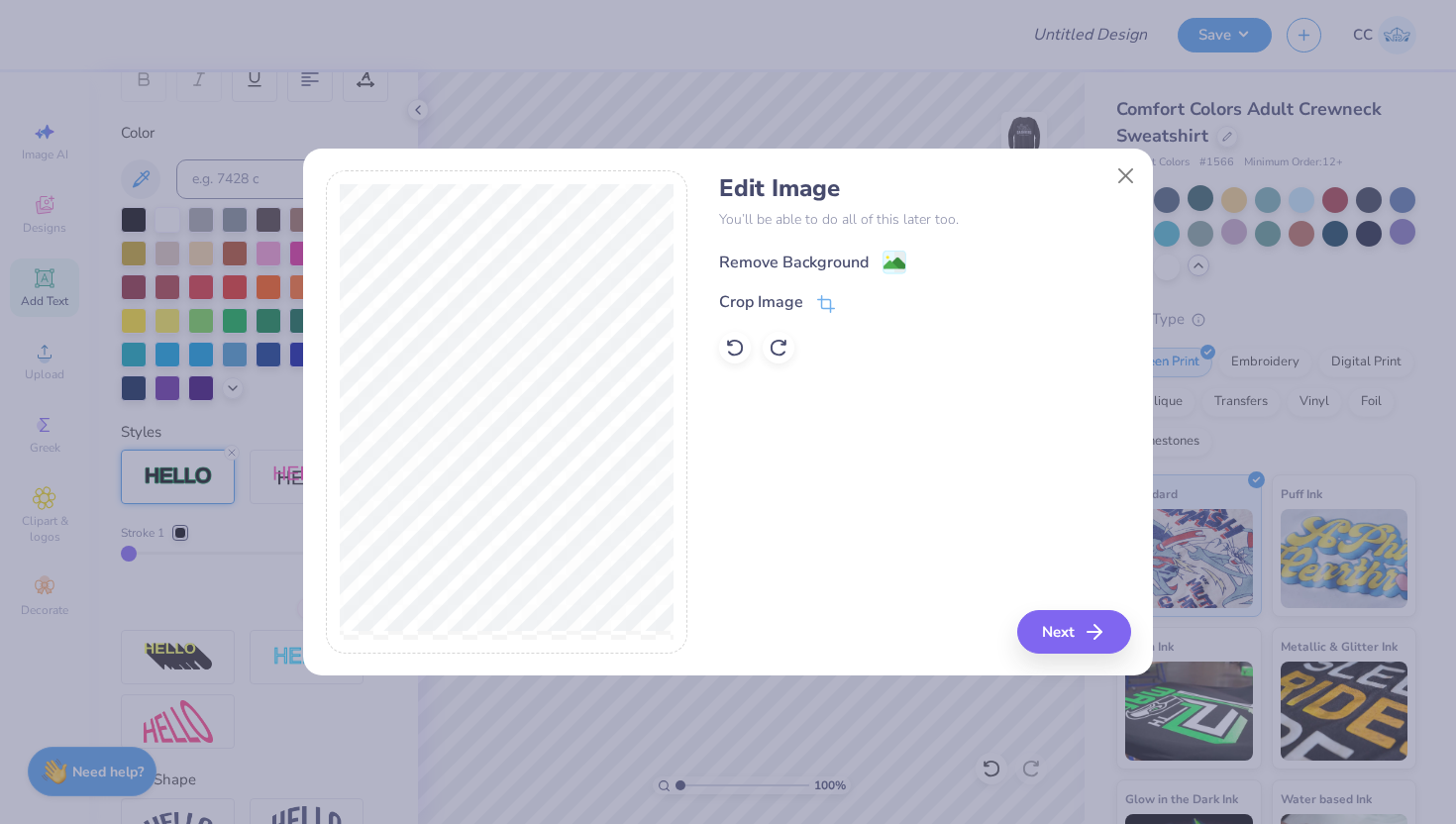 click on "Remove Background" at bounding box center (793, 262) 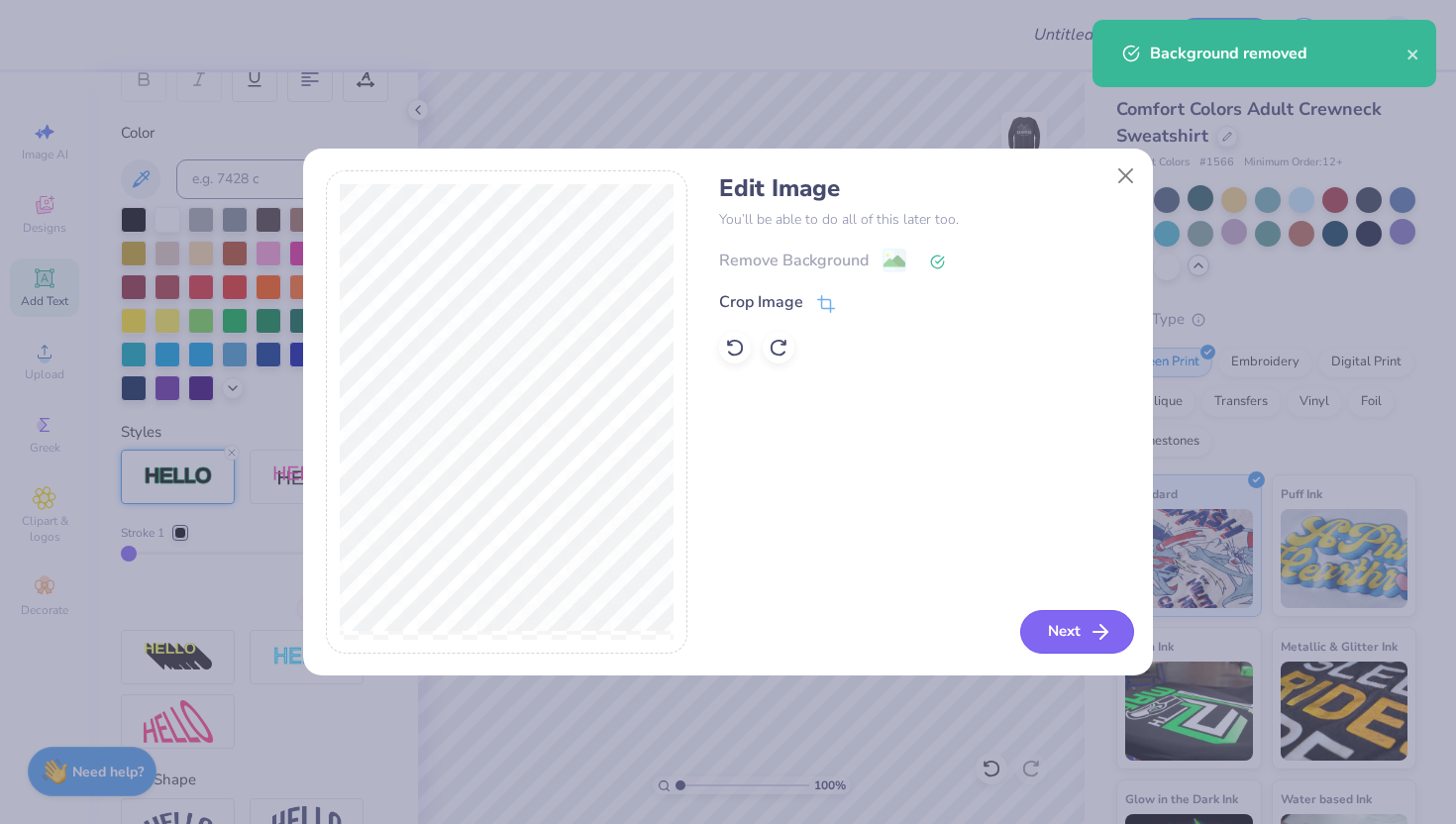 click 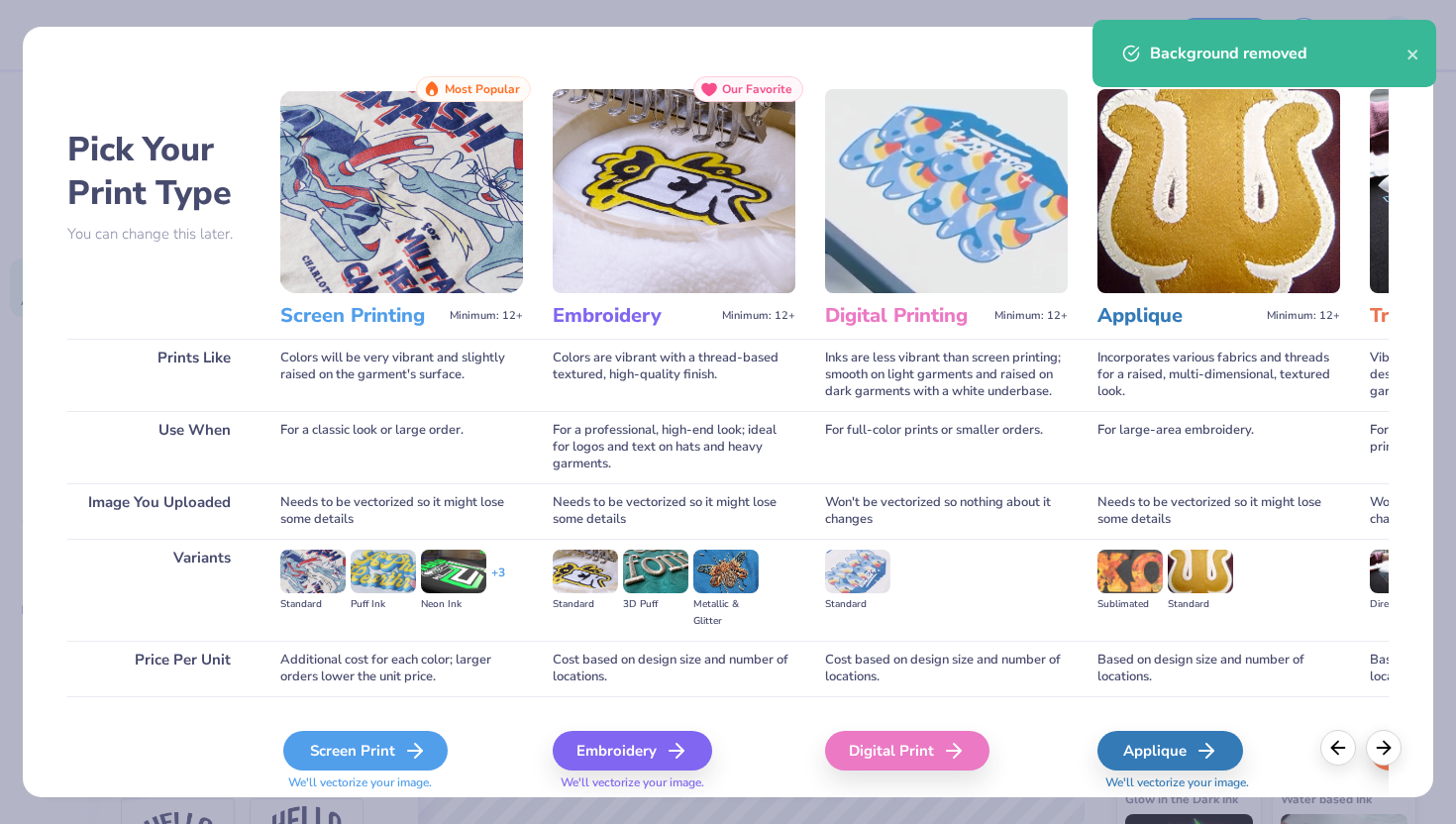 click on "Screen Print" at bounding box center [365, 751] 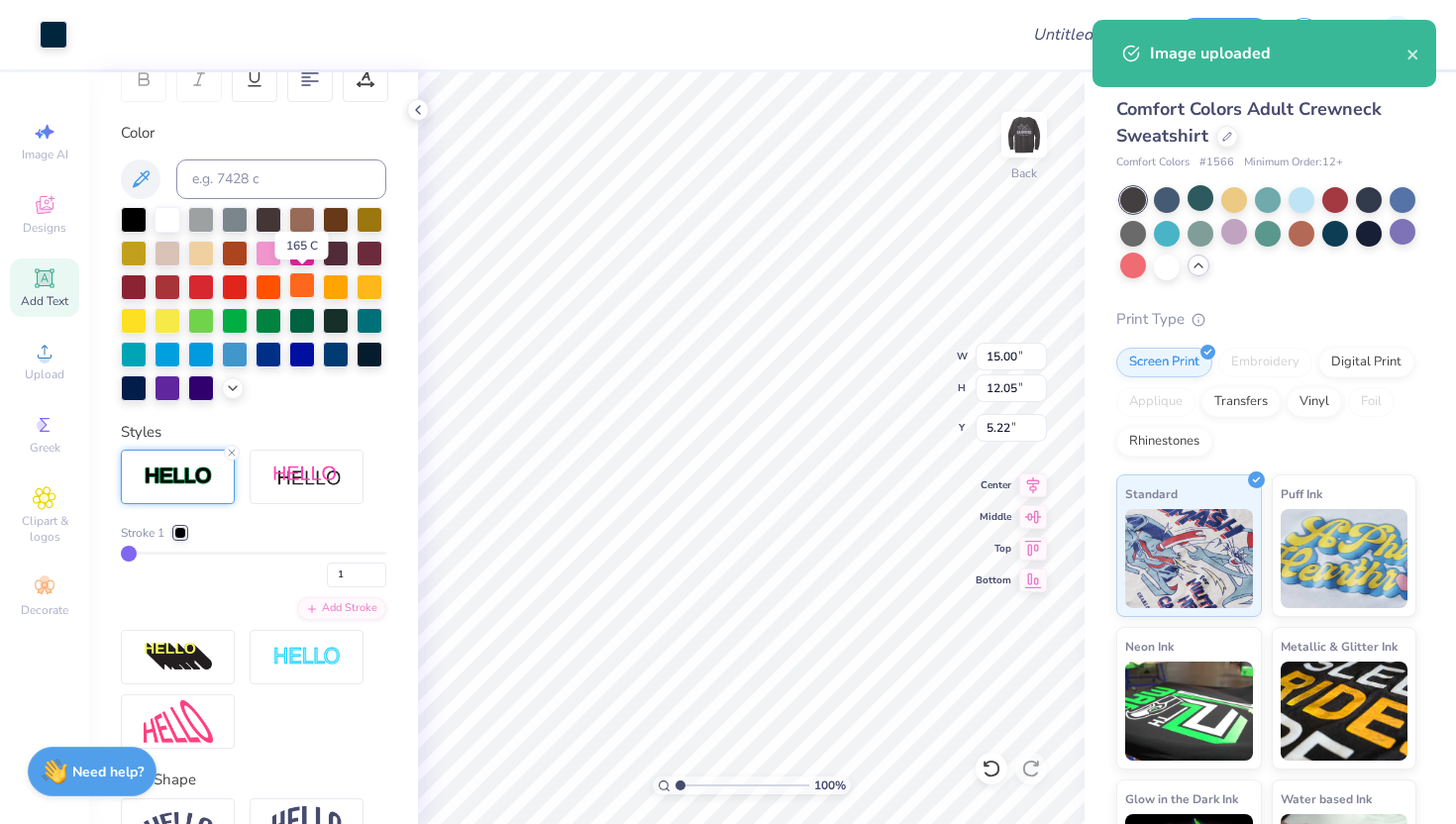 click at bounding box center [302, 285] 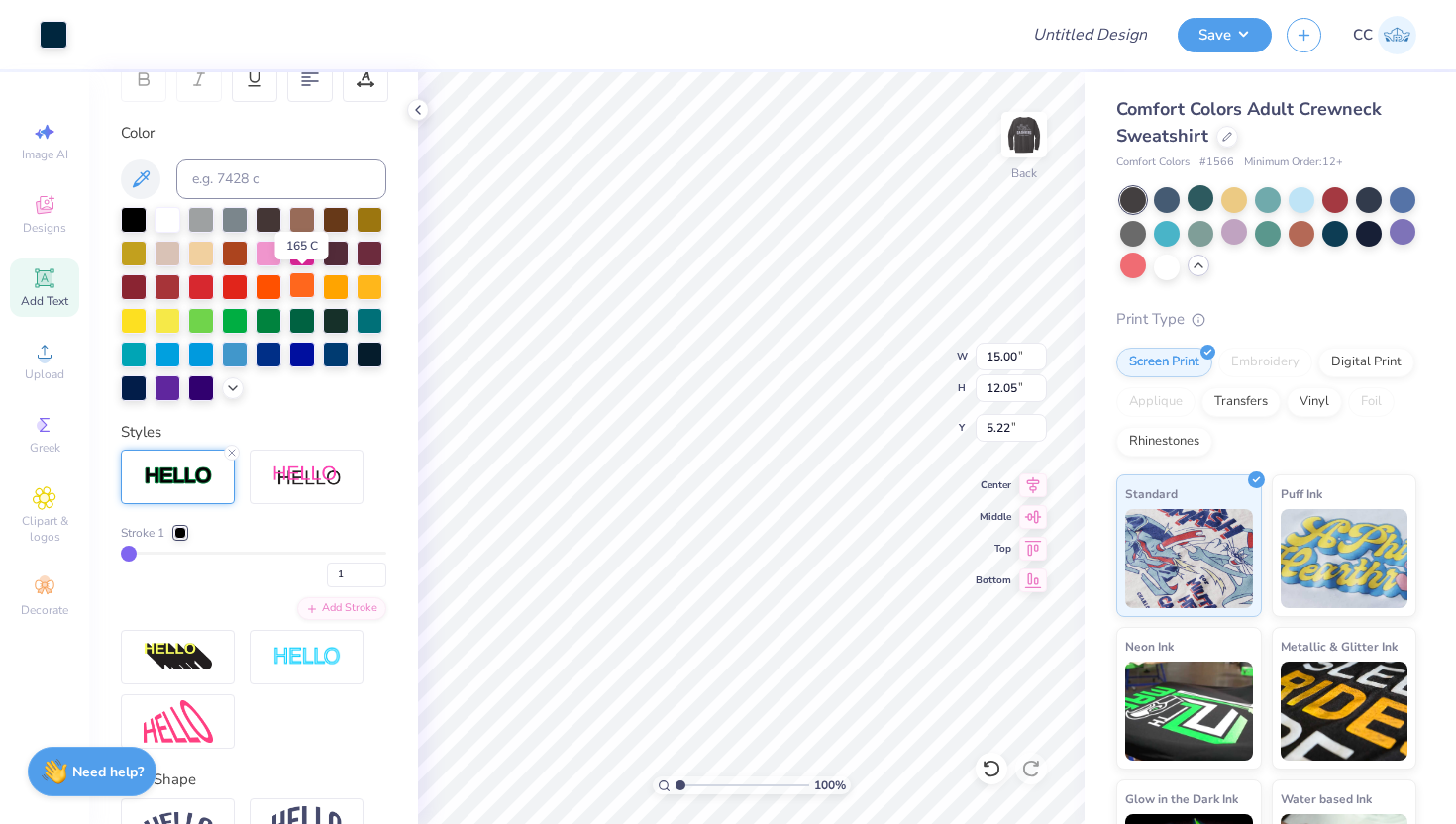 click at bounding box center (302, 285) 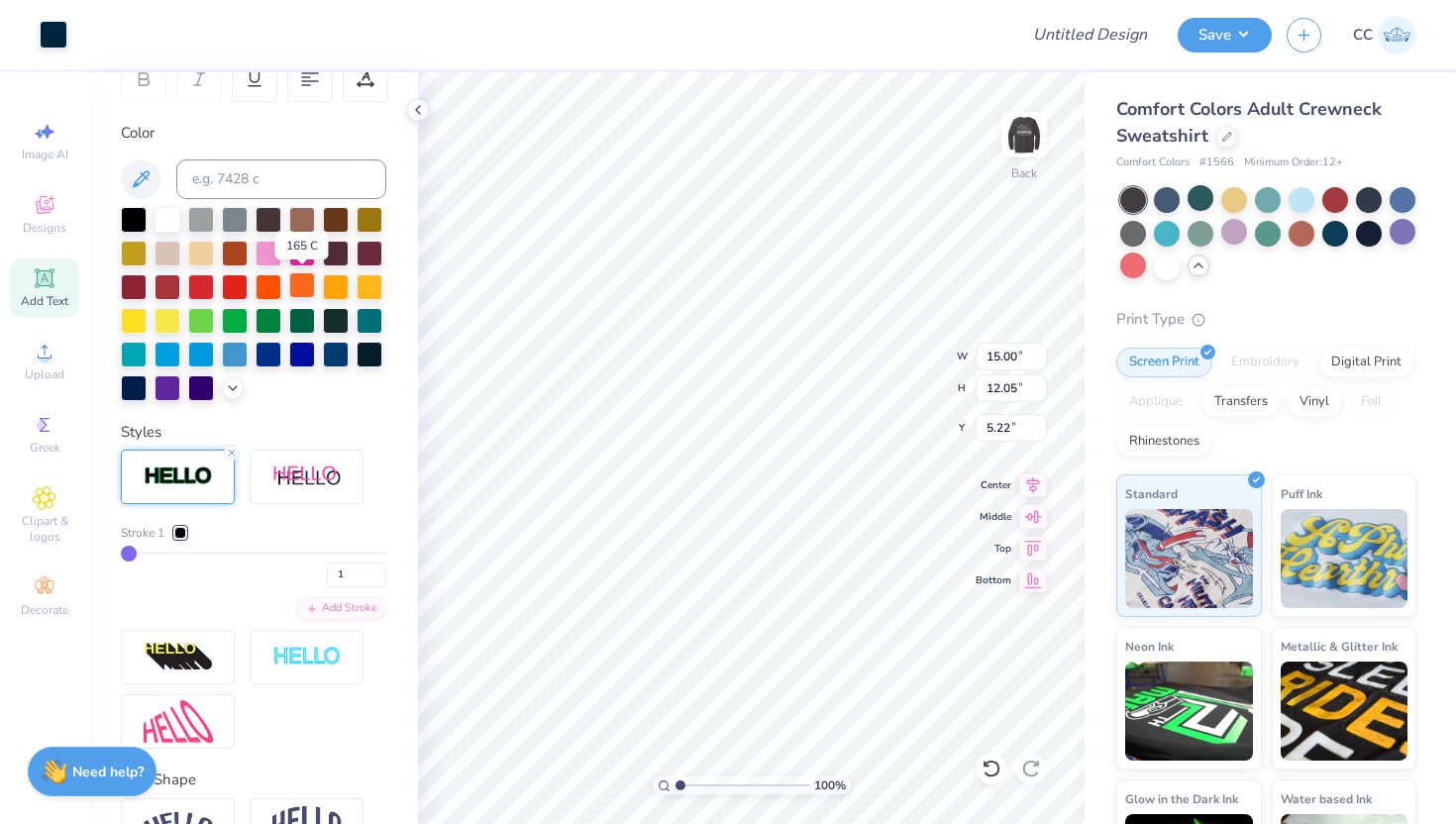 click at bounding box center (302, 285) 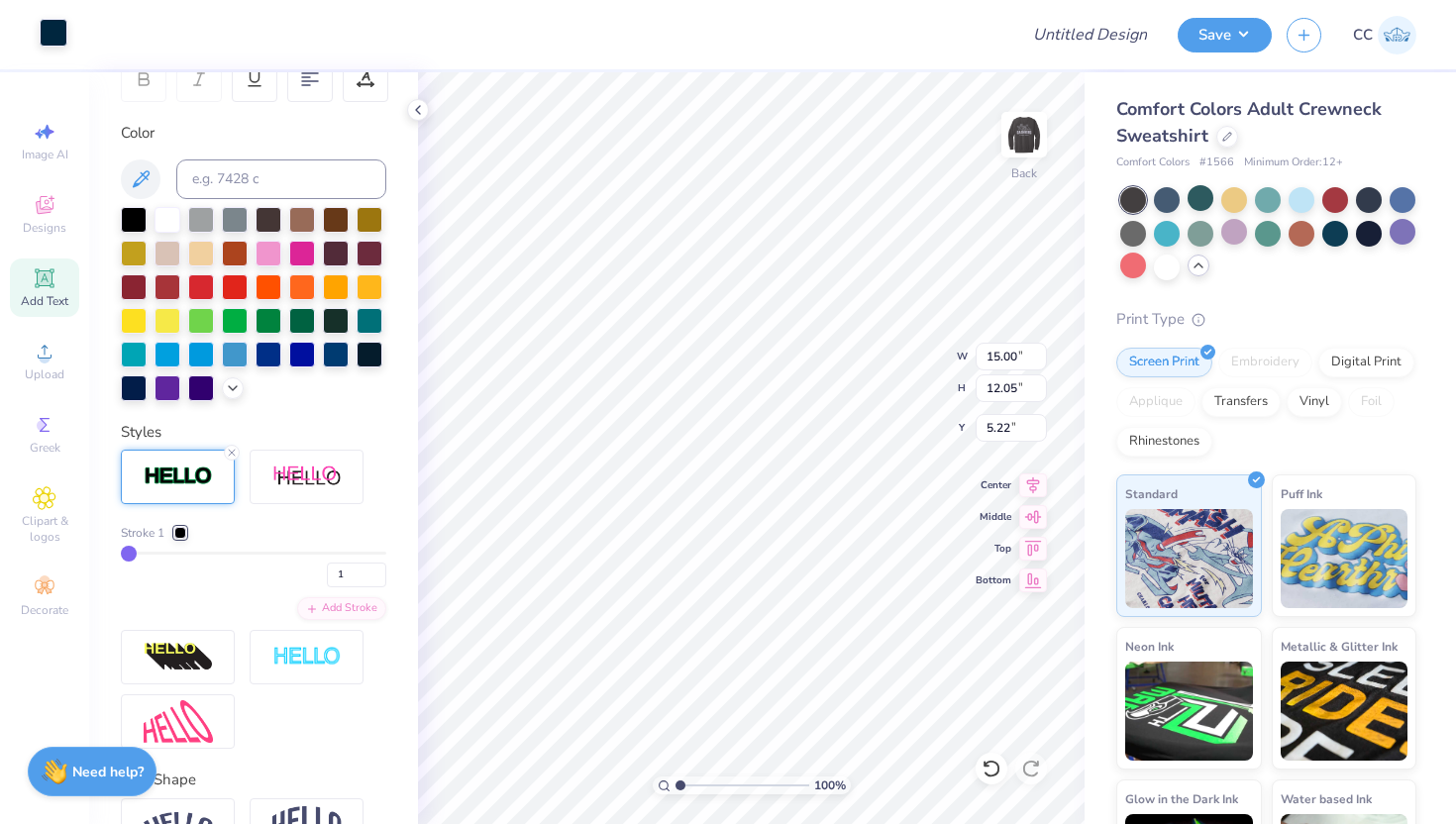 click at bounding box center [53, 33] 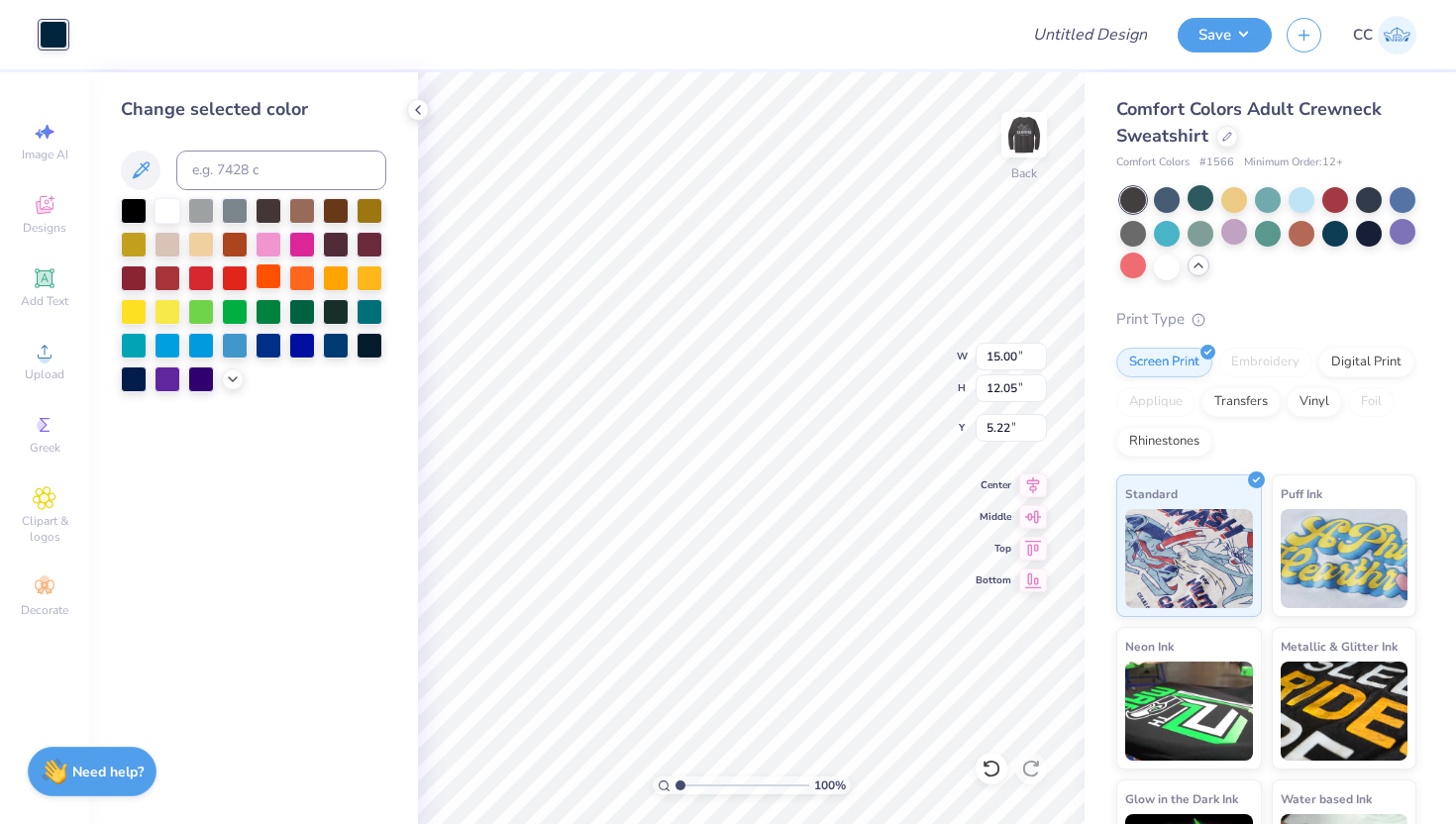 click at bounding box center [268, 276] 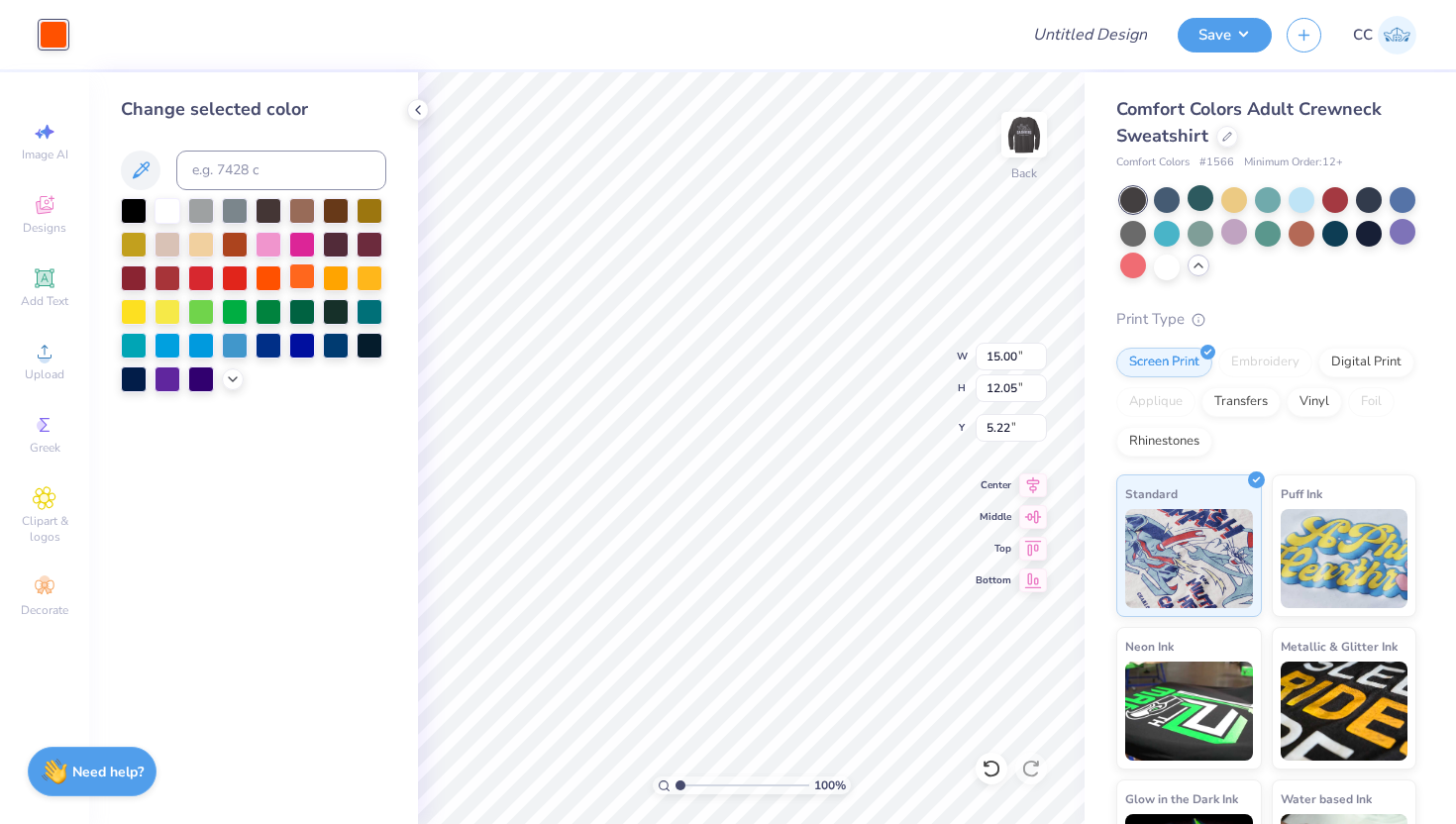 click at bounding box center [302, 276] 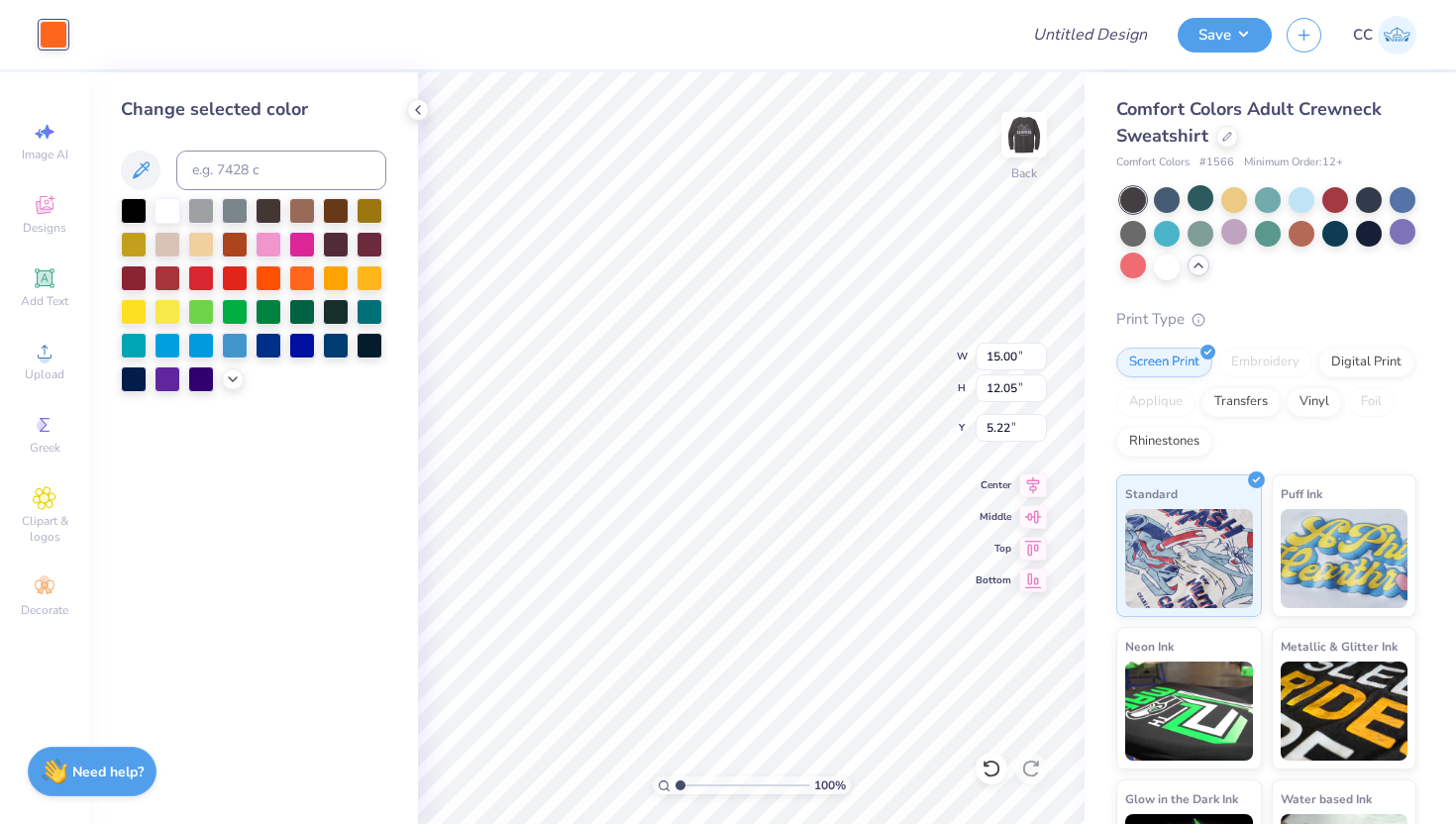 type on "10.72" 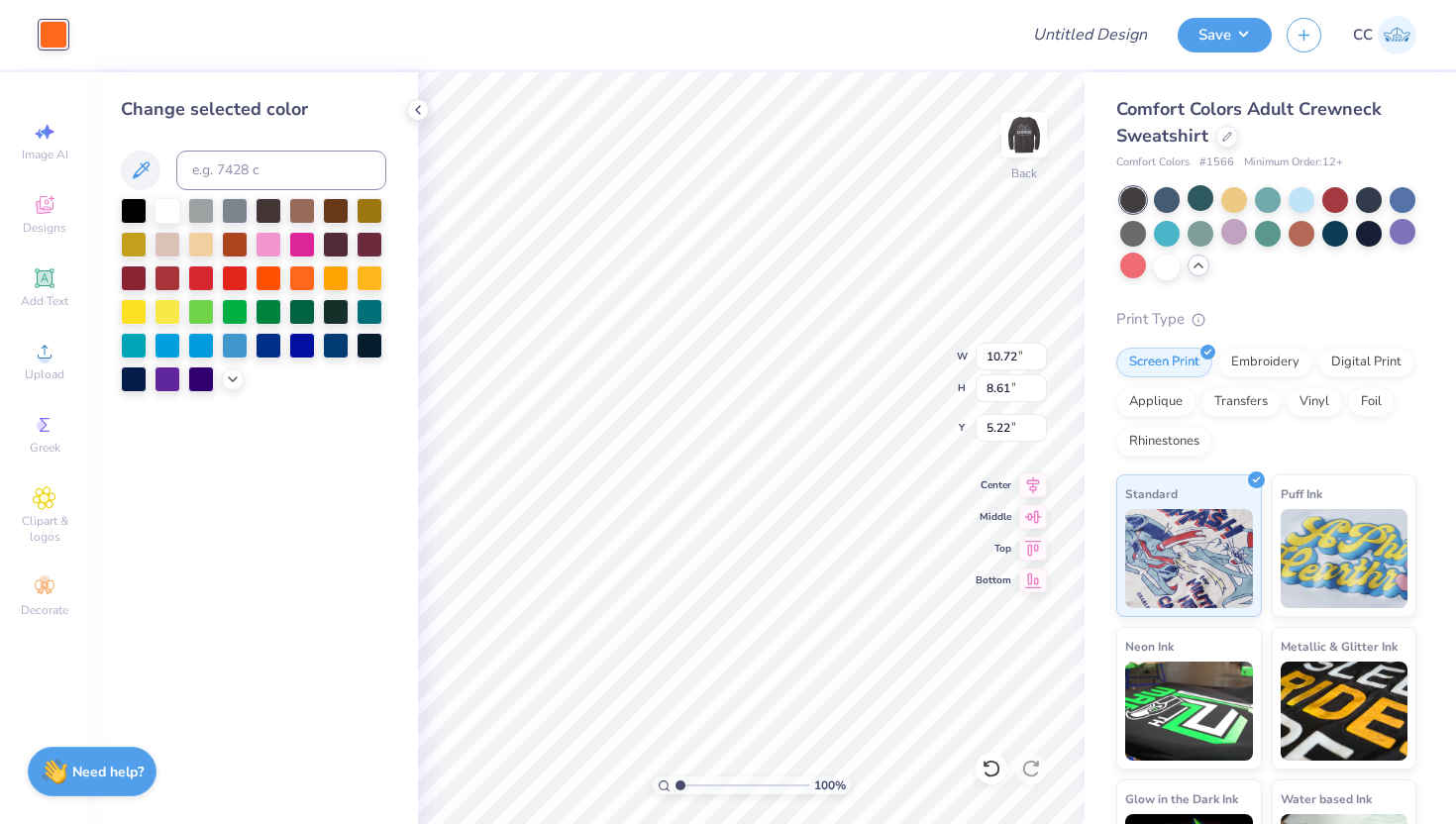 type on "4.16" 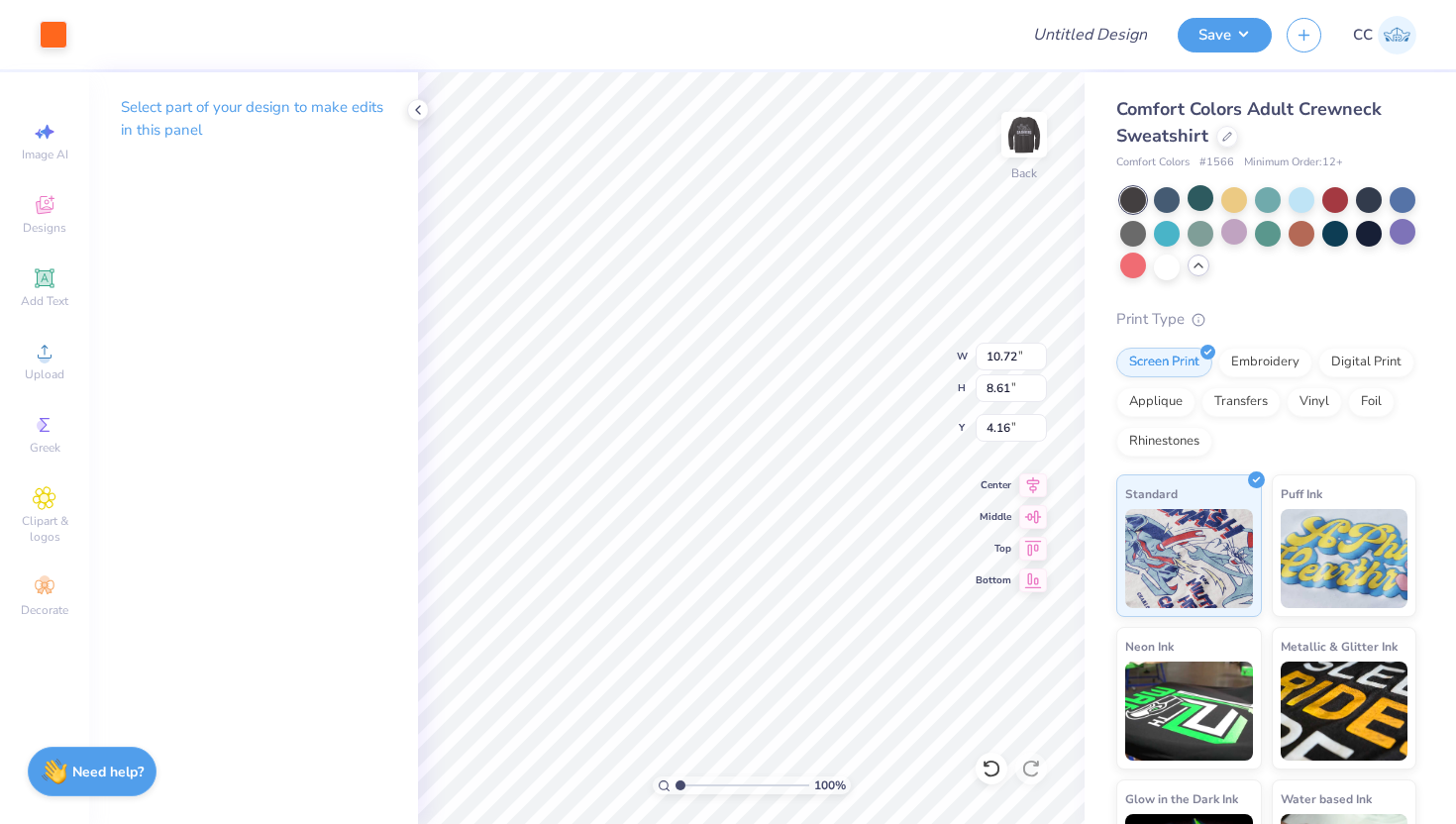 type on "3.00" 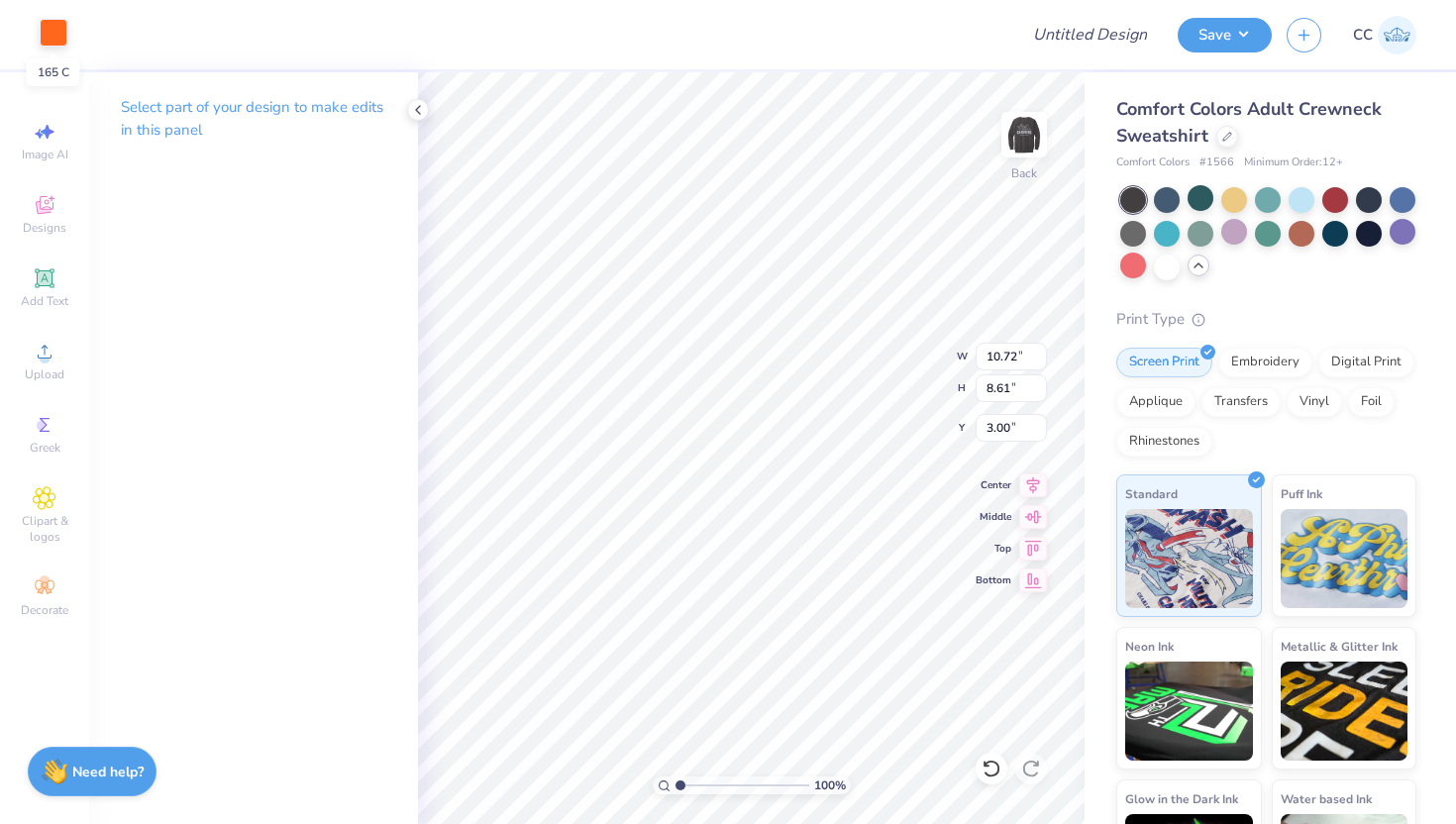 click at bounding box center [53, 33] 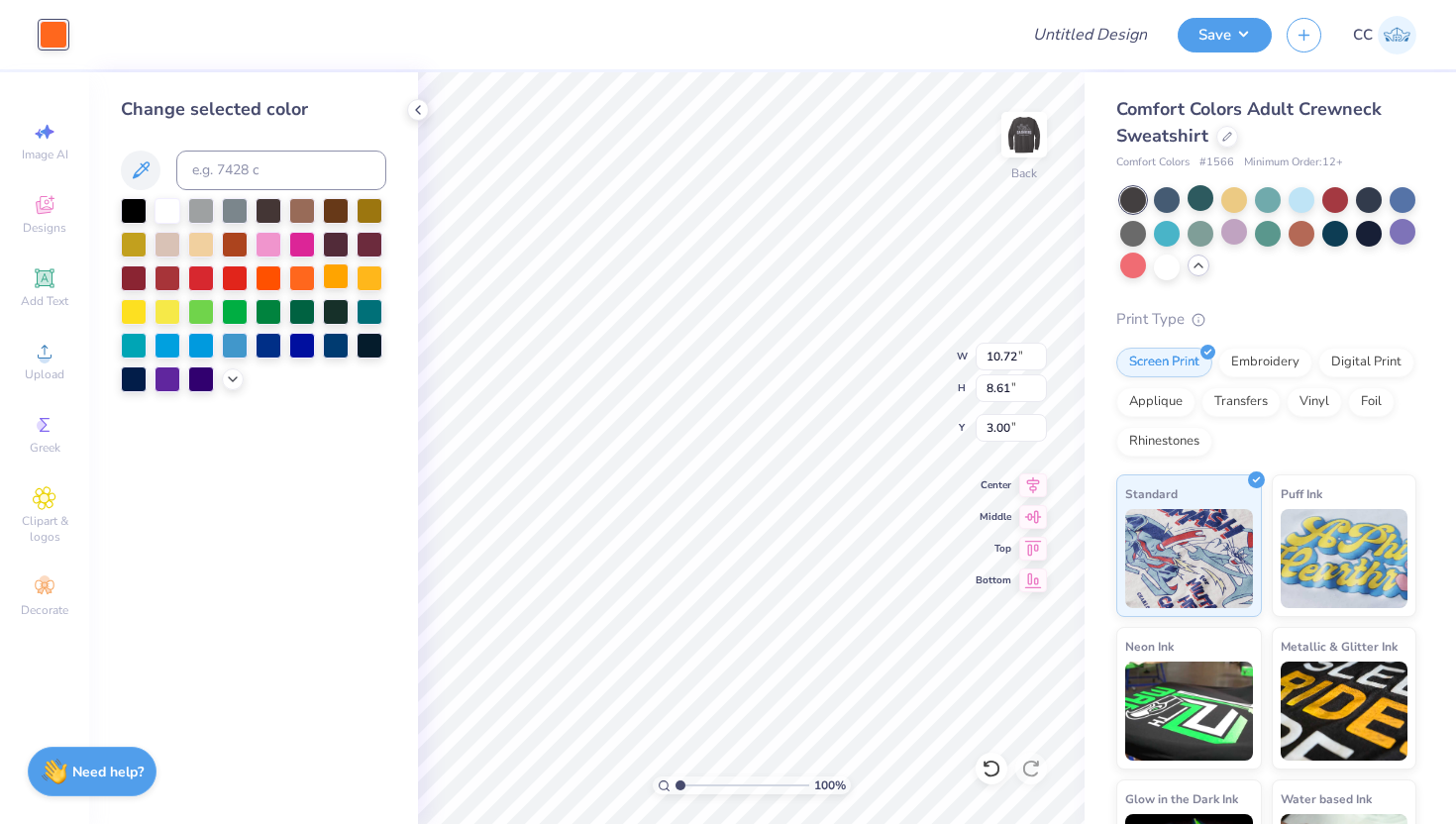 click at bounding box center (336, 276) 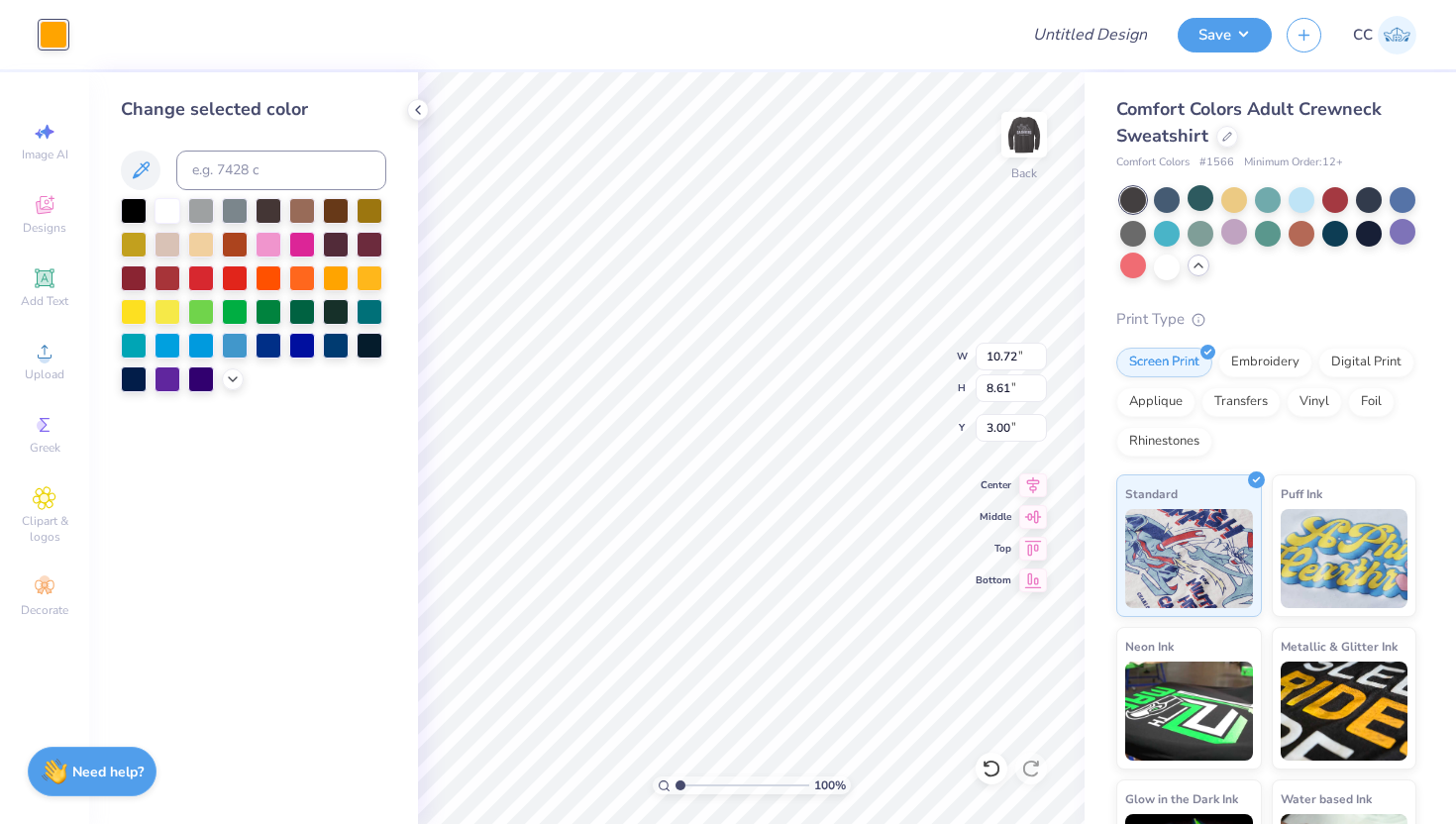 click at bounding box center [254, 295] 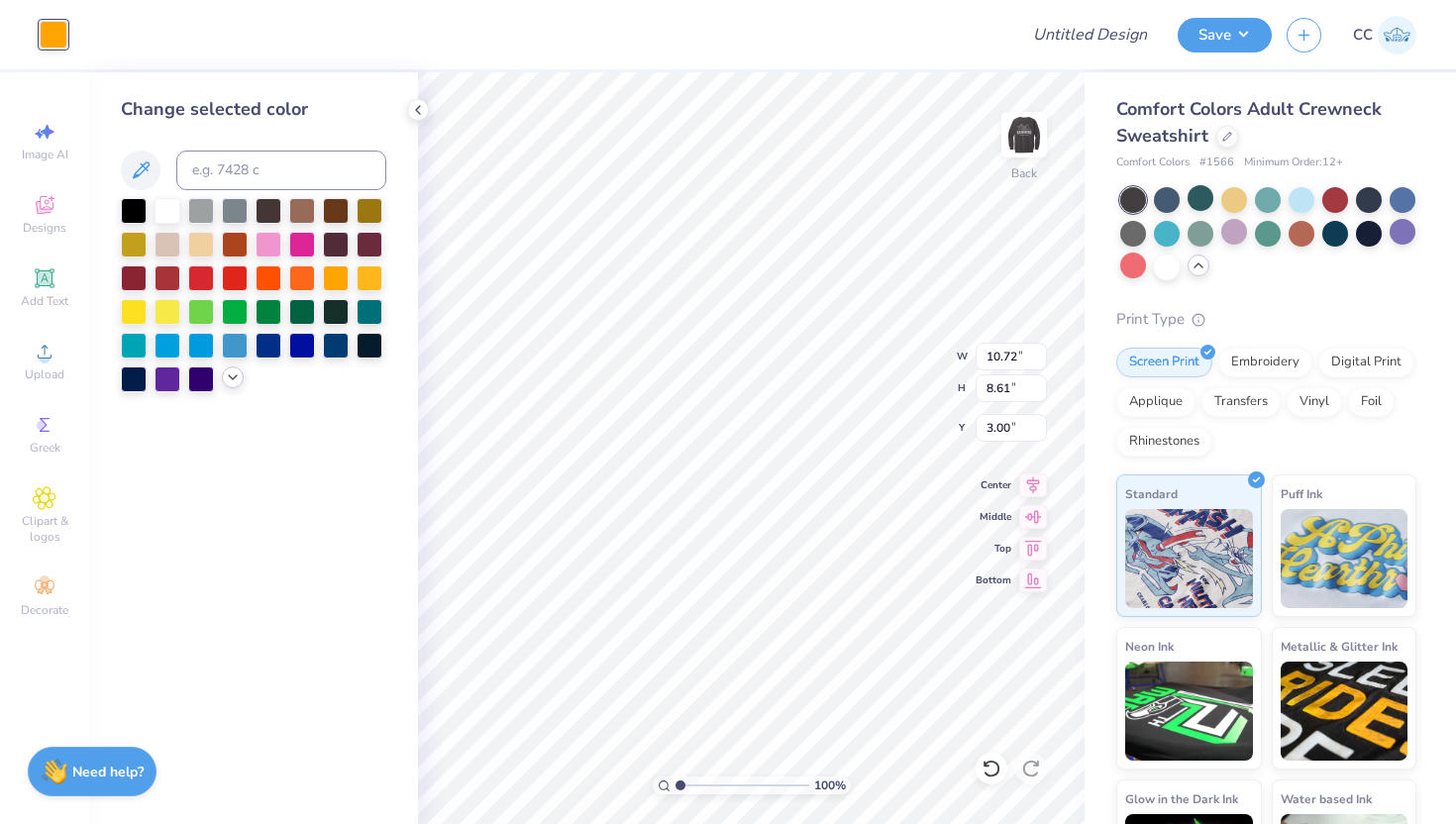 click 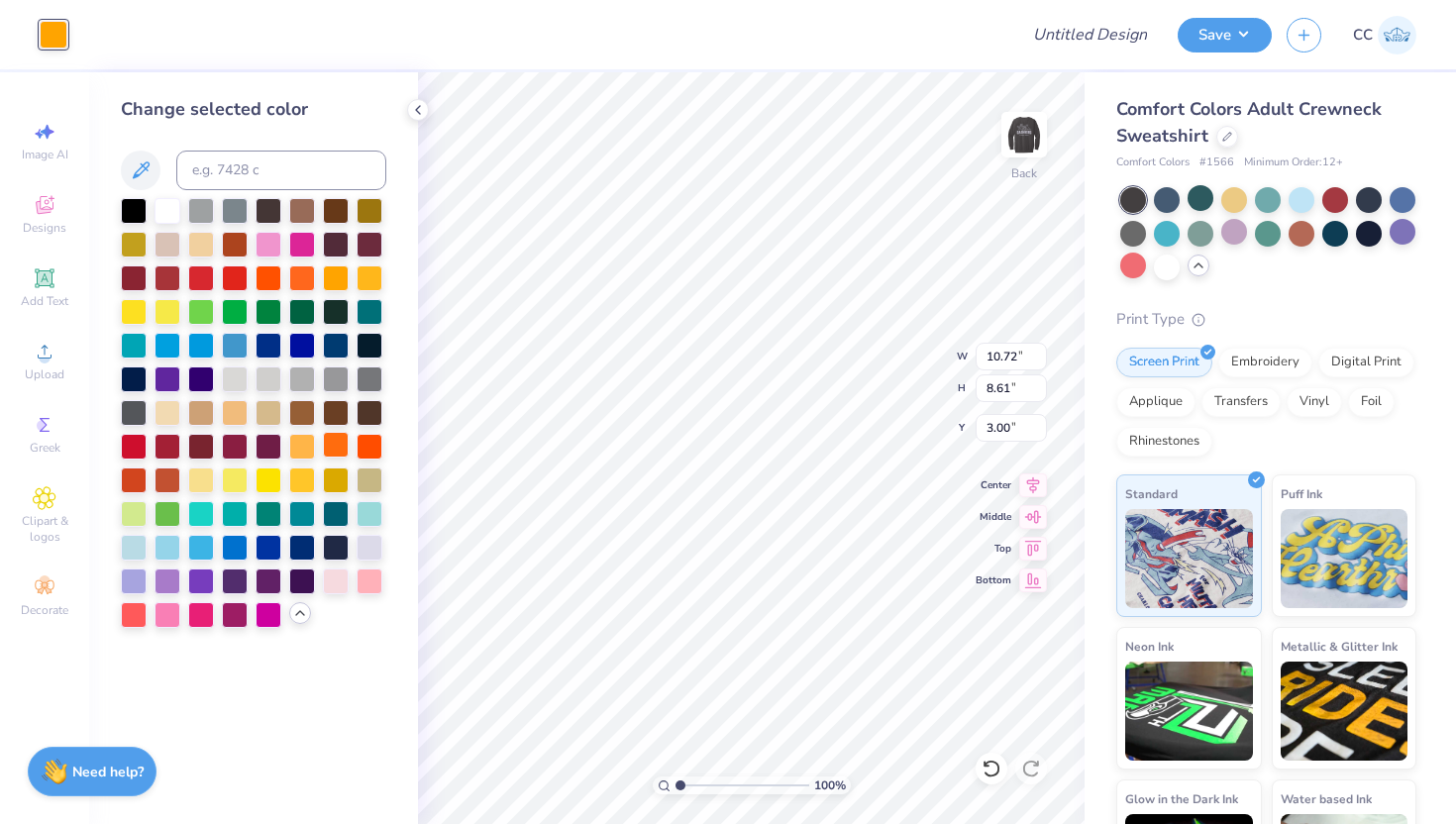 click at bounding box center [336, 445] 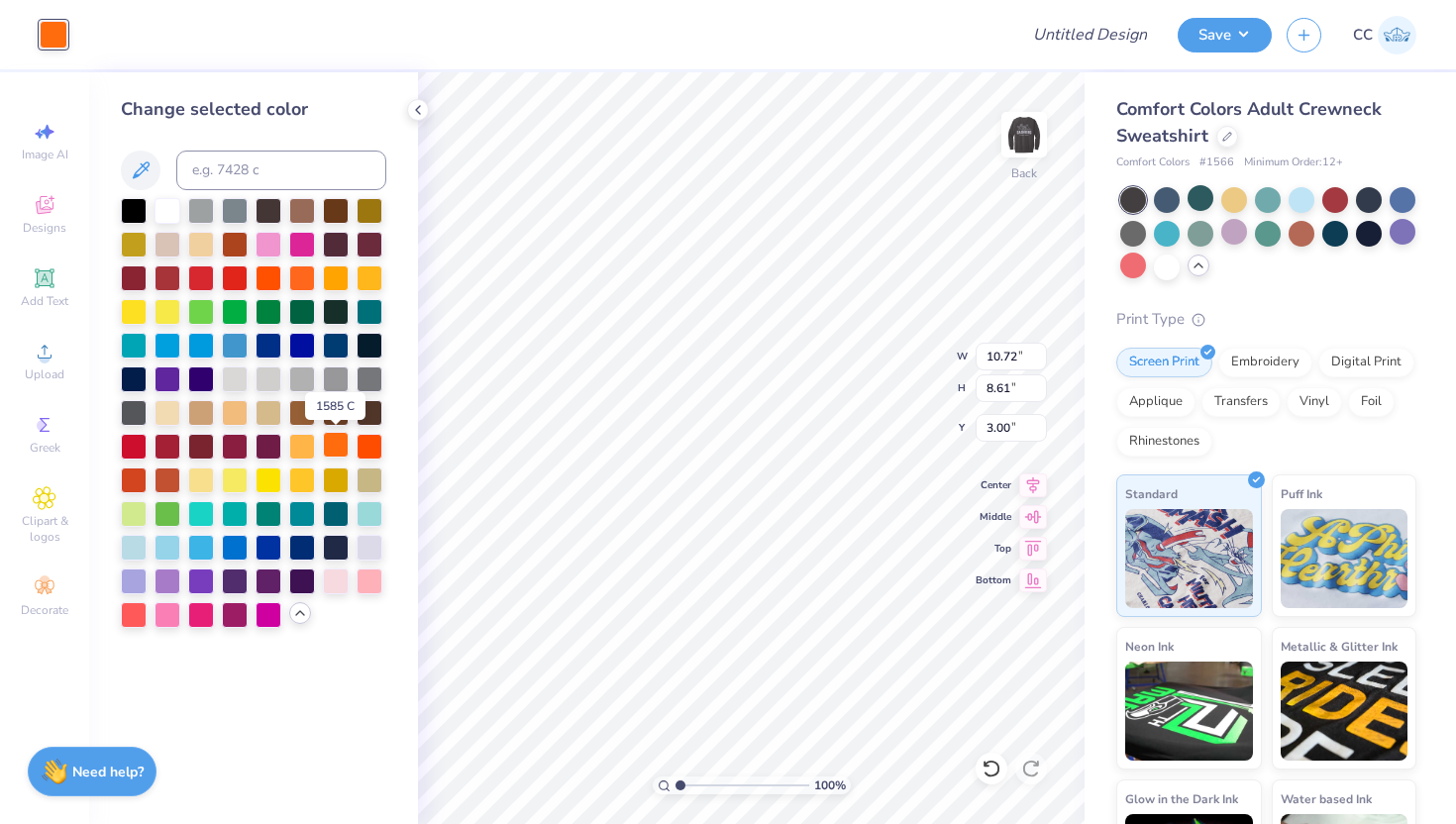 click at bounding box center [336, 445] 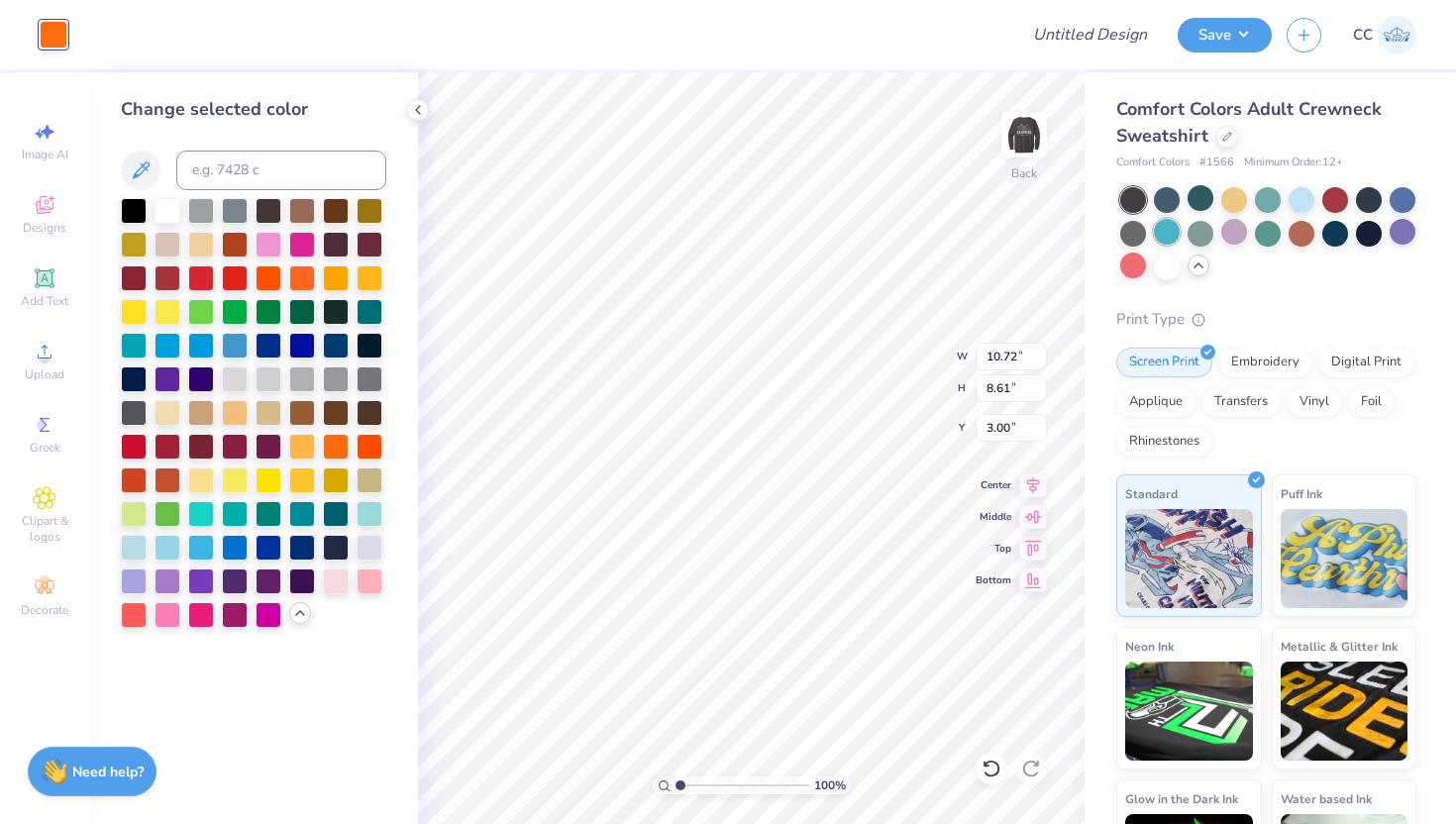 click at bounding box center [1167, 232] 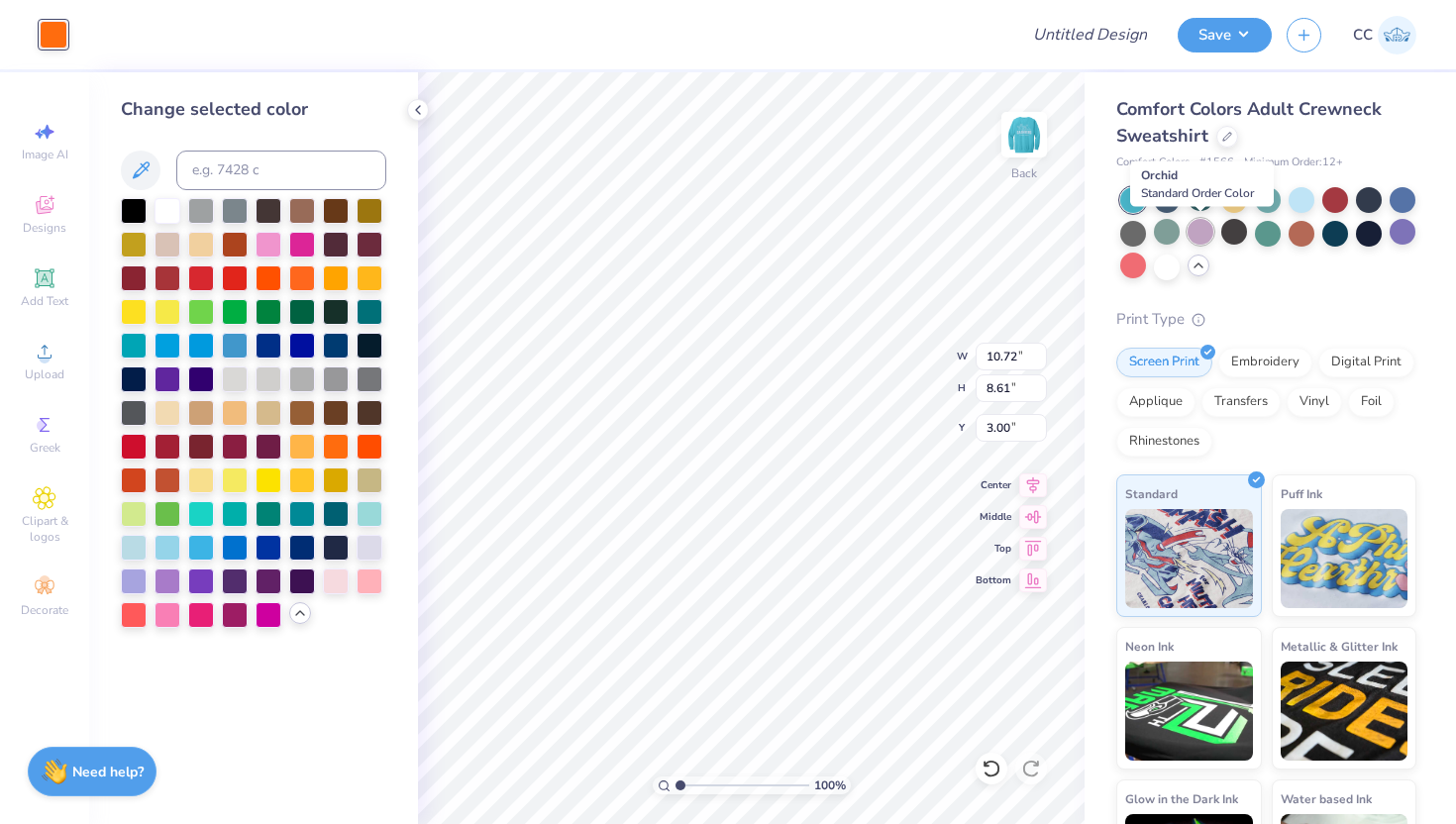 click at bounding box center [1200, 232] 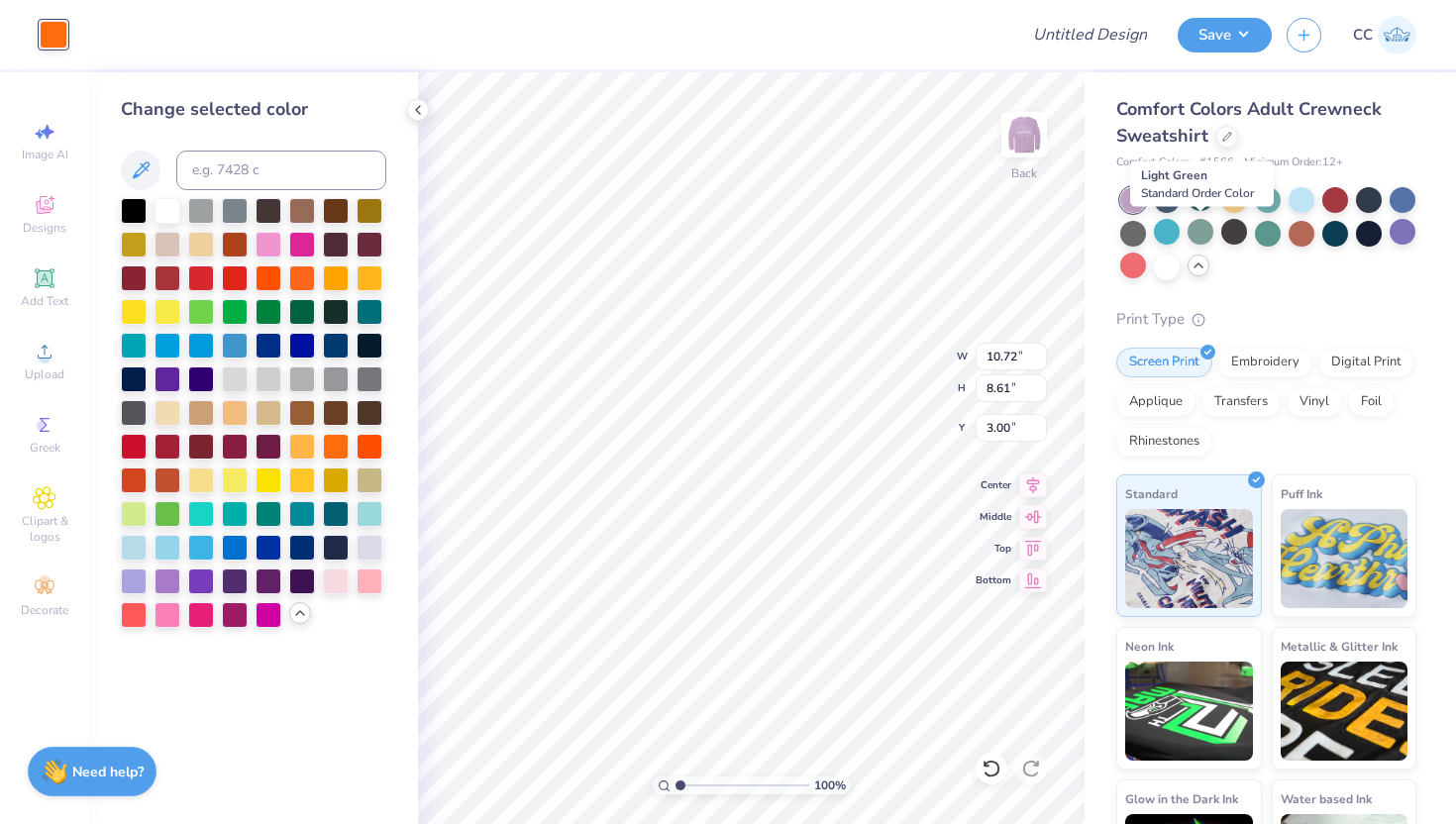 click at bounding box center (1200, 232) 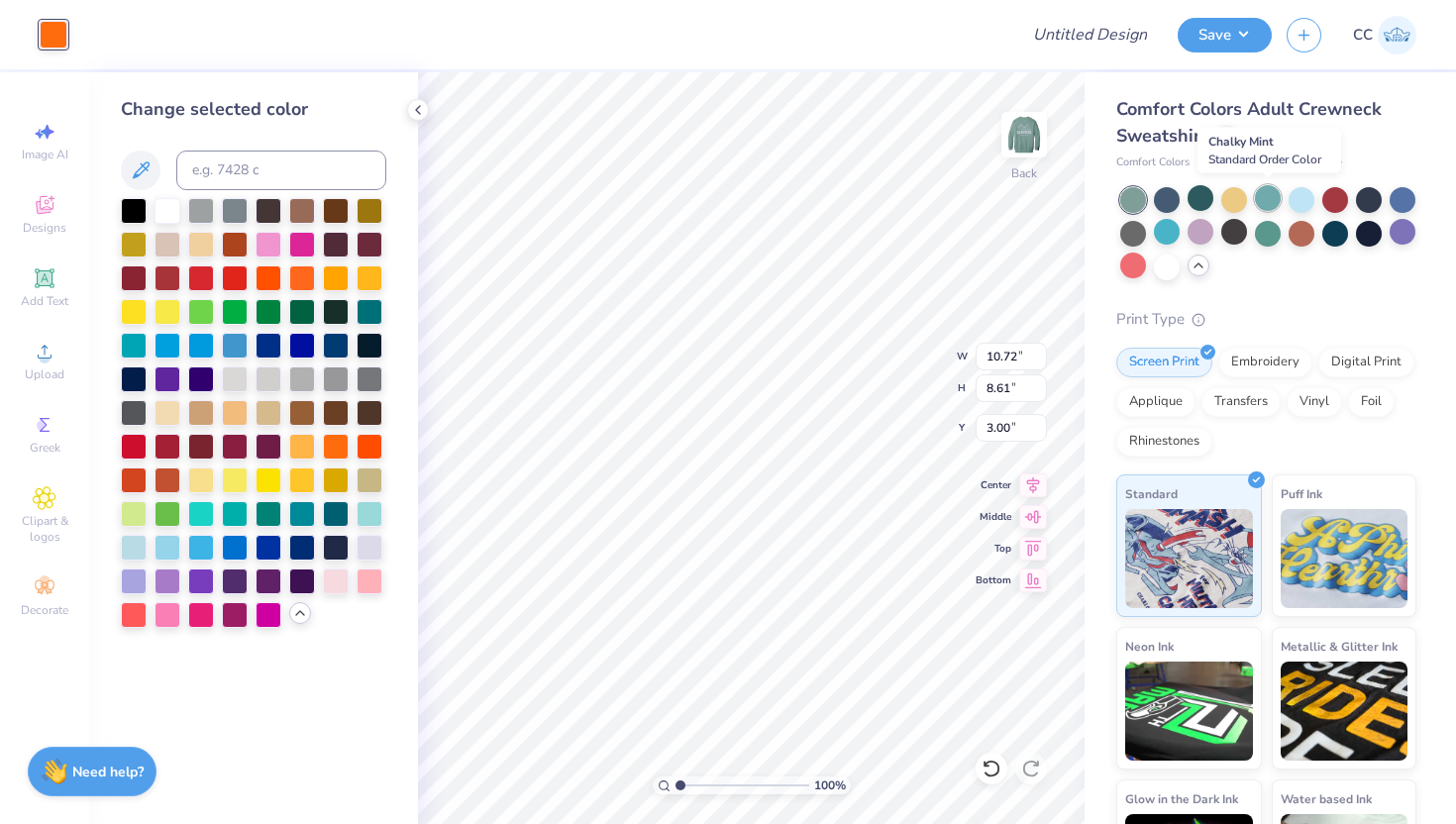 click at bounding box center [1268, 198] 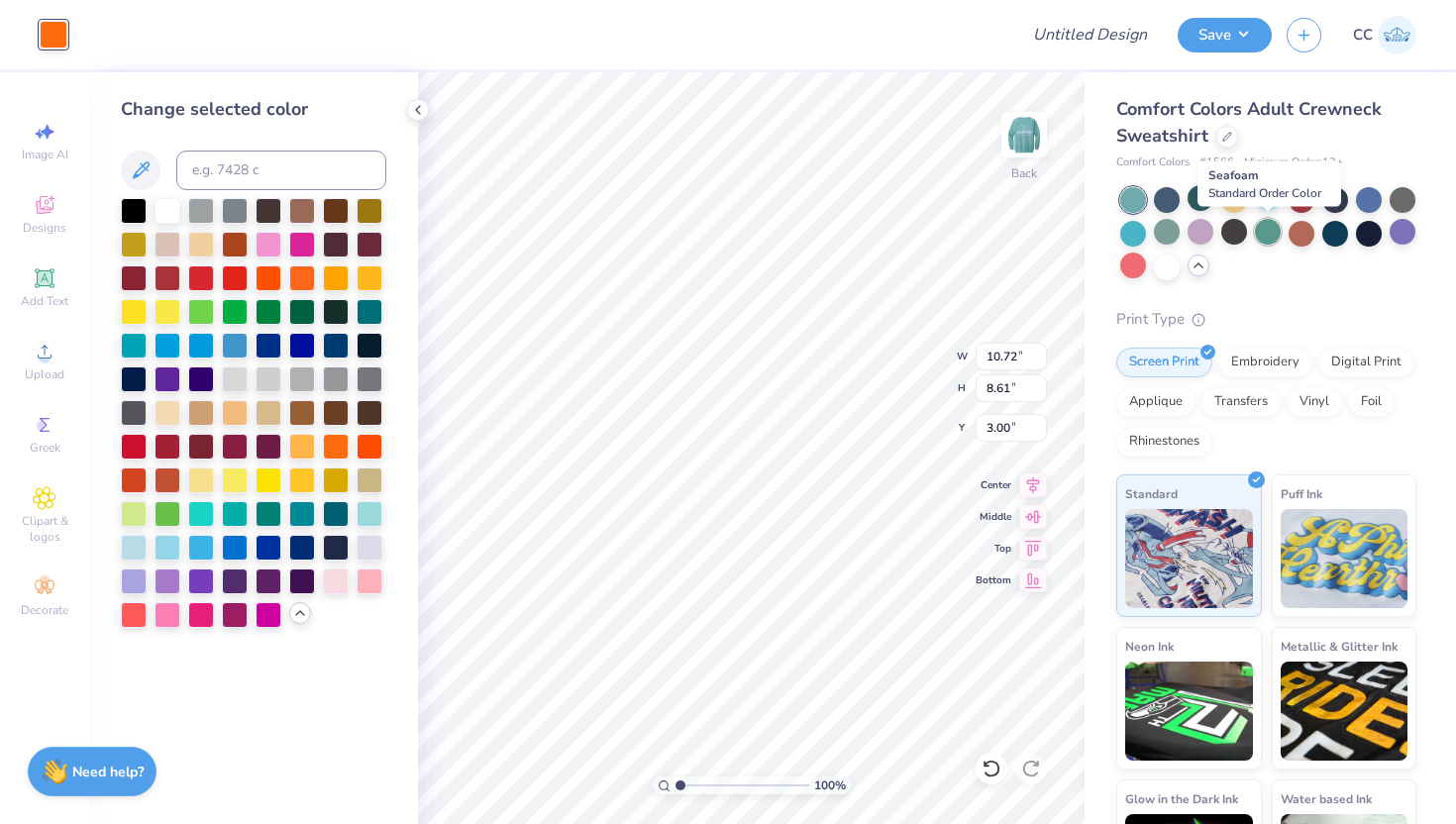 click at bounding box center [1268, 232] 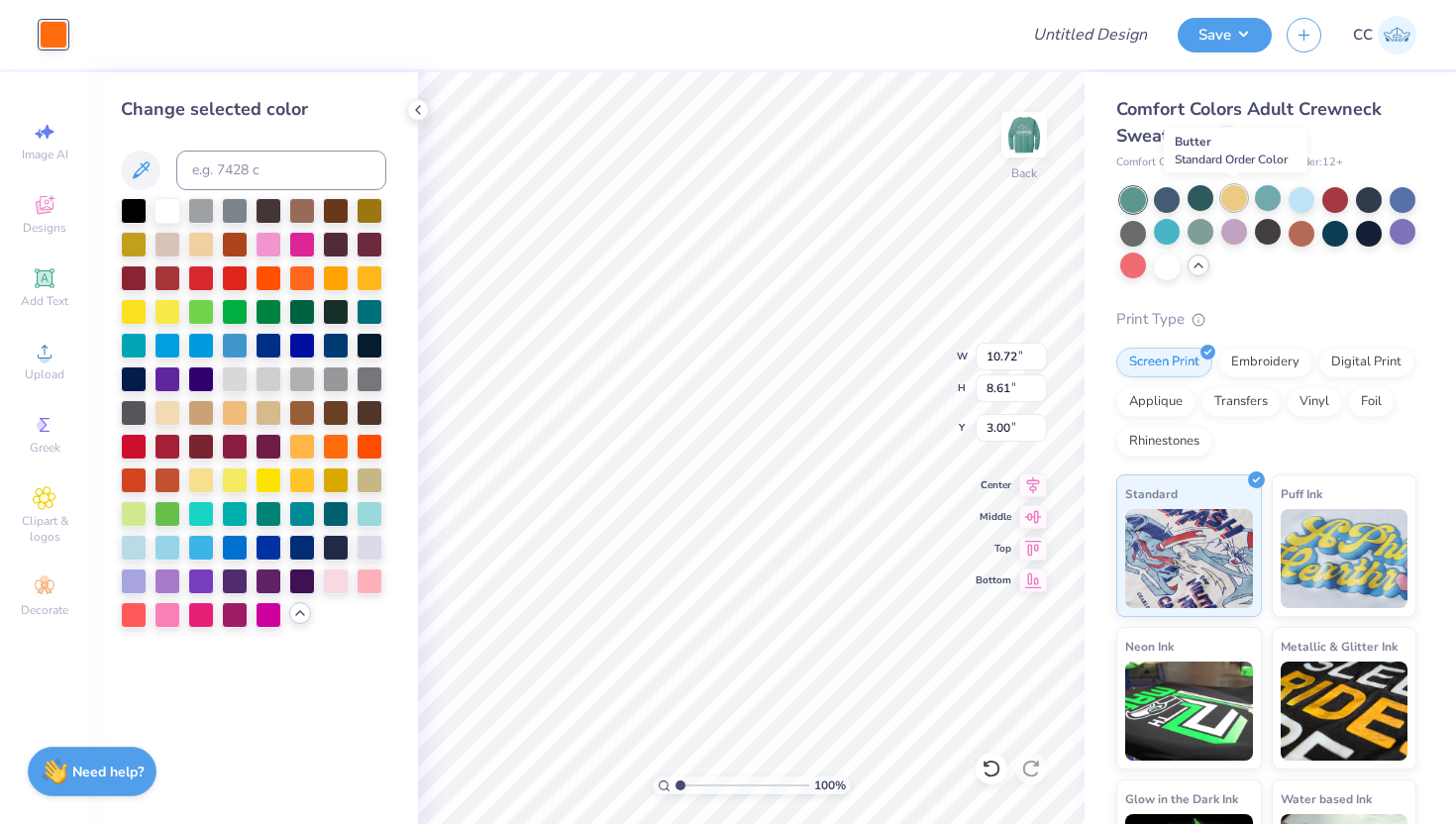 click at bounding box center (1234, 198) 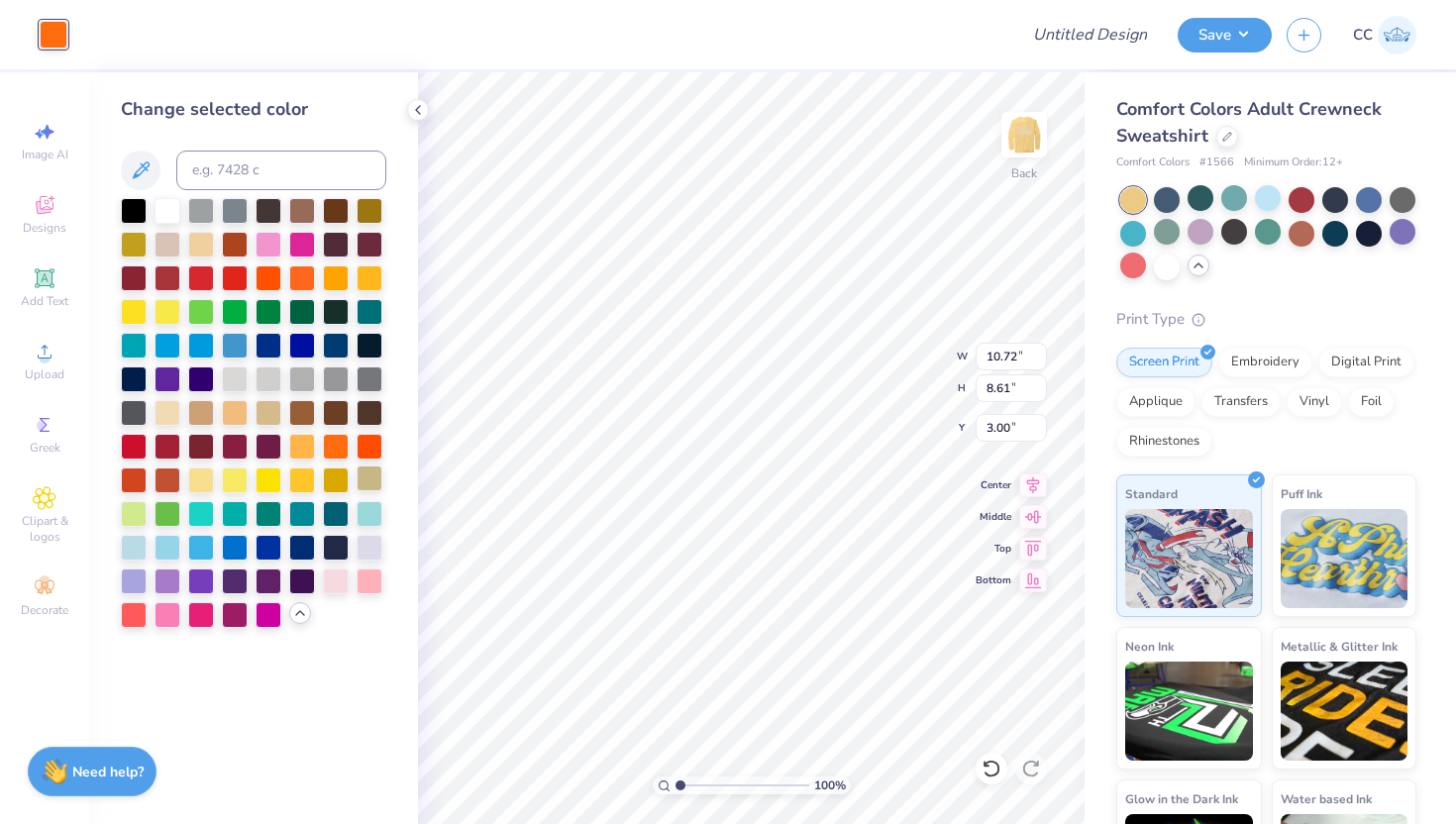 click at bounding box center (369, 478) 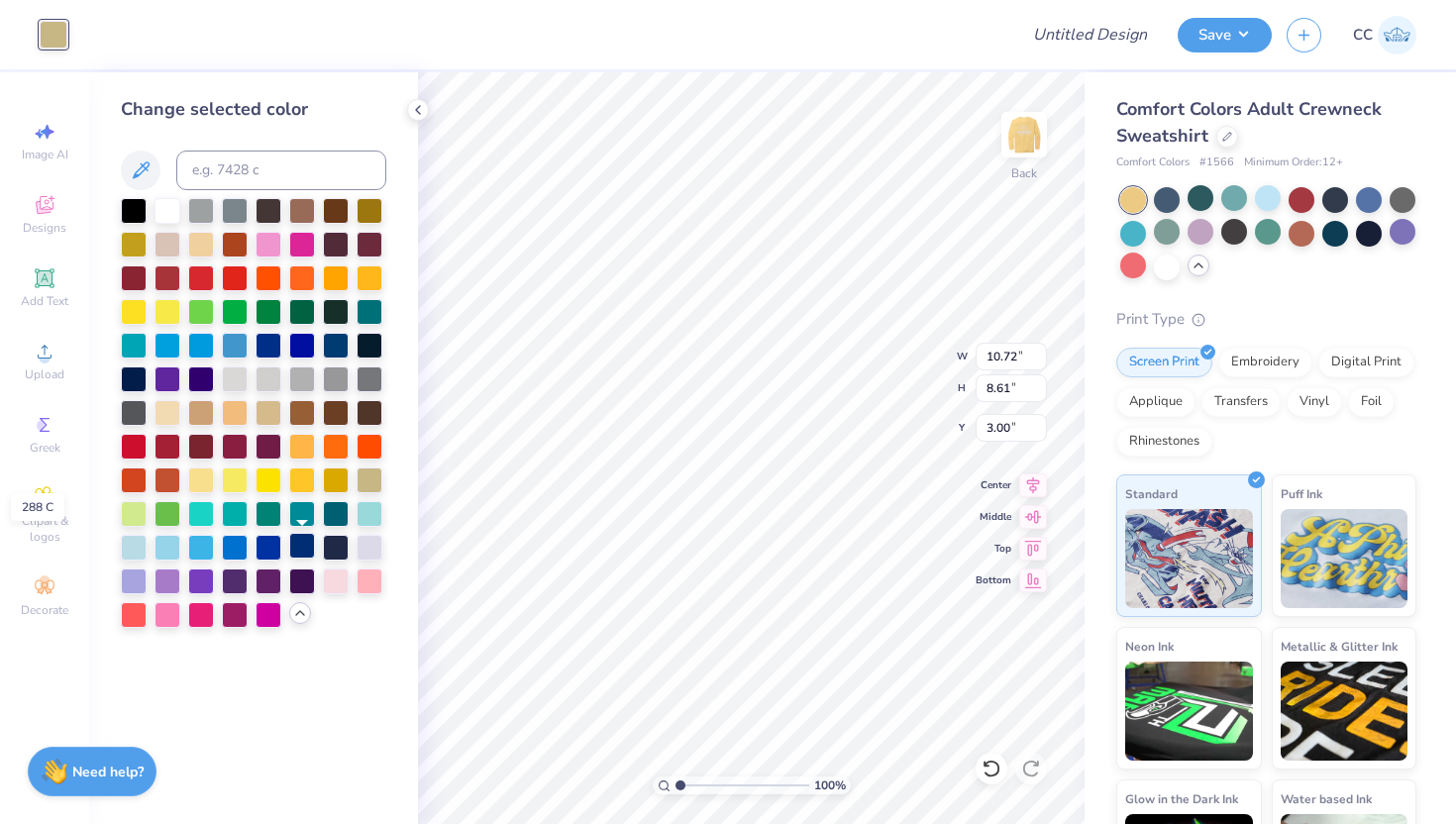 click at bounding box center [302, 546] 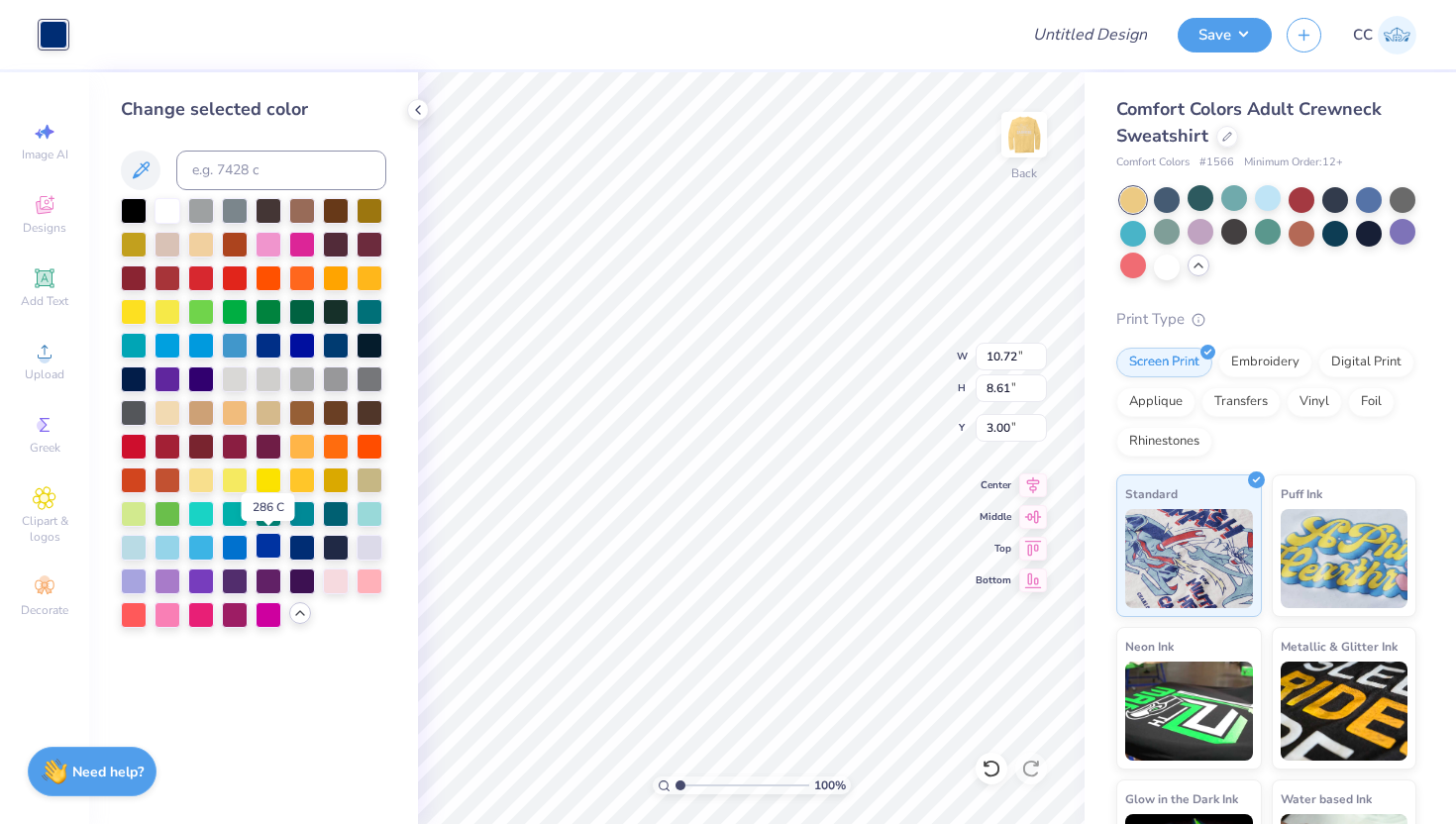 click at bounding box center (268, 546) 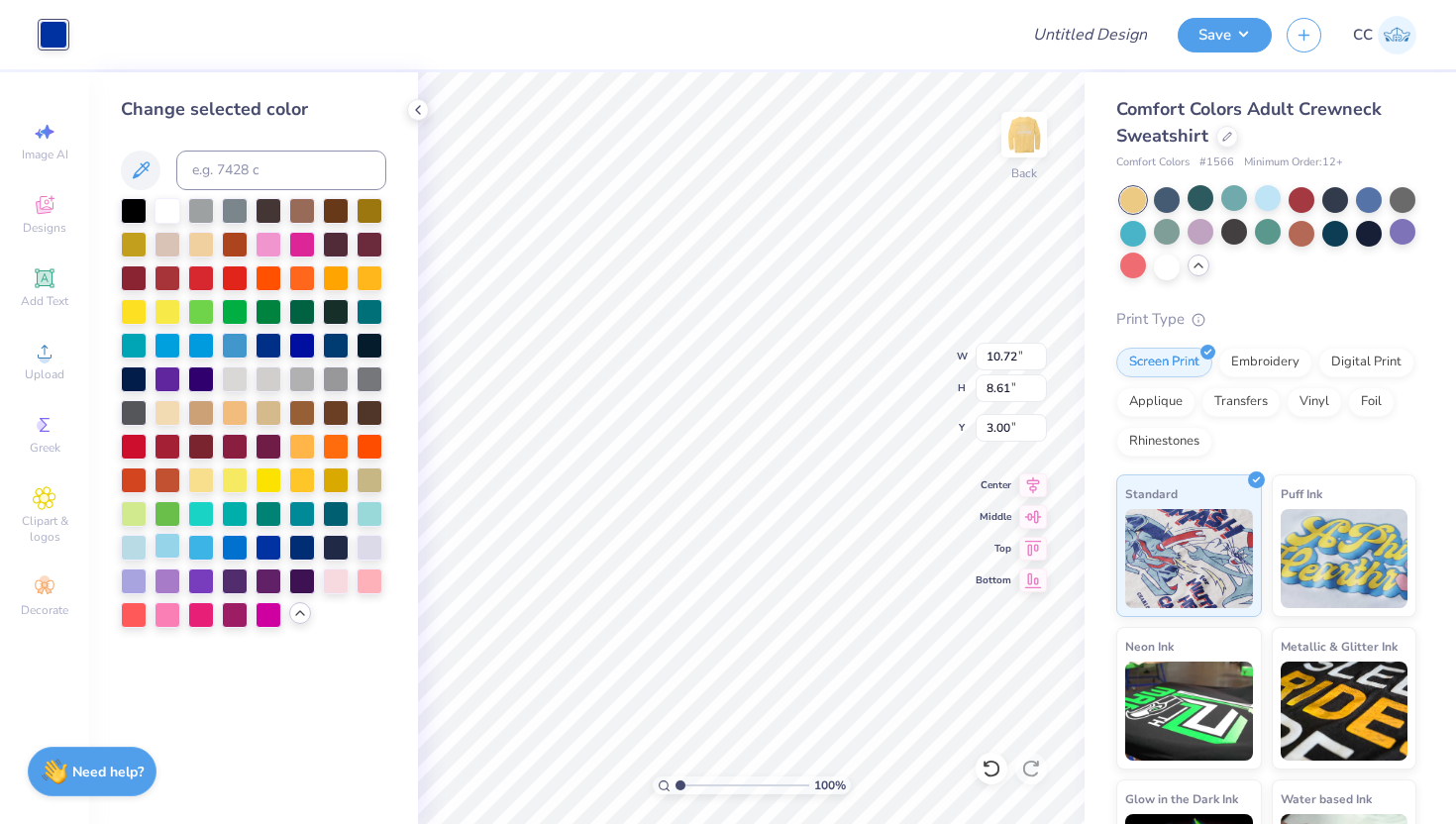 click at bounding box center [167, 546] 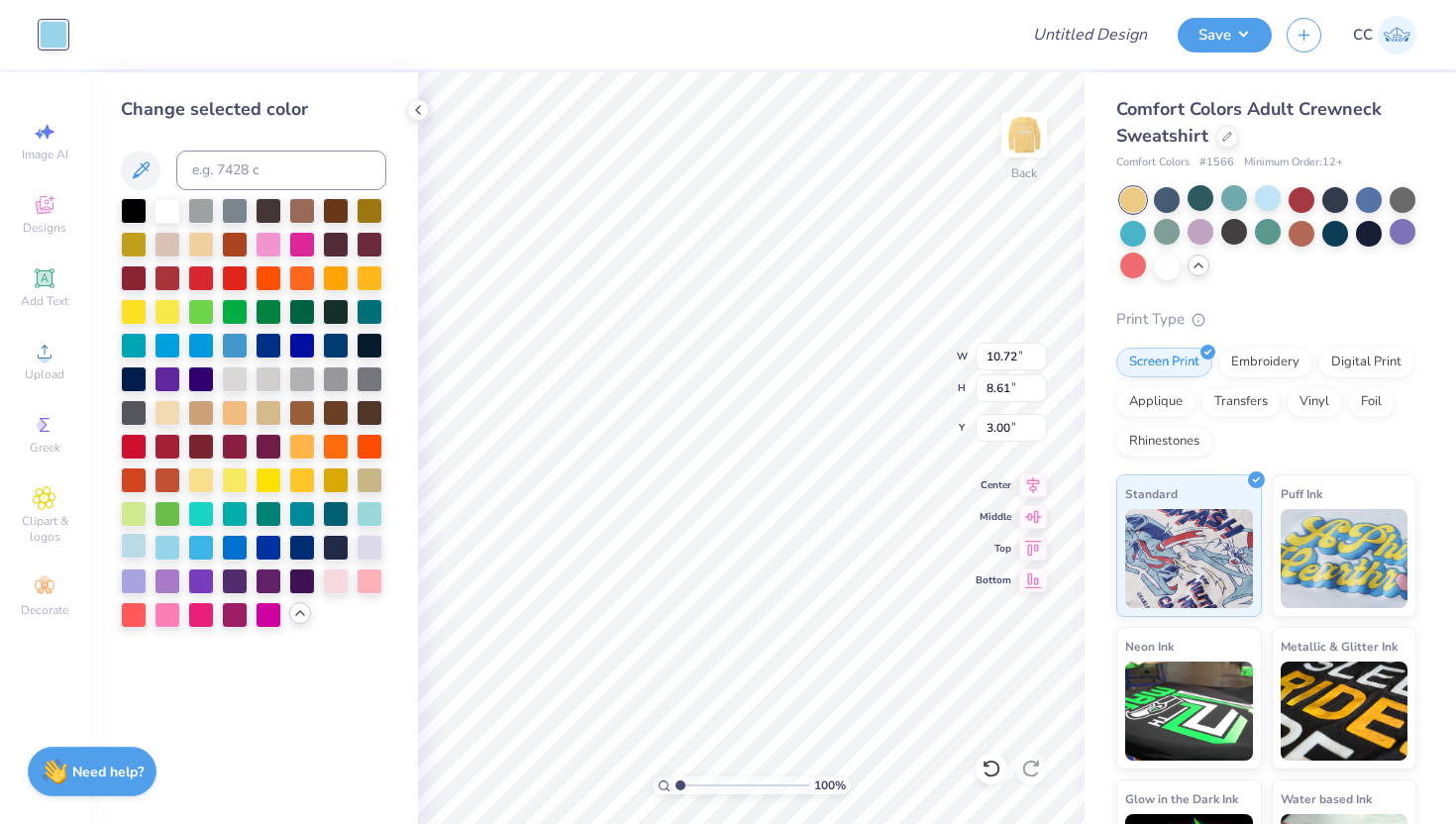click at bounding box center (134, 546) 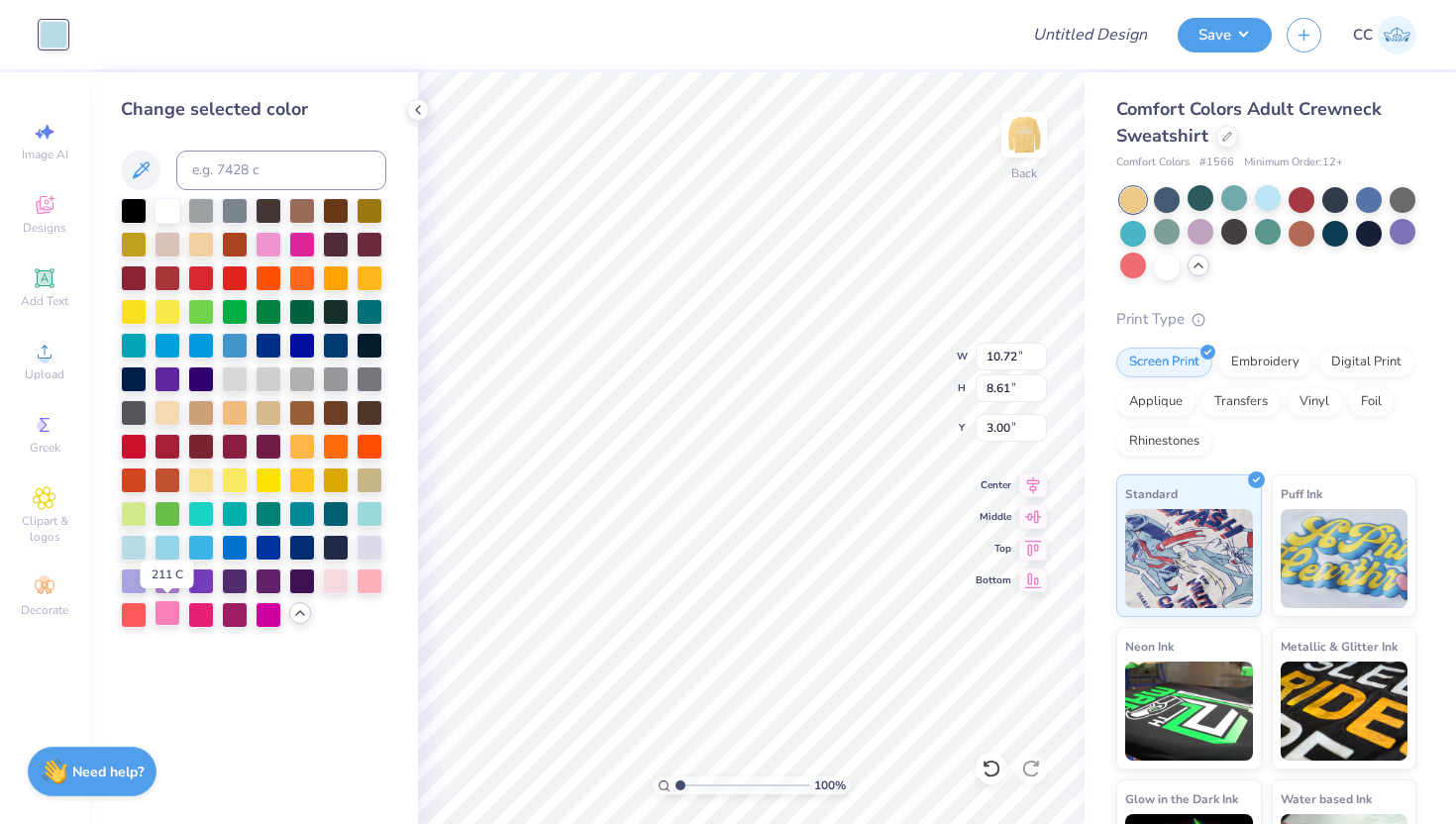 click at bounding box center [167, 613] 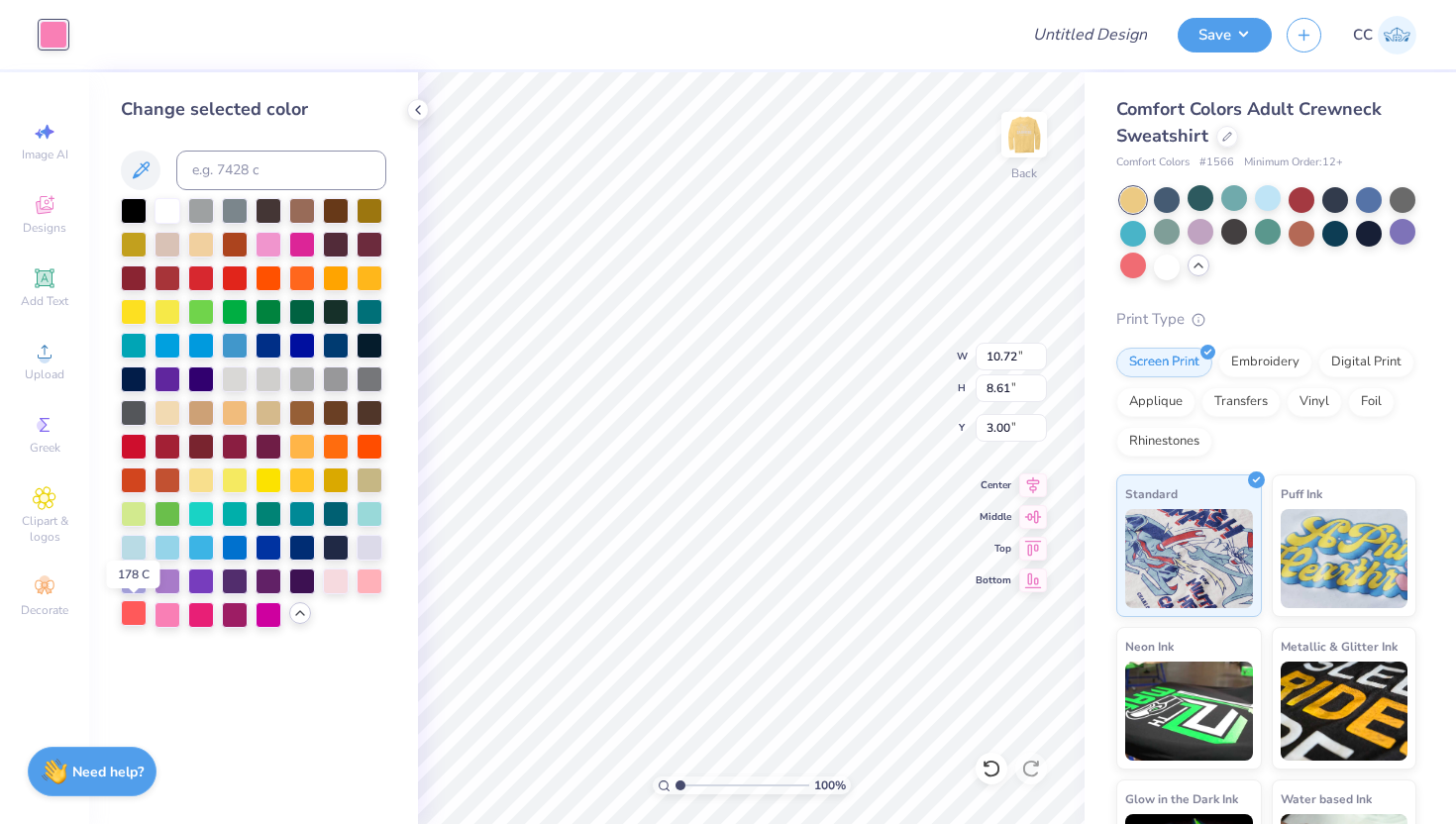 click at bounding box center (134, 613) 